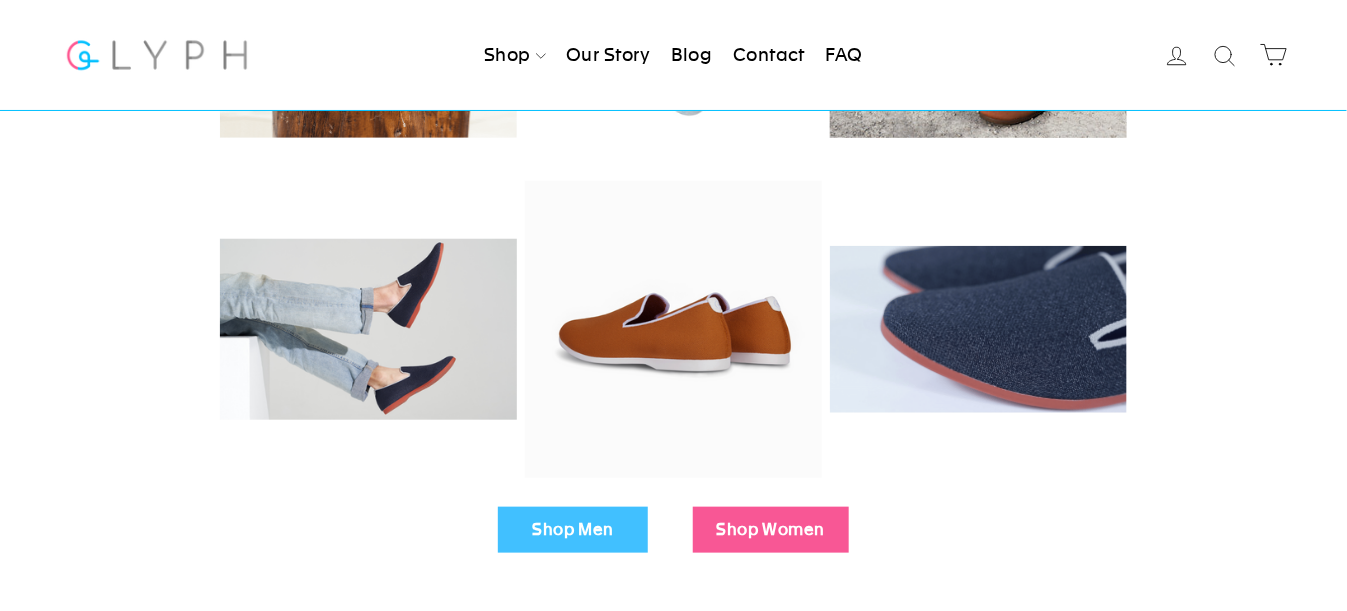 scroll, scrollTop: 500, scrollLeft: 0, axis: vertical 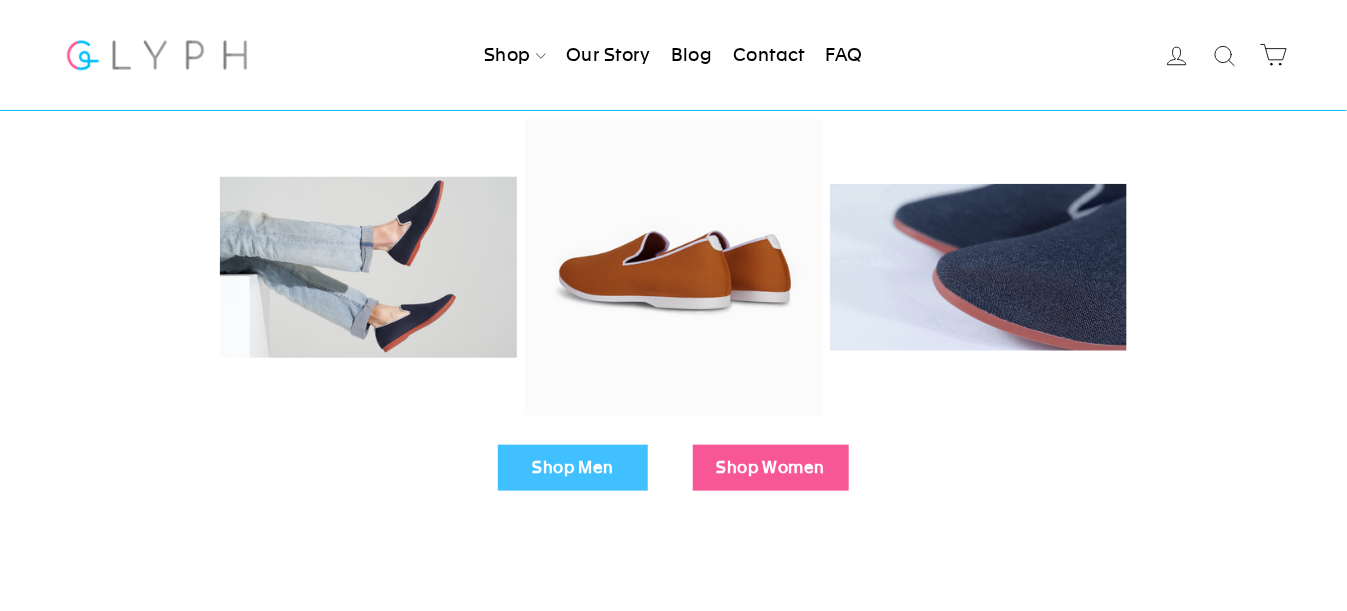 click on "Shop Men" at bounding box center (573, 468) 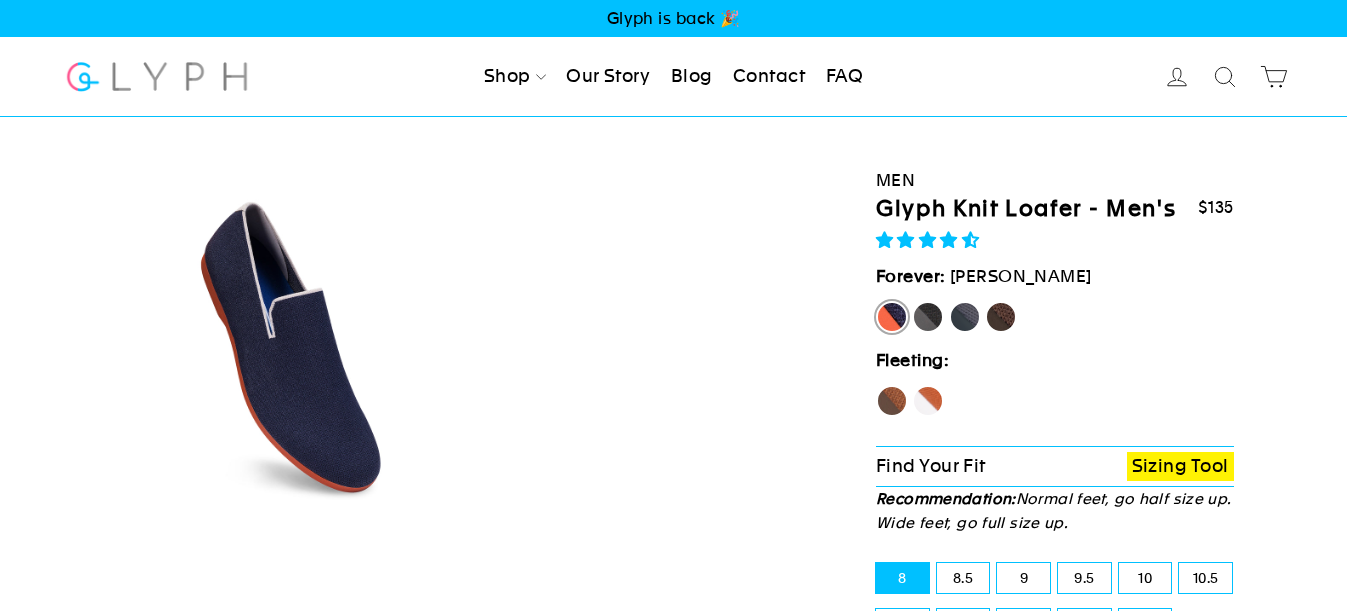 scroll, scrollTop: 0, scrollLeft: 0, axis: both 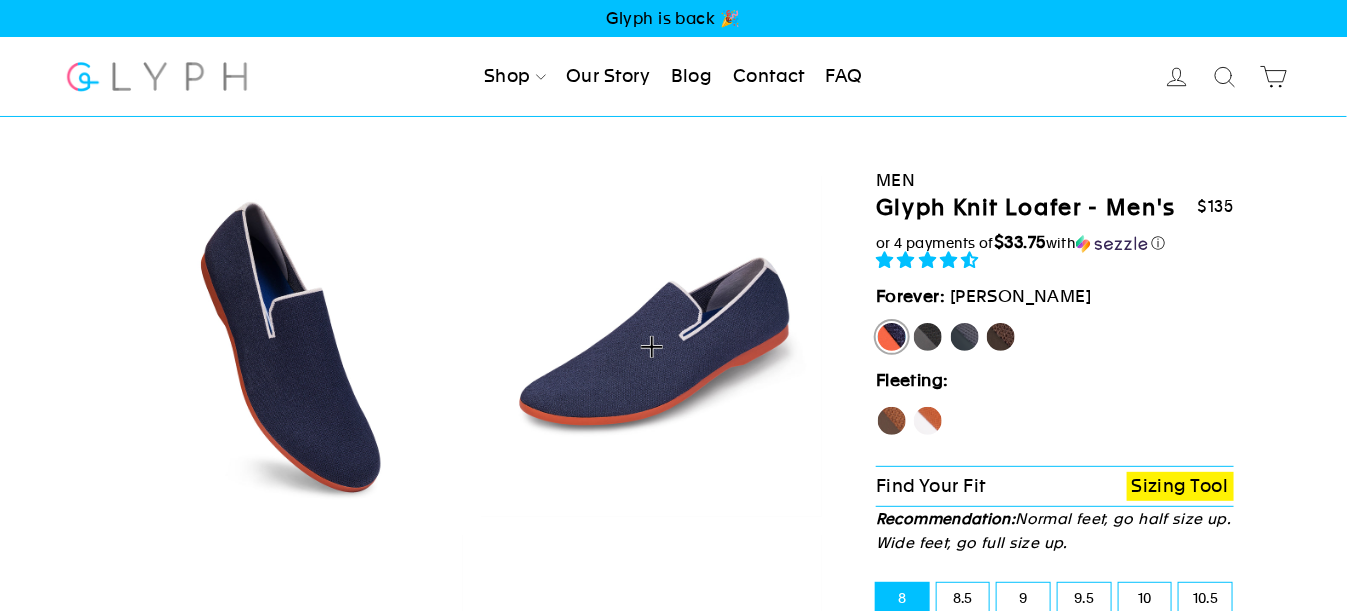 select on "highest-rating" 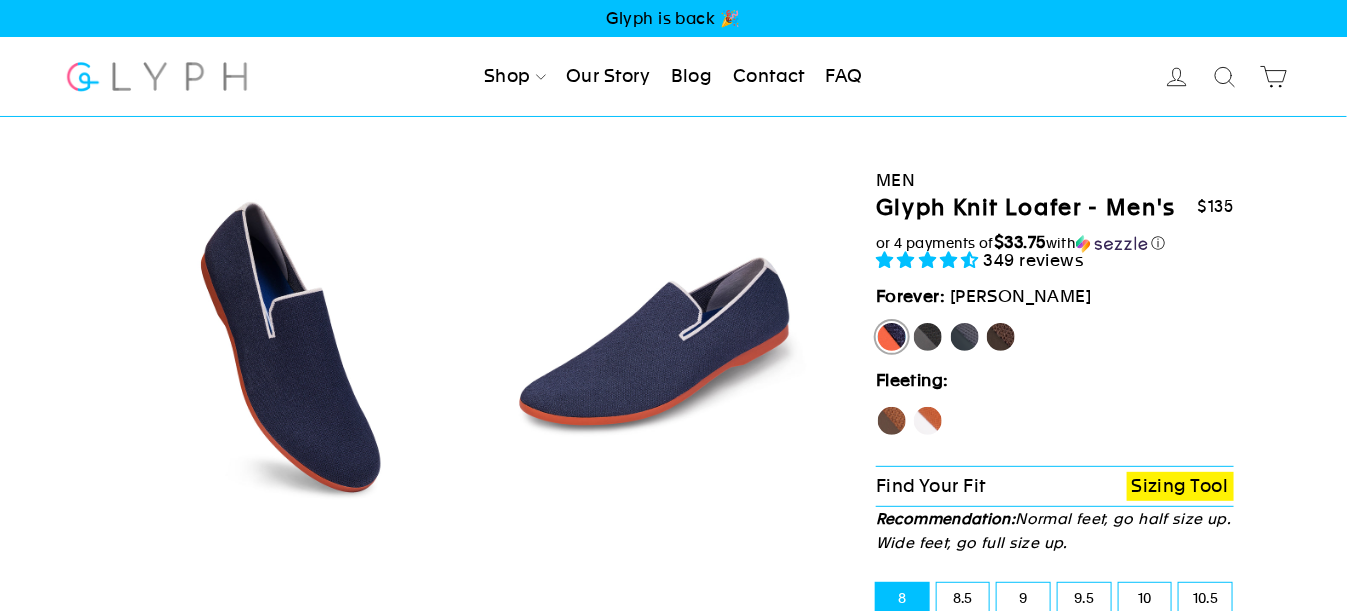 scroll, scrollTop: 0, scrollLeft: 0, axis: both 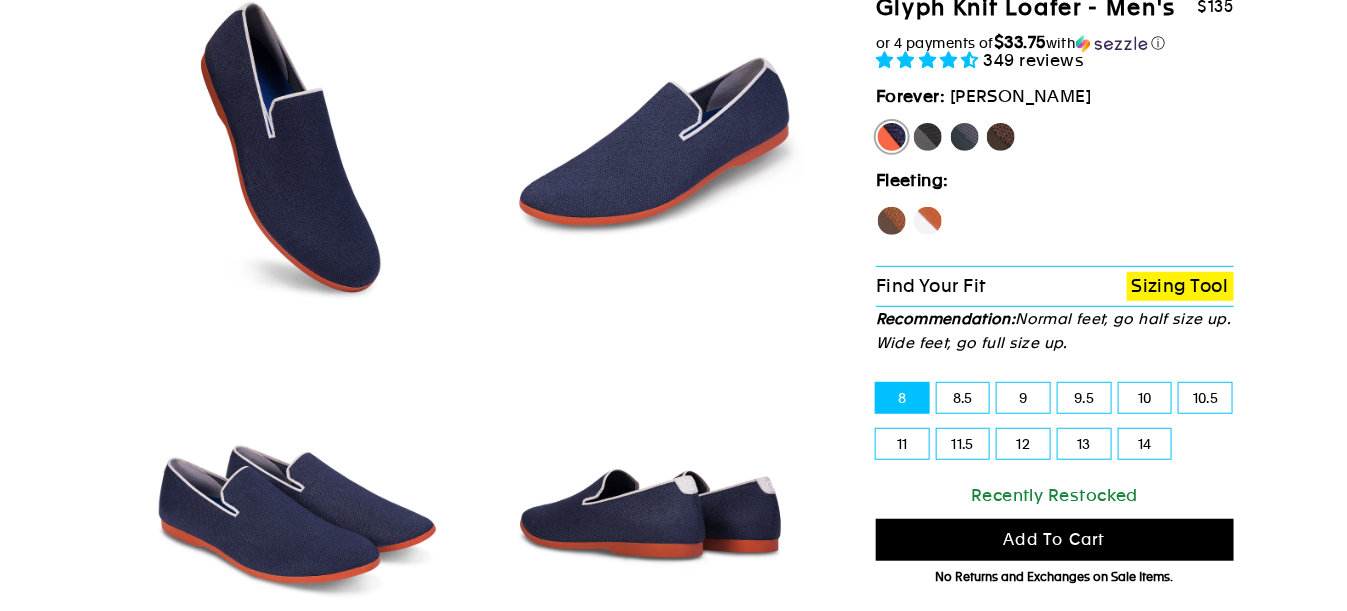 click on "11.5" at bounding box center (963, 444) 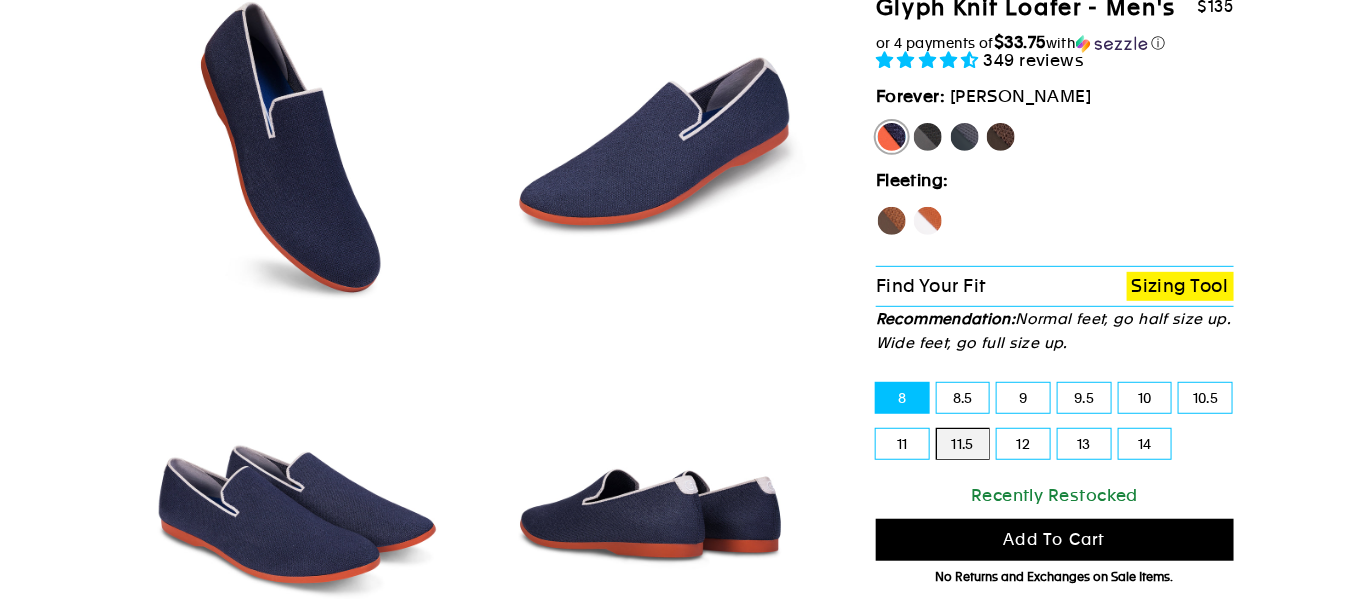 click on "11.5" at bounding box center [937, 429] 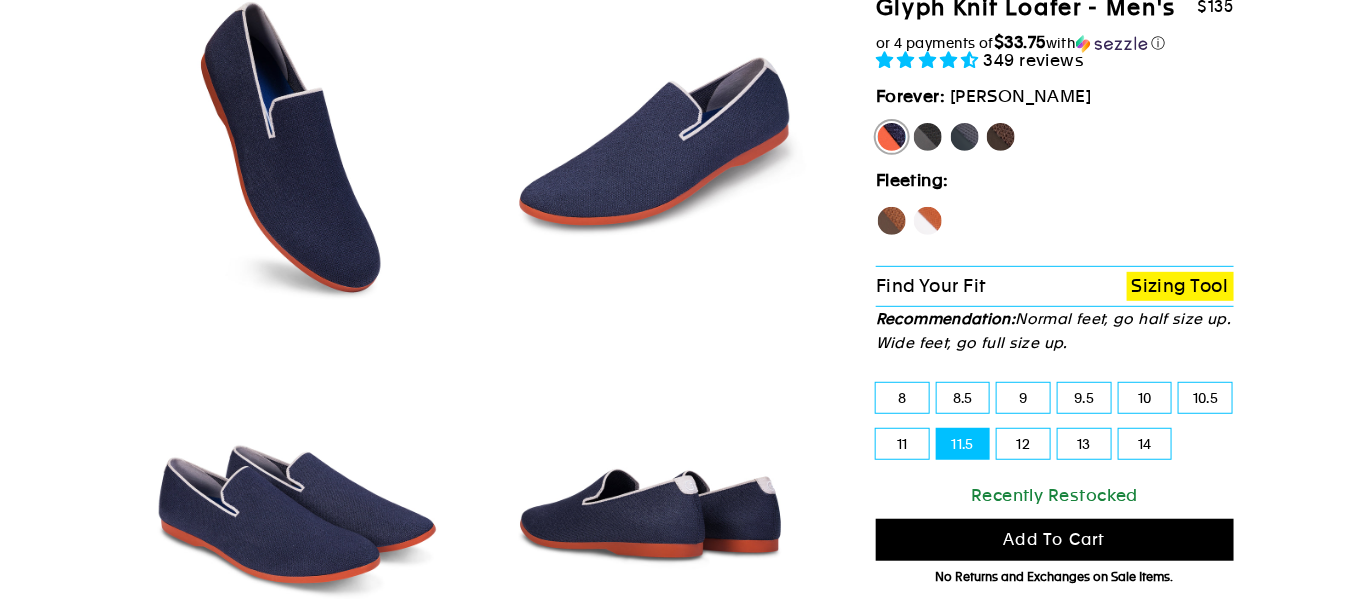 click on "Panther" at bounding box center [928, 137] 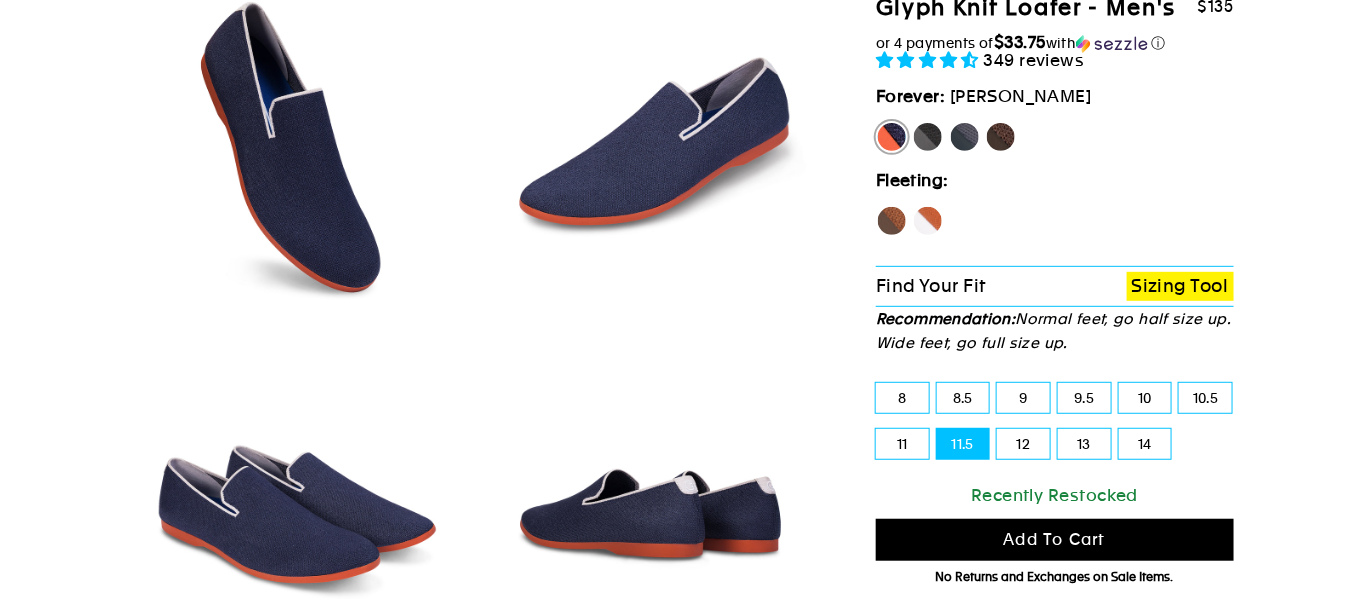 radio on "true" 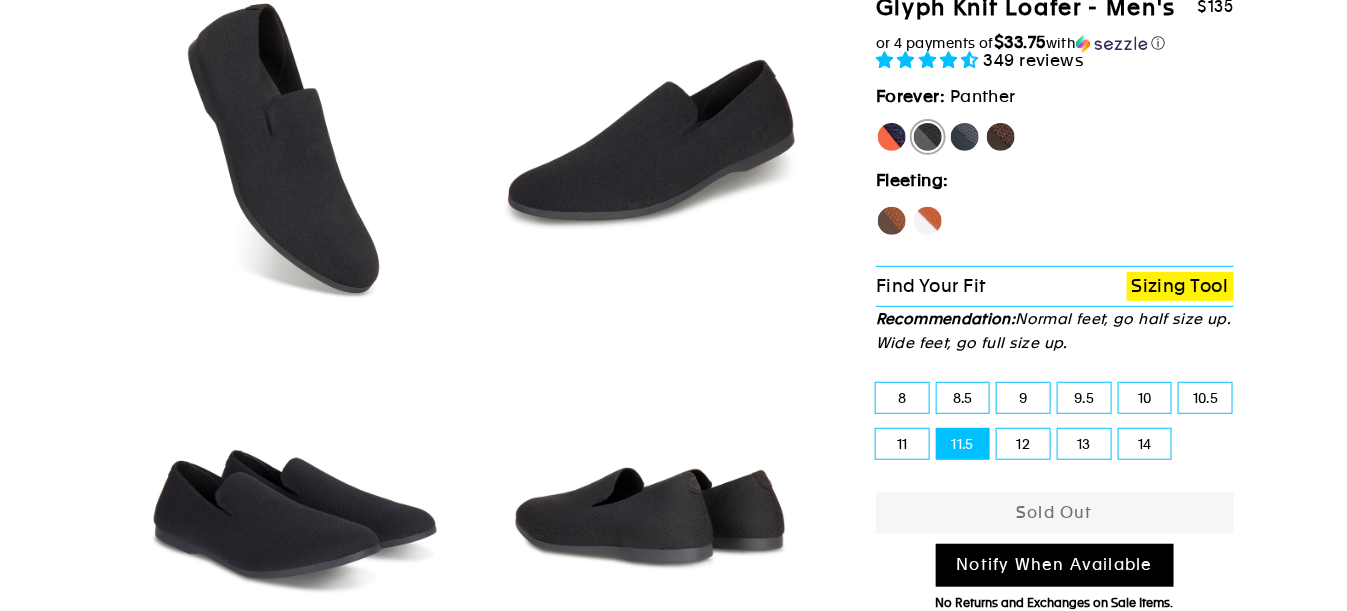 click on "Rhino" at bounding box center [965, 137] 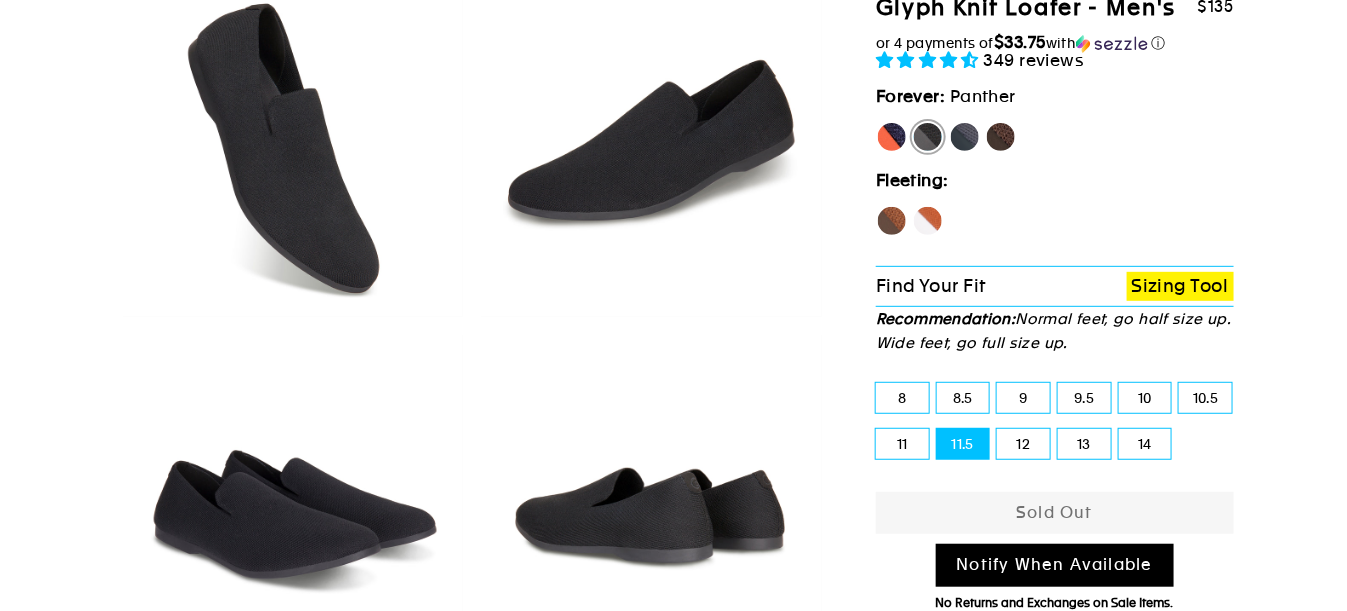 click on "Rhino" at bounding box center (949, 121) 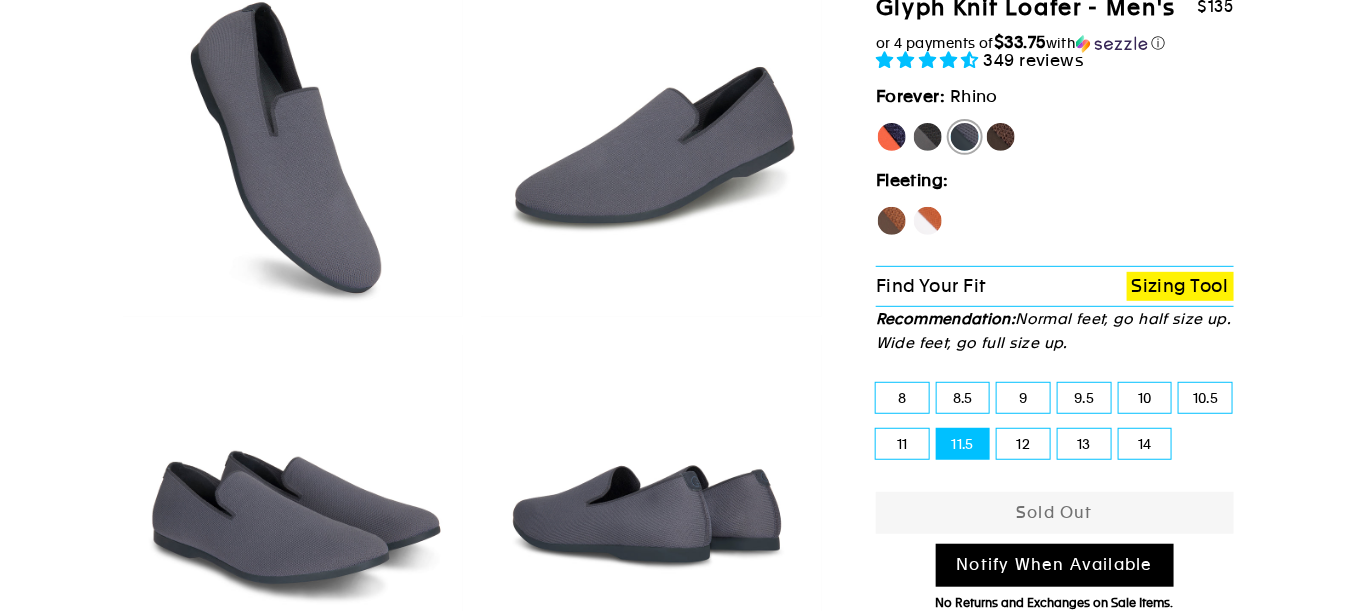 click on "Mustang" at bounding box center [1001, 137] 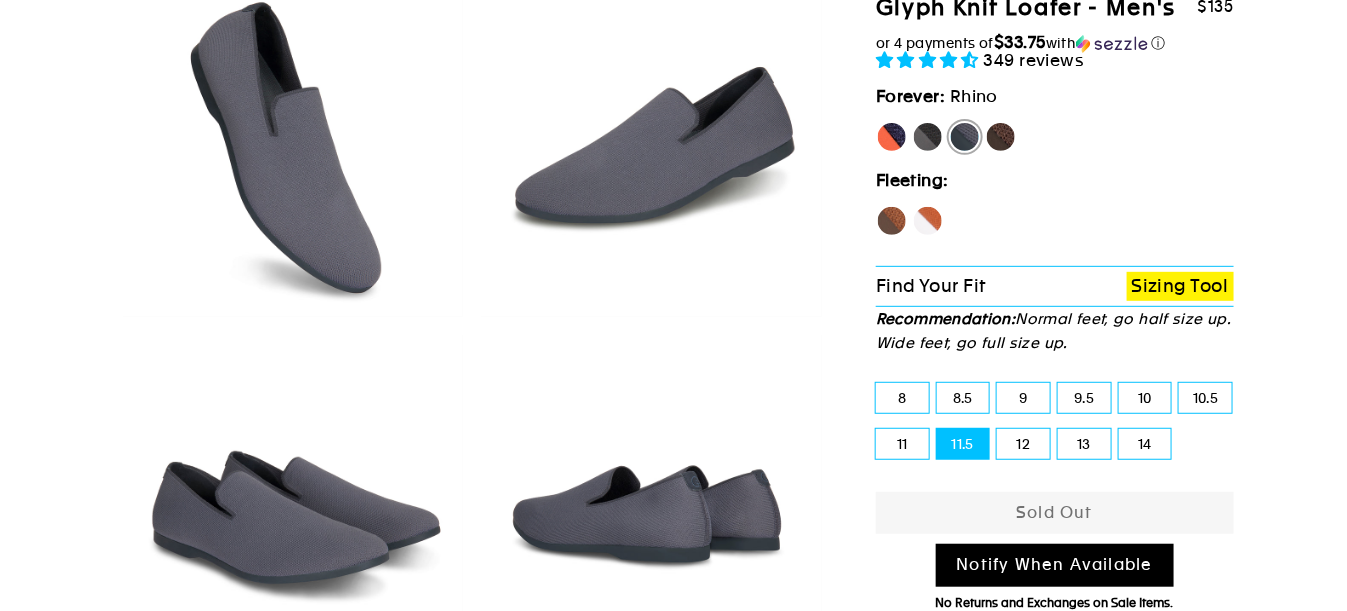 click on "Mustang" at bounding box center (985, 121) 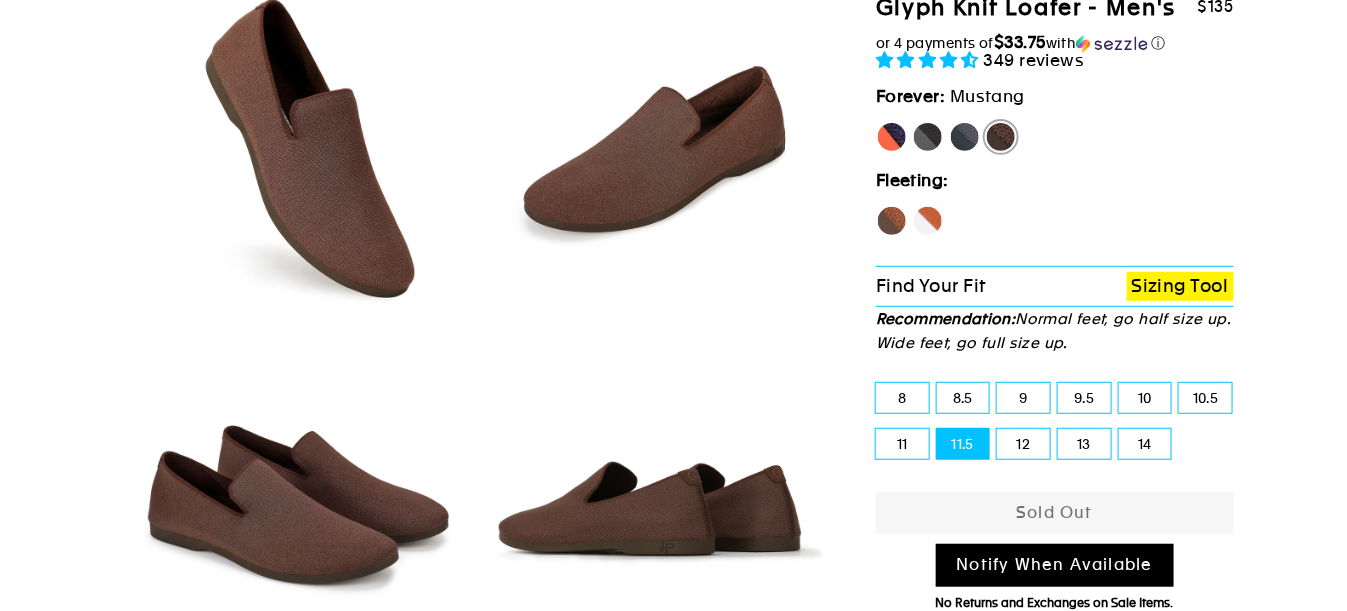 click on "[PERSON_NAME]" at bounding box center [892, 137] 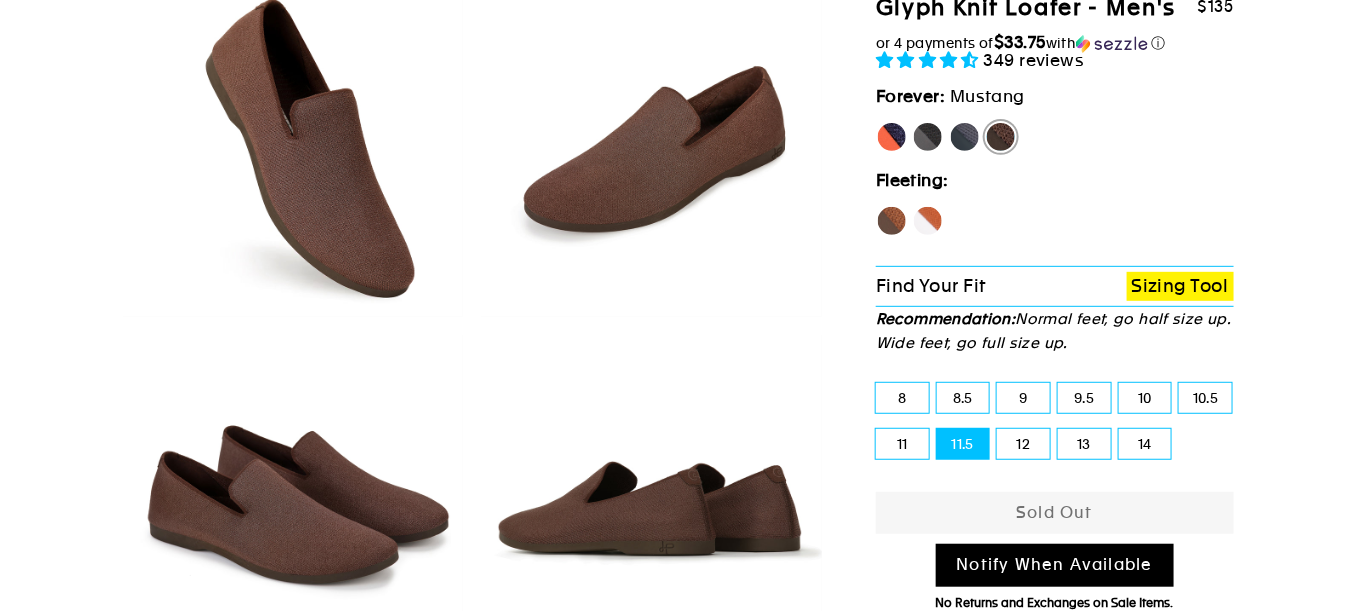 radio on "true" 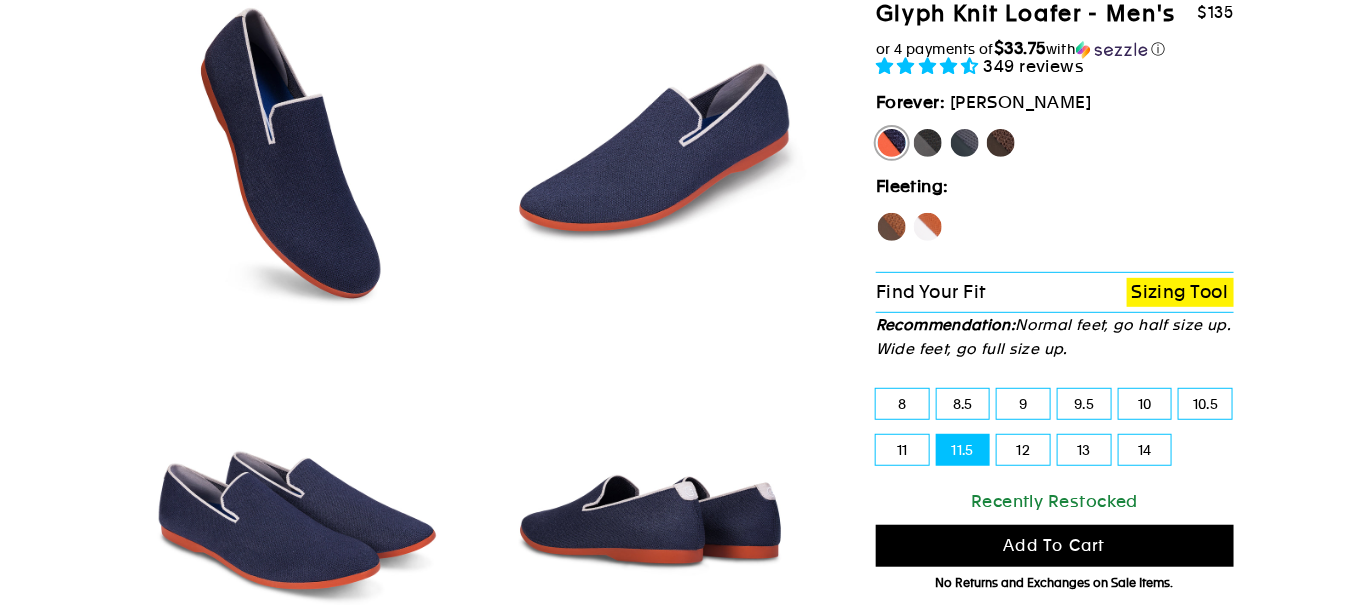 scroll, scrollTop: 200, scrollLeft: 0, axis: vertical 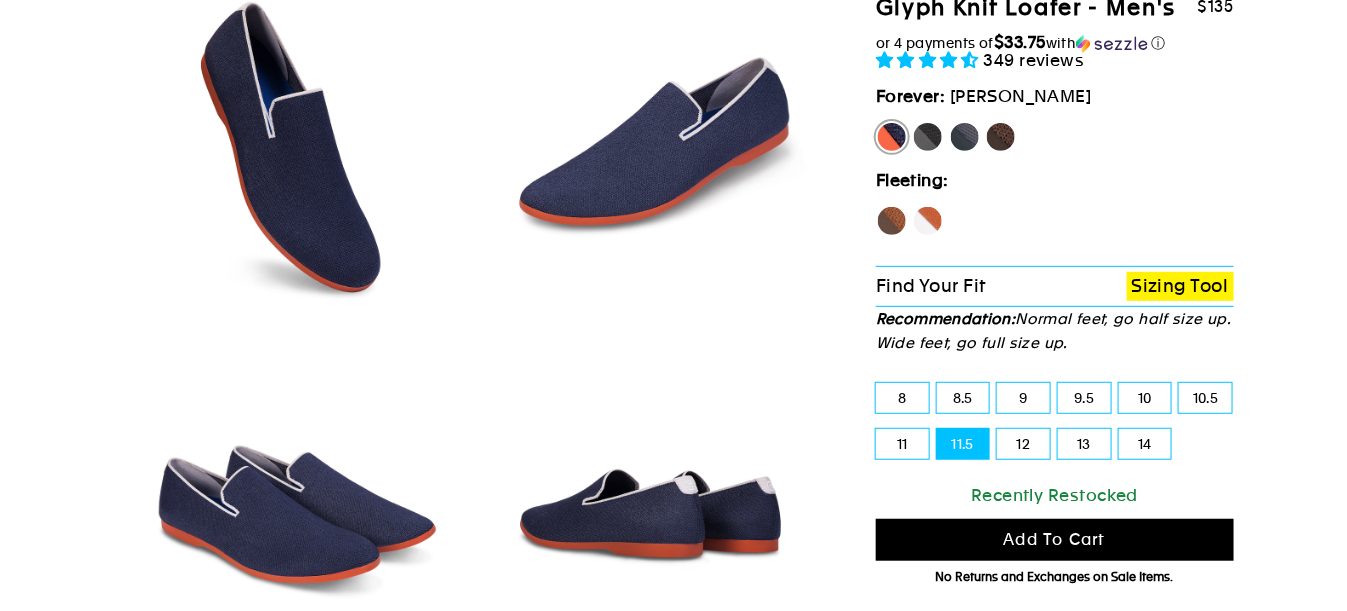 click on "11" at bounding box center [902, 444] 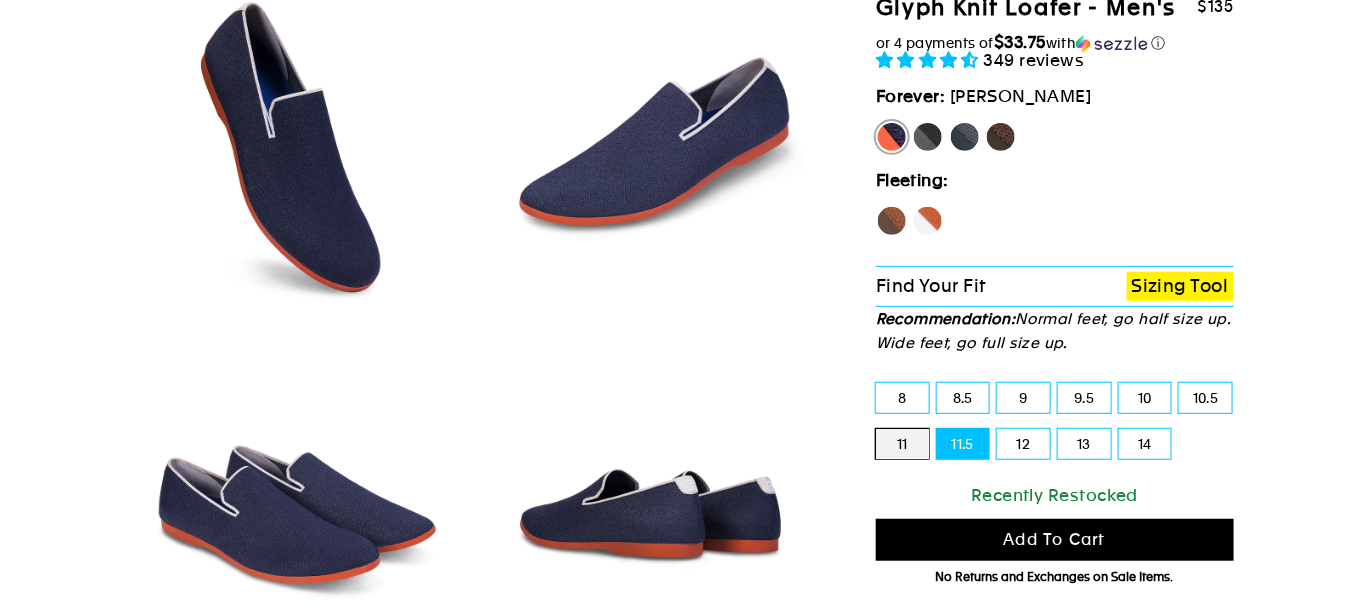 radio on "true" 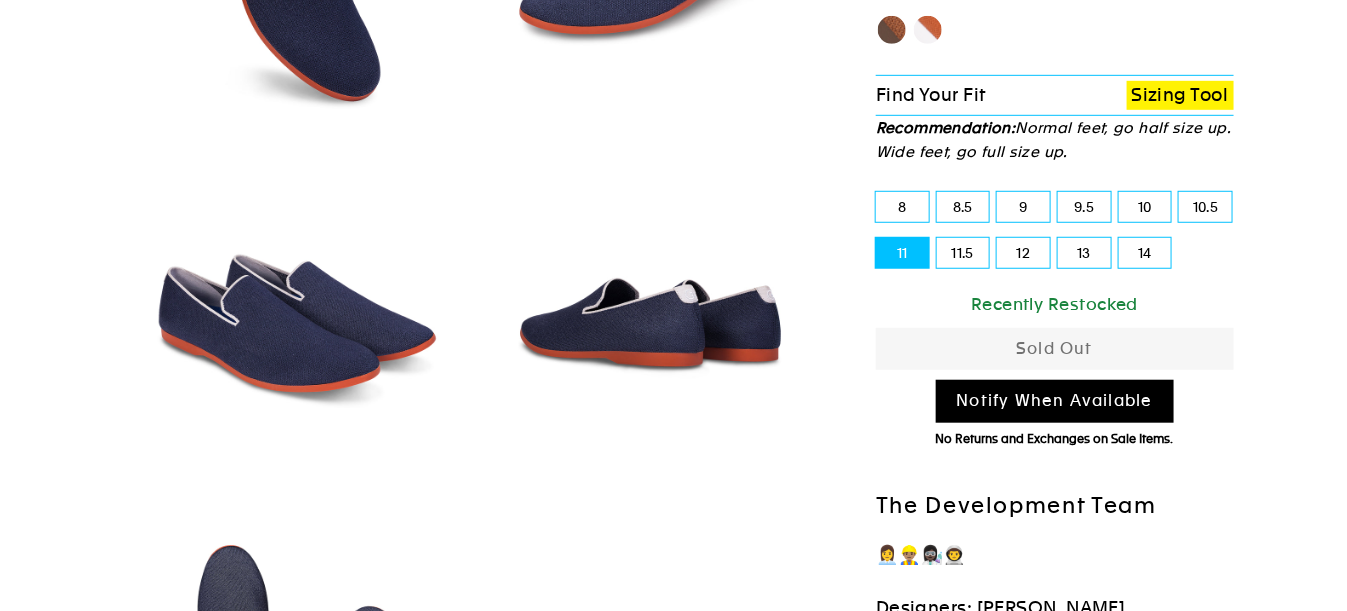 scroll, scrollTop: 400, scrollLeft: 0, axis: vertical 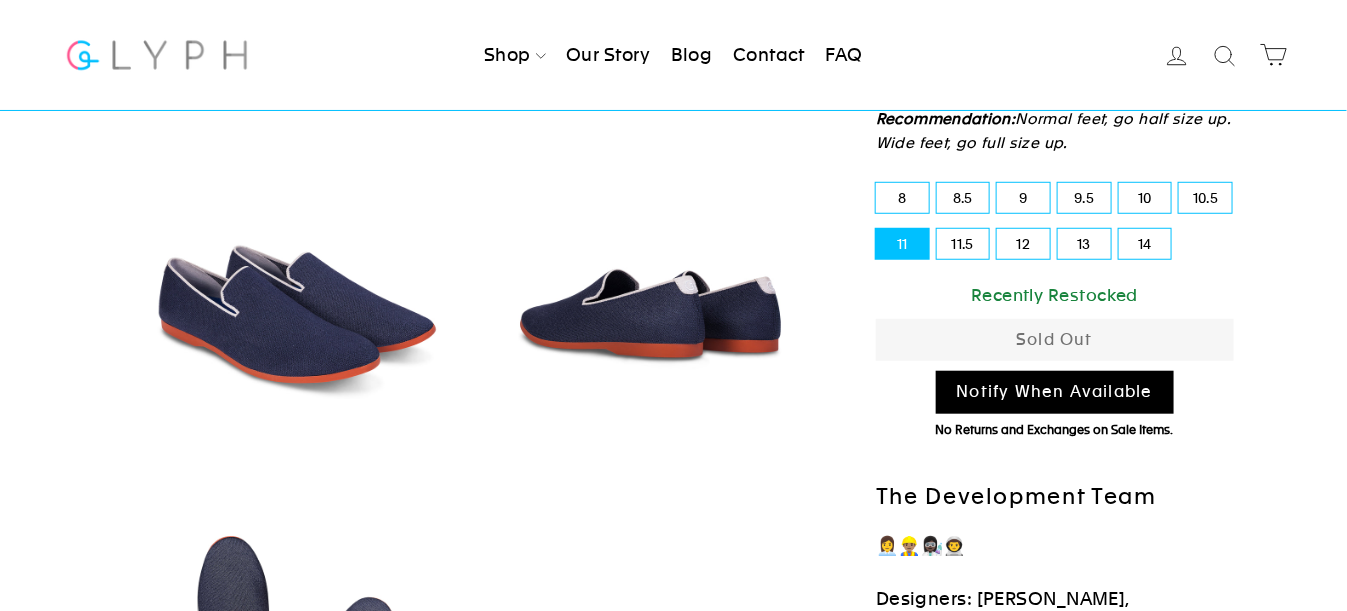 click on "Notify When Available" at bounding box center [1055, 392] 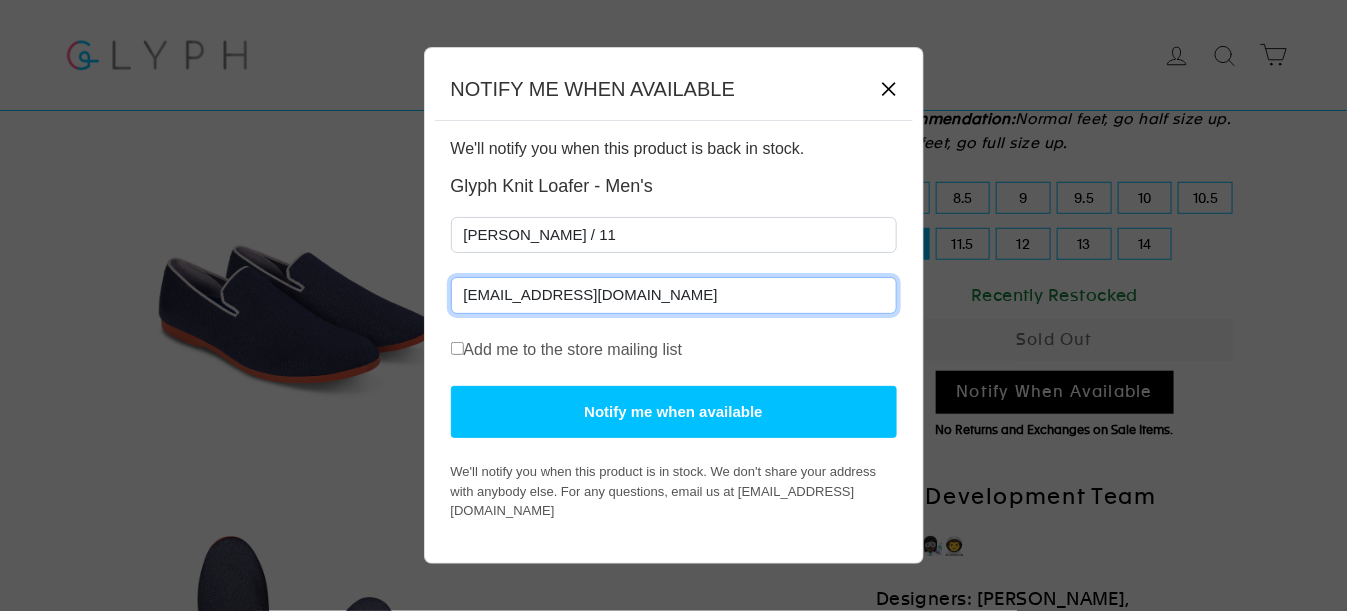 type on "smboro@gmail.com" 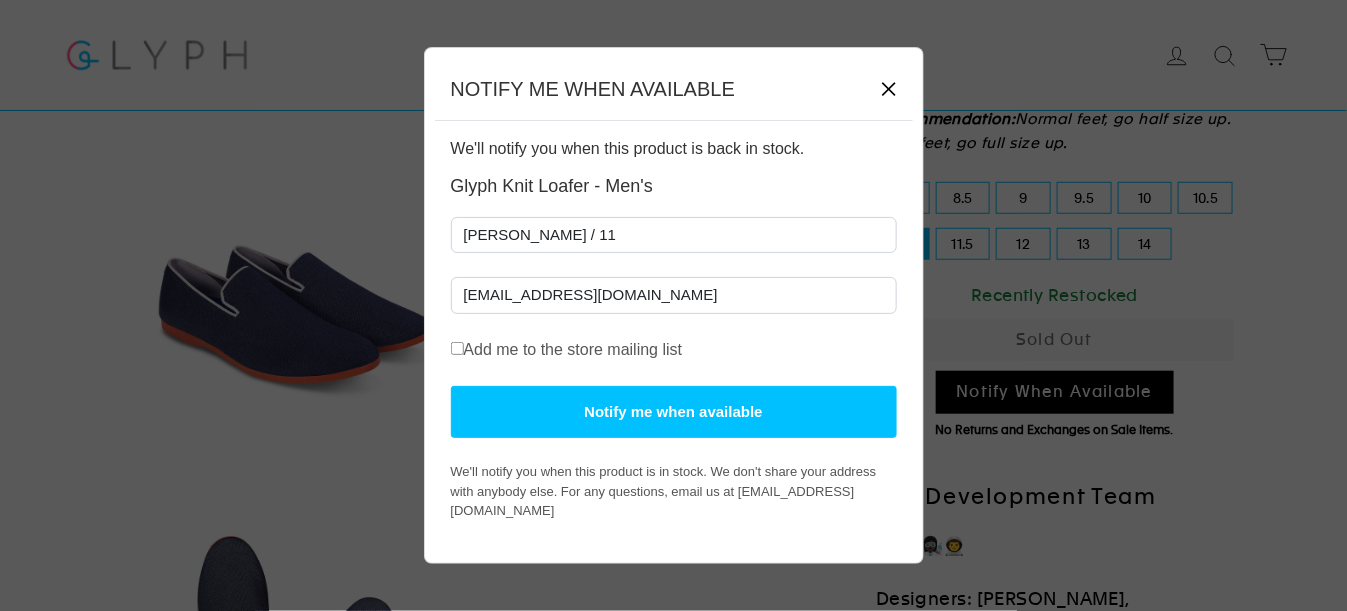 click on "Notify me when available" at bounding box center (674, 412) 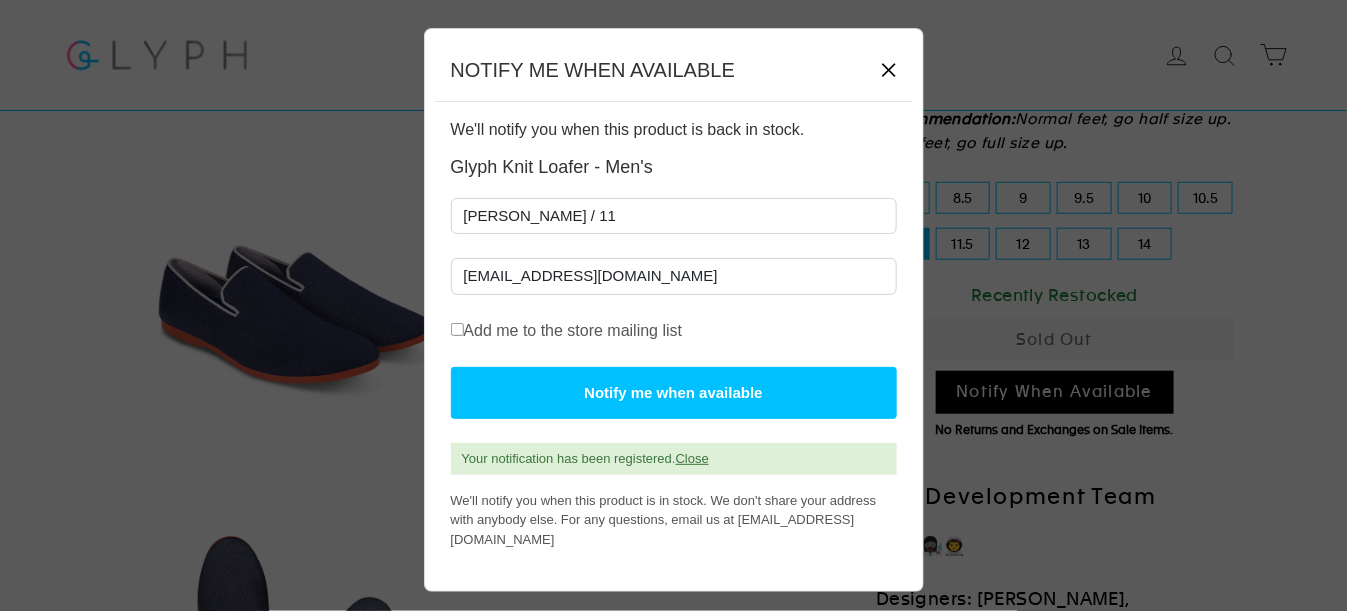 click on "✕" at bounding box center [889, 70] 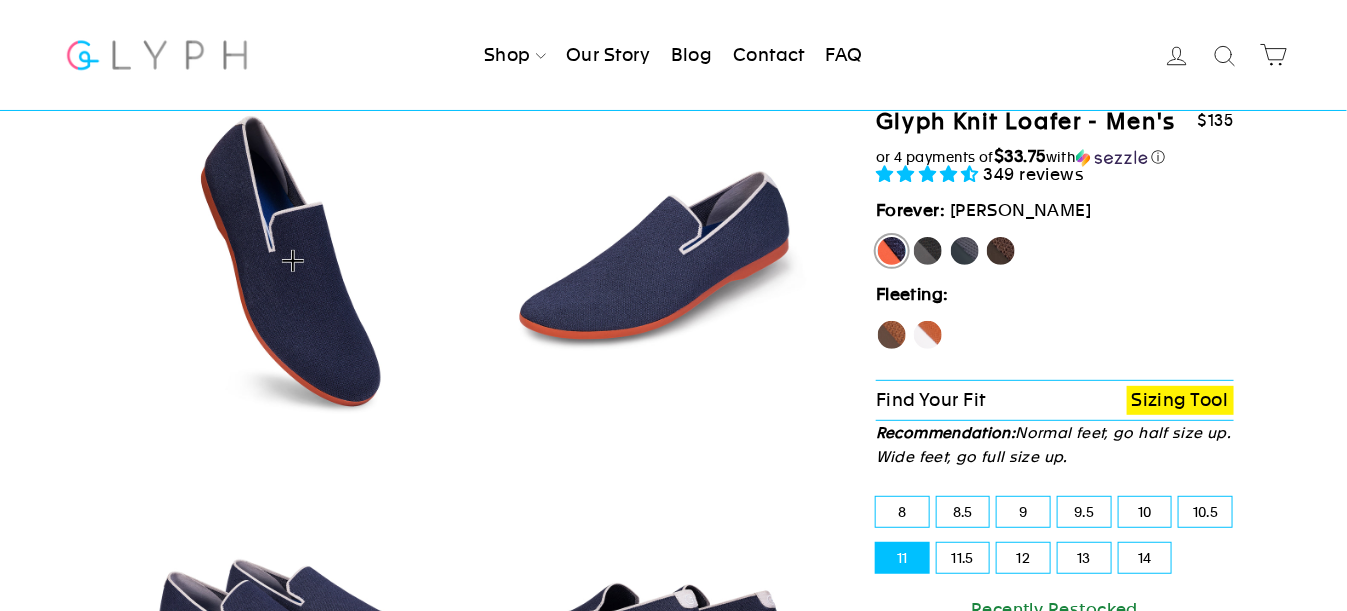 scroll, scrollTop: 0, scrollLeft: 0, axis: both 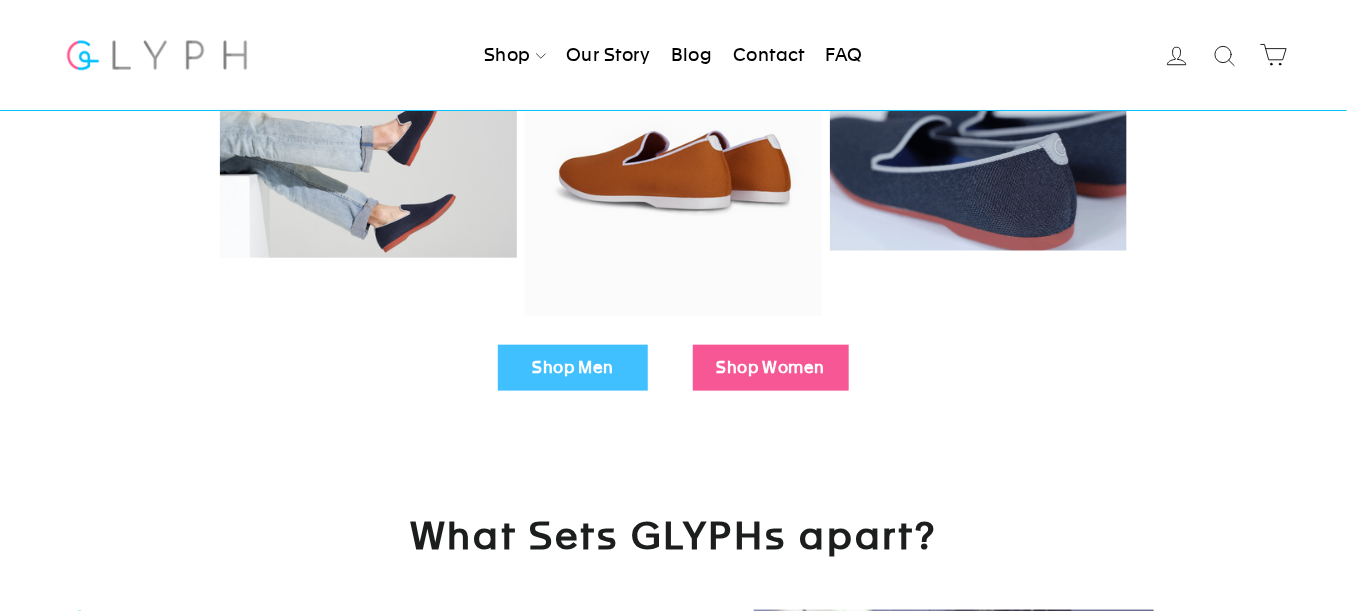 click on "Shop Men" at bounding box center [573, 368] 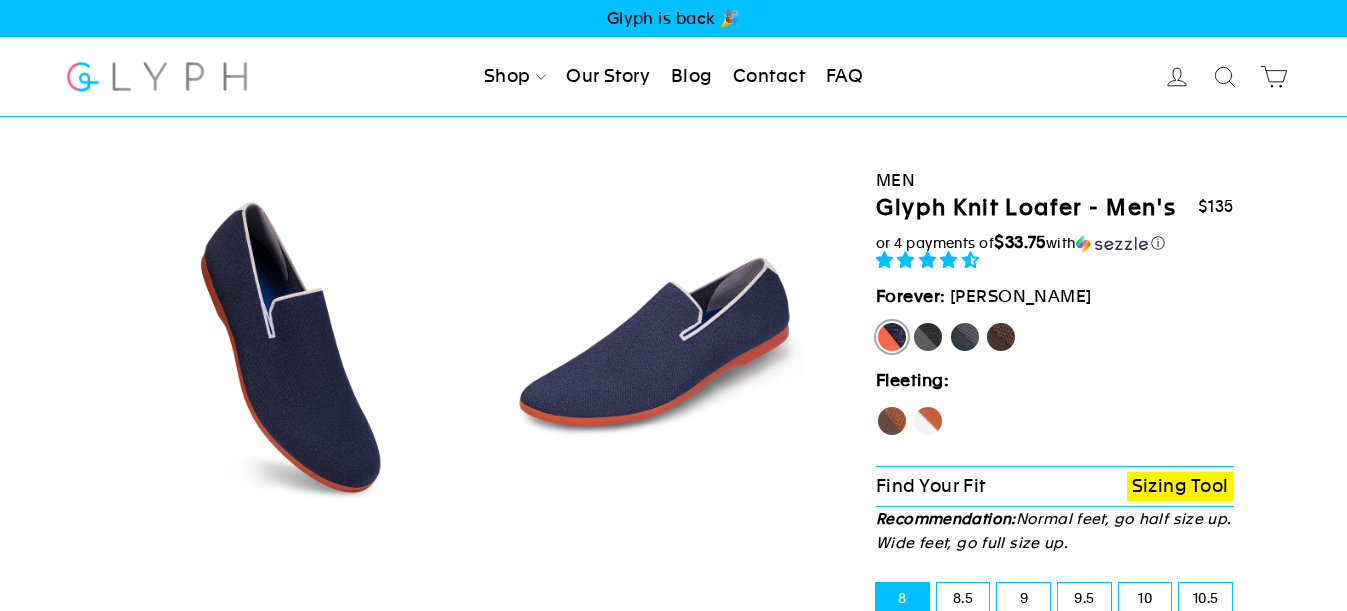 scroll, scrollTop: 0, scrollLeft: 0, axis: both 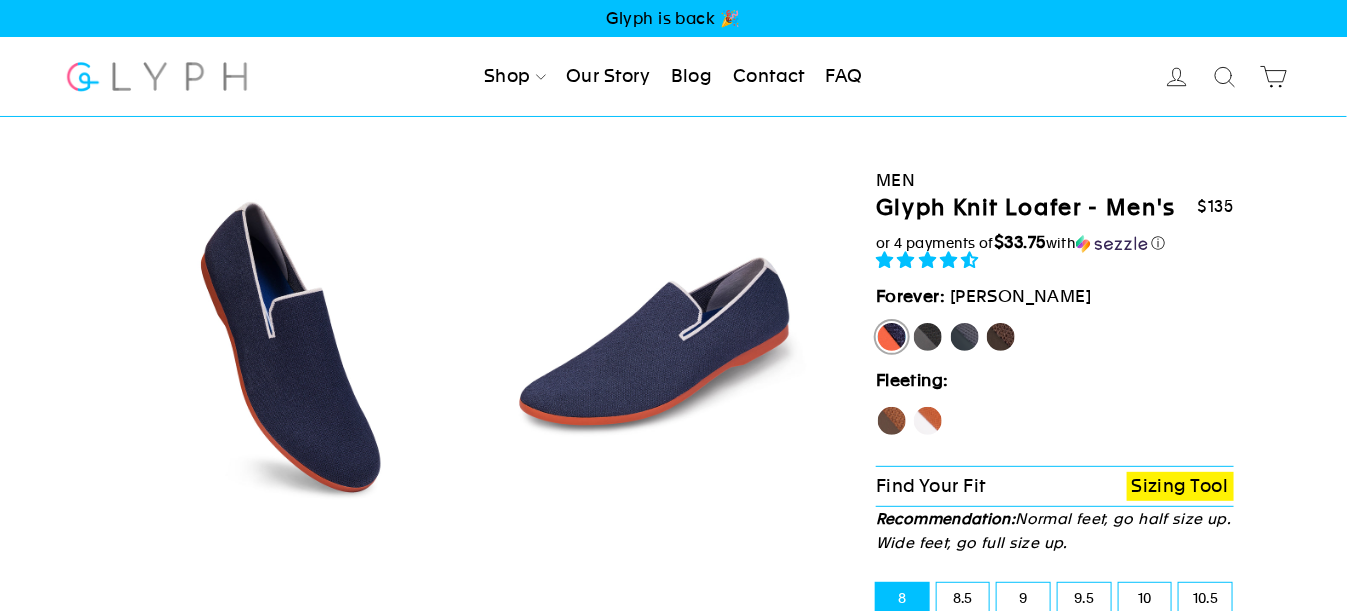 select on "highest-rating" 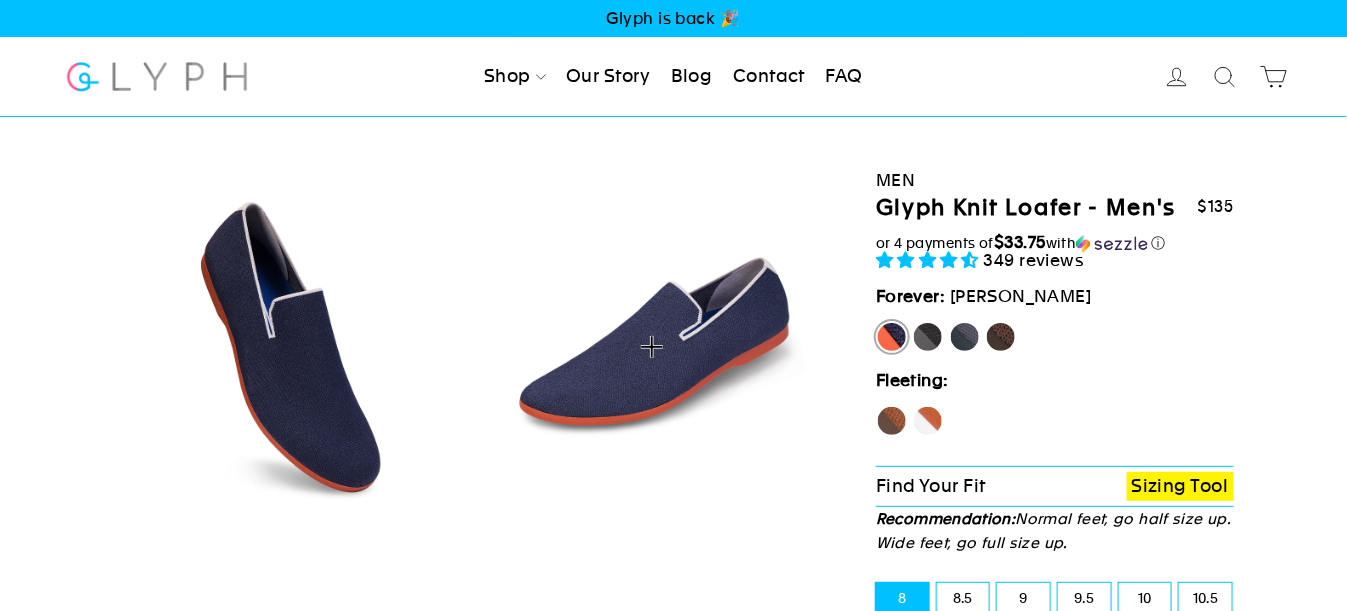 scroll, scrollTop: 0, scrollLeft: 0, axis: both 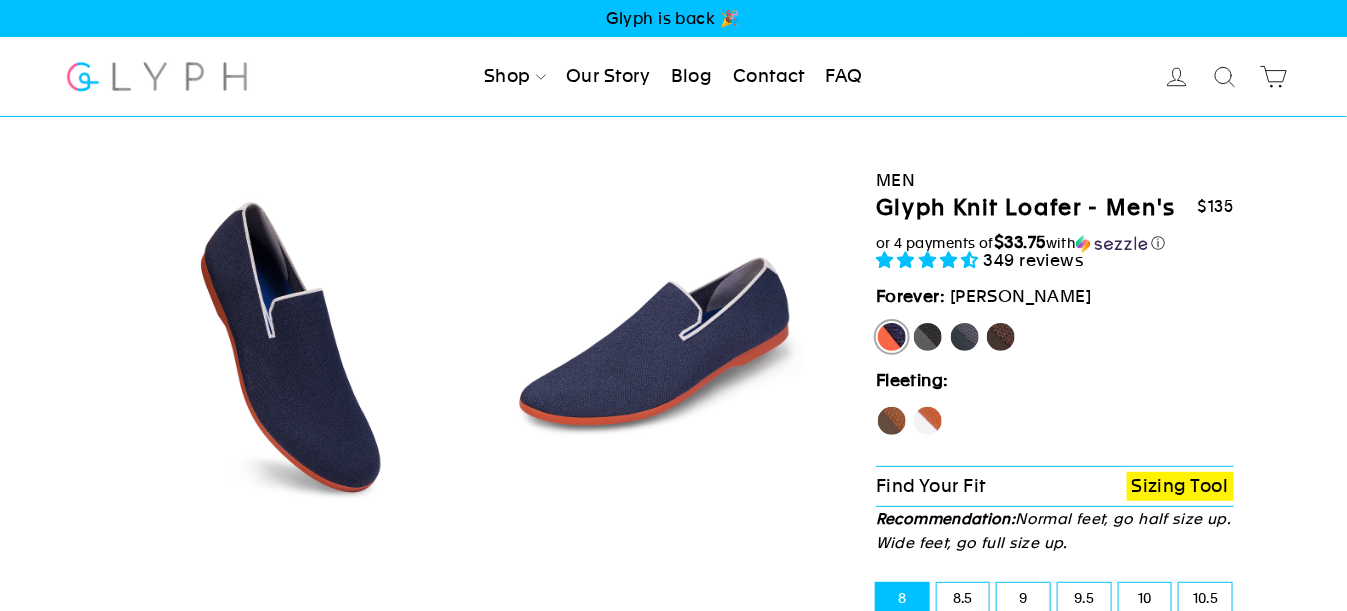 click on "Fox" at bounding box center (928, 421) 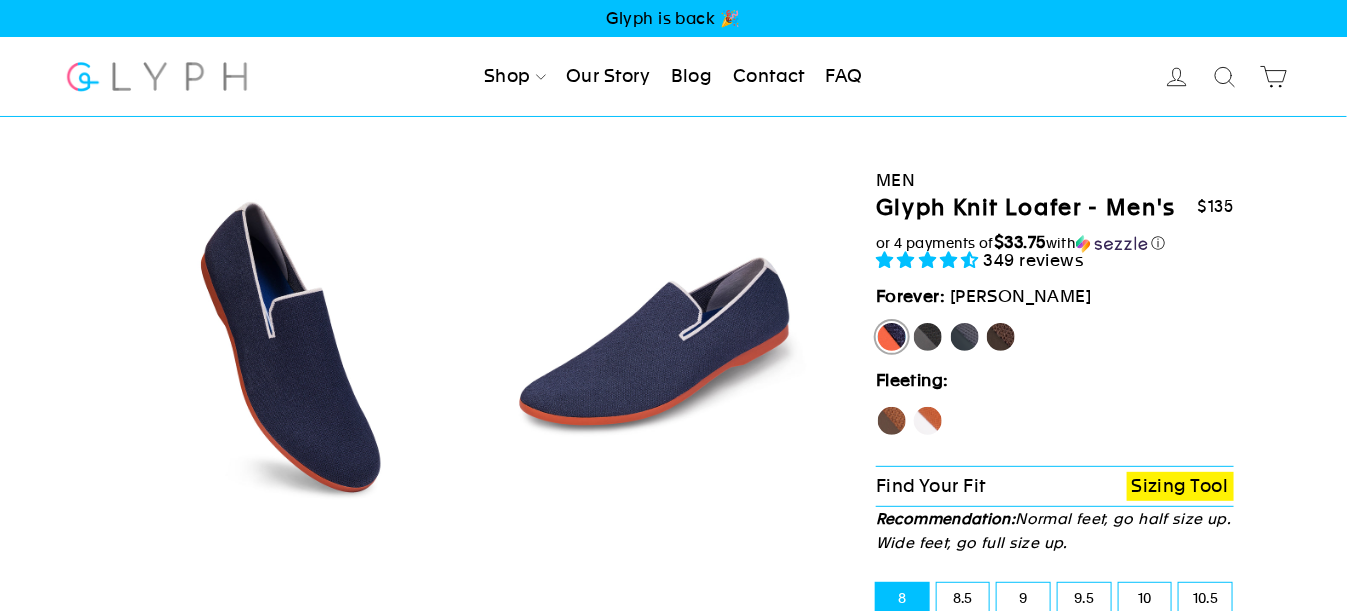 click on "Fox" at bounding box center (912, 405) 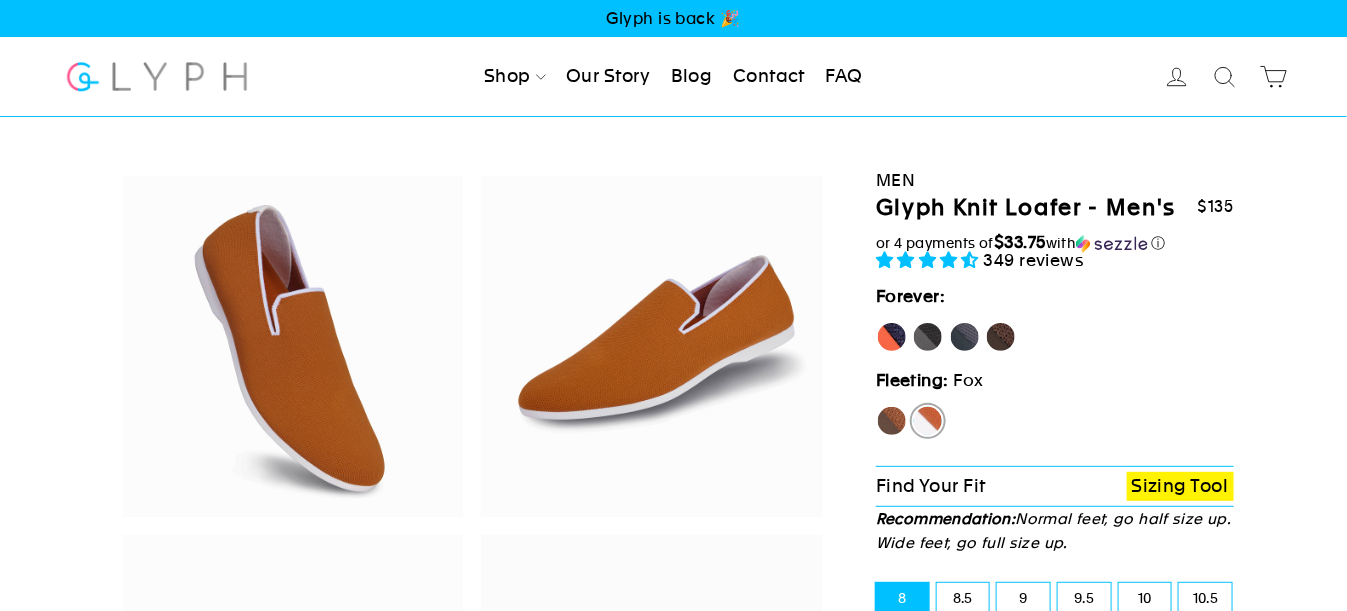 click on "Hawk" at bounding box center [892, 421] 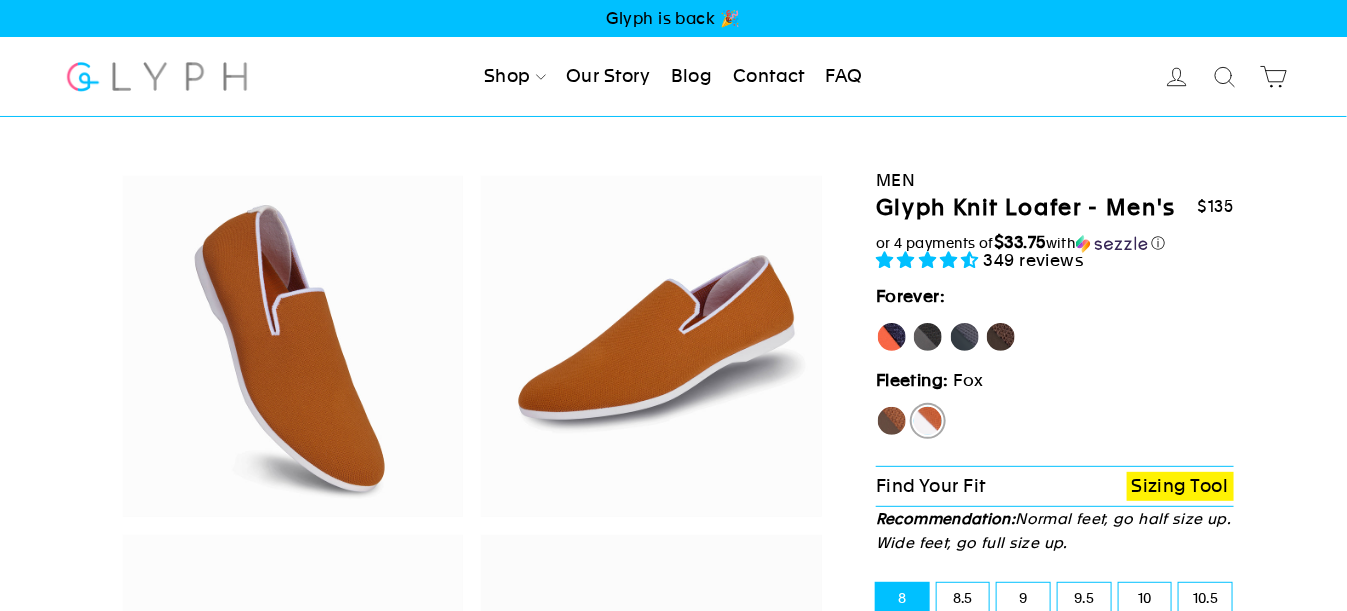 click on "Hawk" at bounding box center [876, 405] 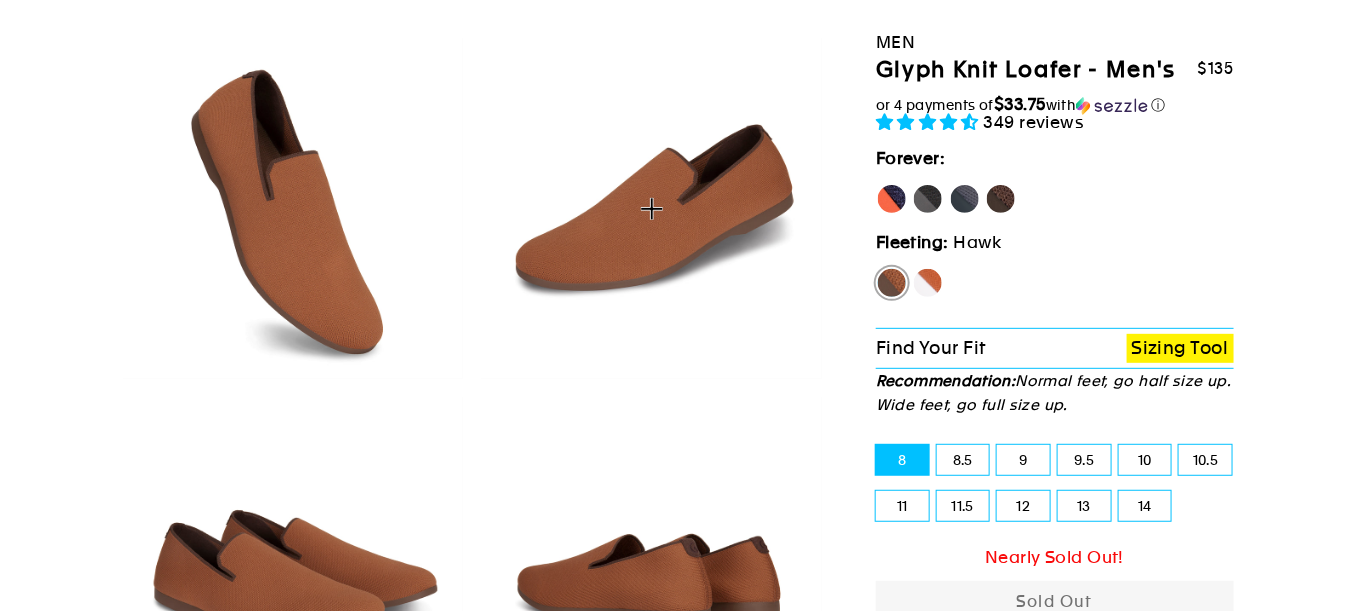 scroll, scrollTop: 200, scrollLeft: 0, axis: vertical 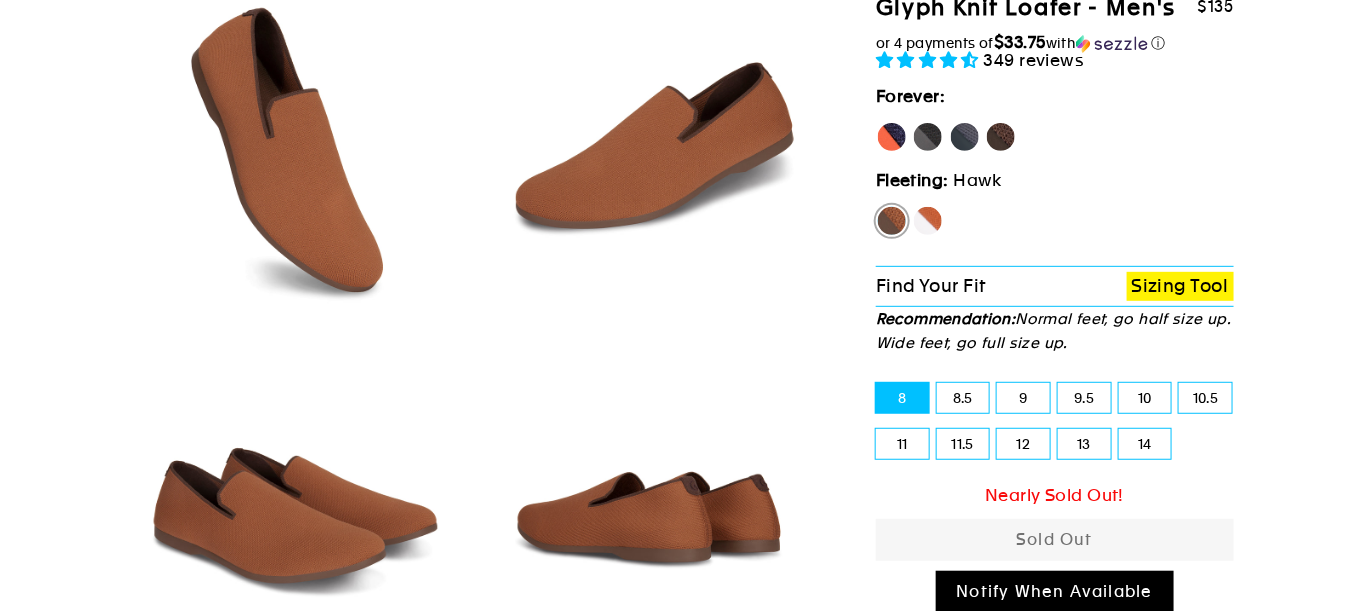 click on "Fox" at bounding box center [928, 221] 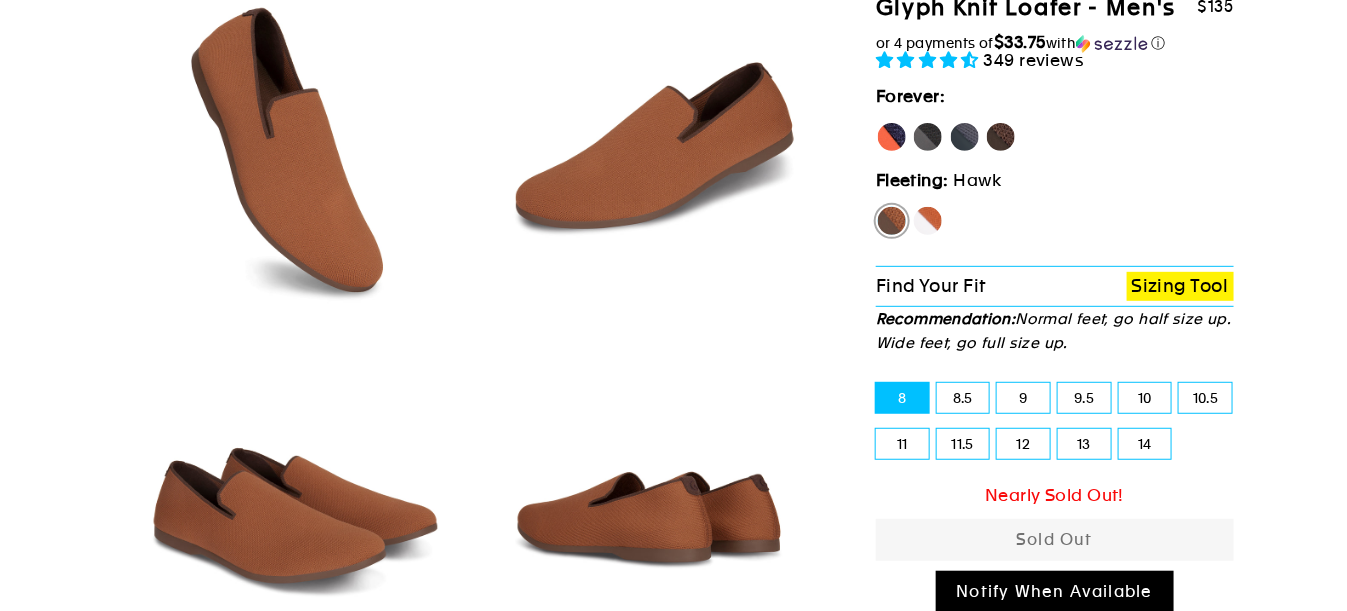 radio on "true" 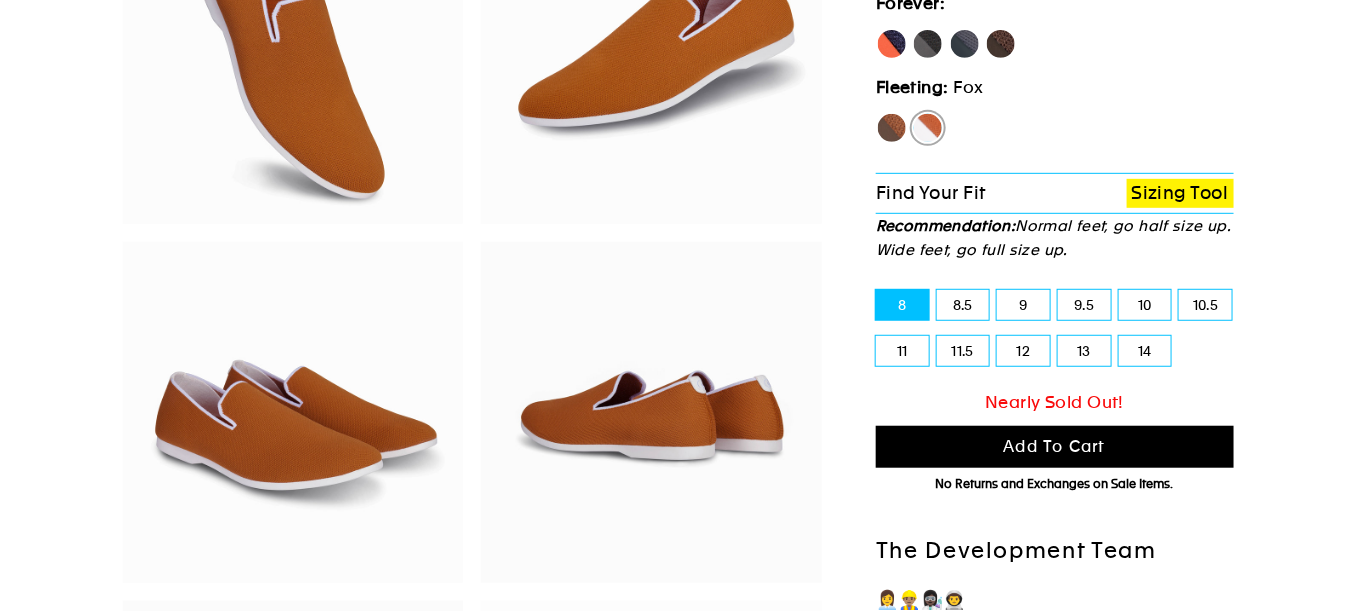 scroll, scrollTop: 300, scrollLeft: 0, axis: vertical 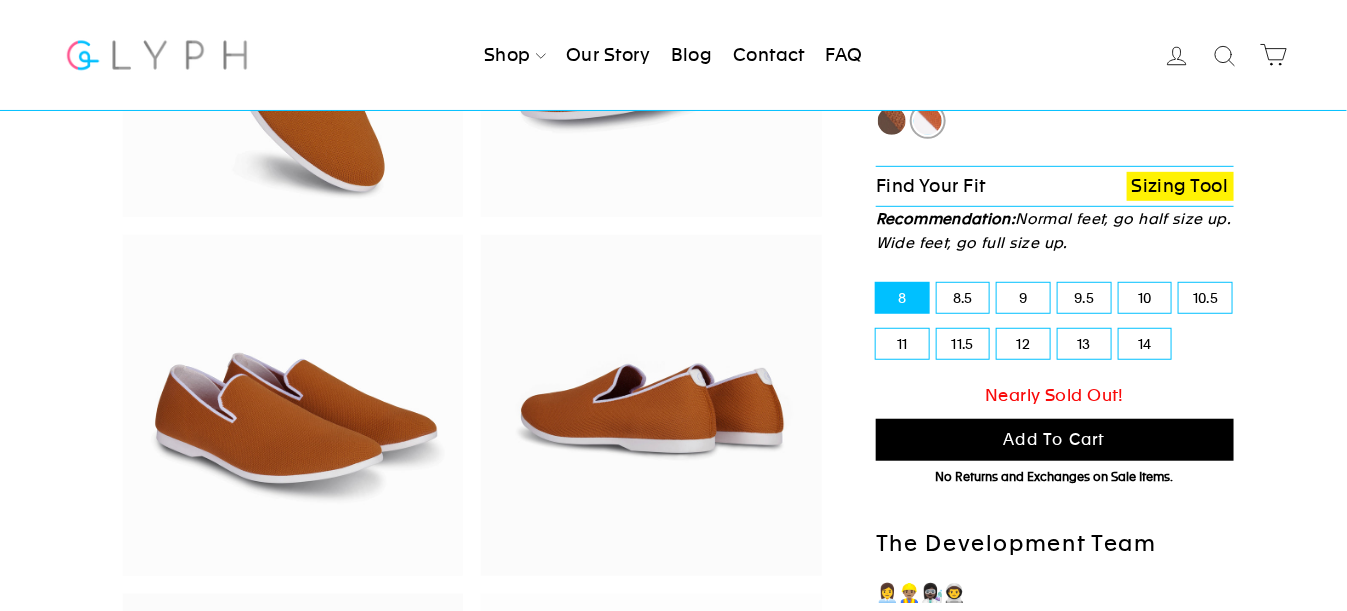 click on "11" at bounding box center (902, 344) 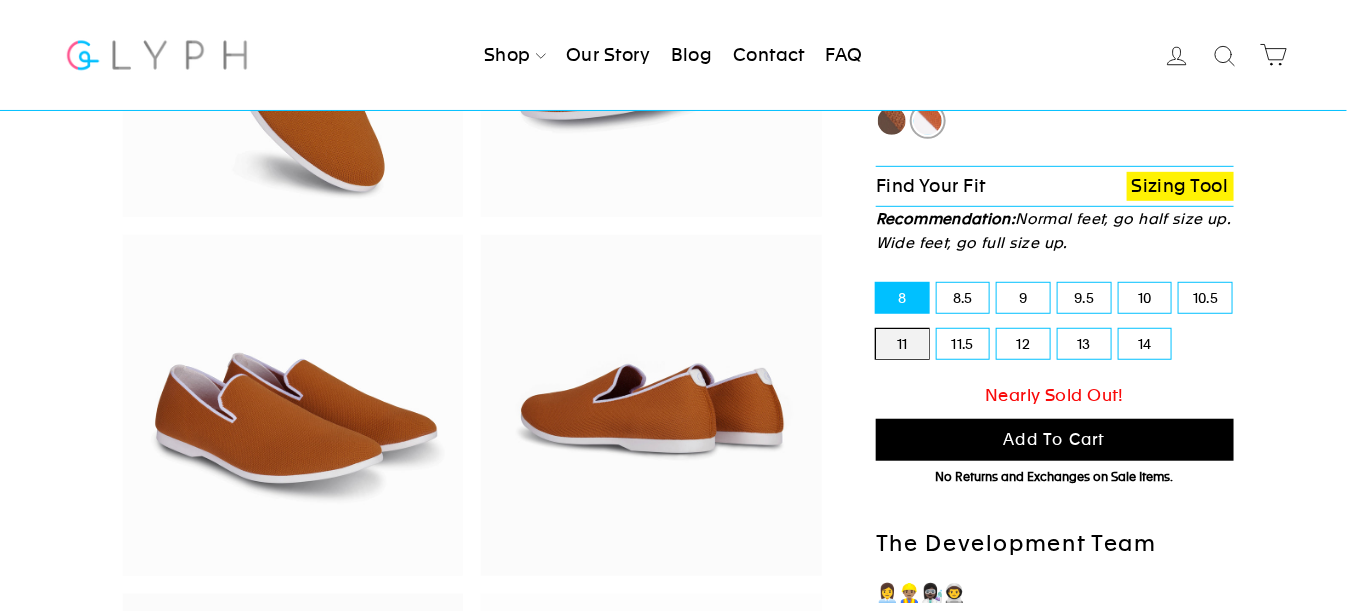 radio on "true" 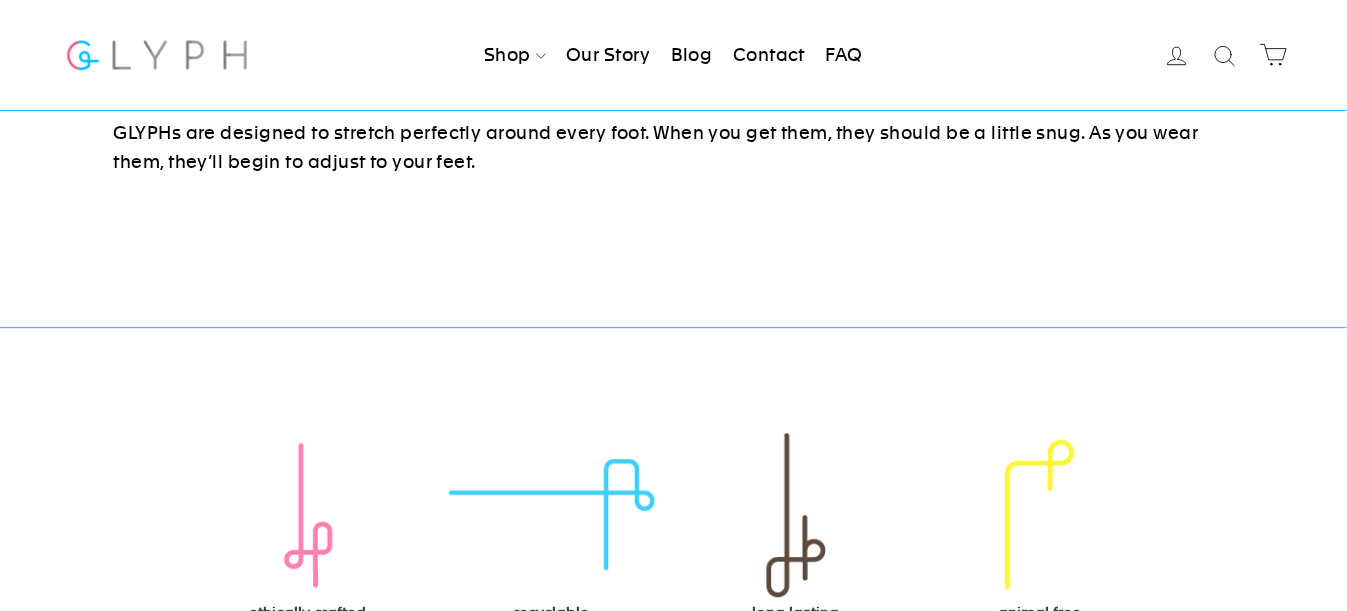 scroll, scrollTop: 1800, scrollLeft: 0, axis: vertical 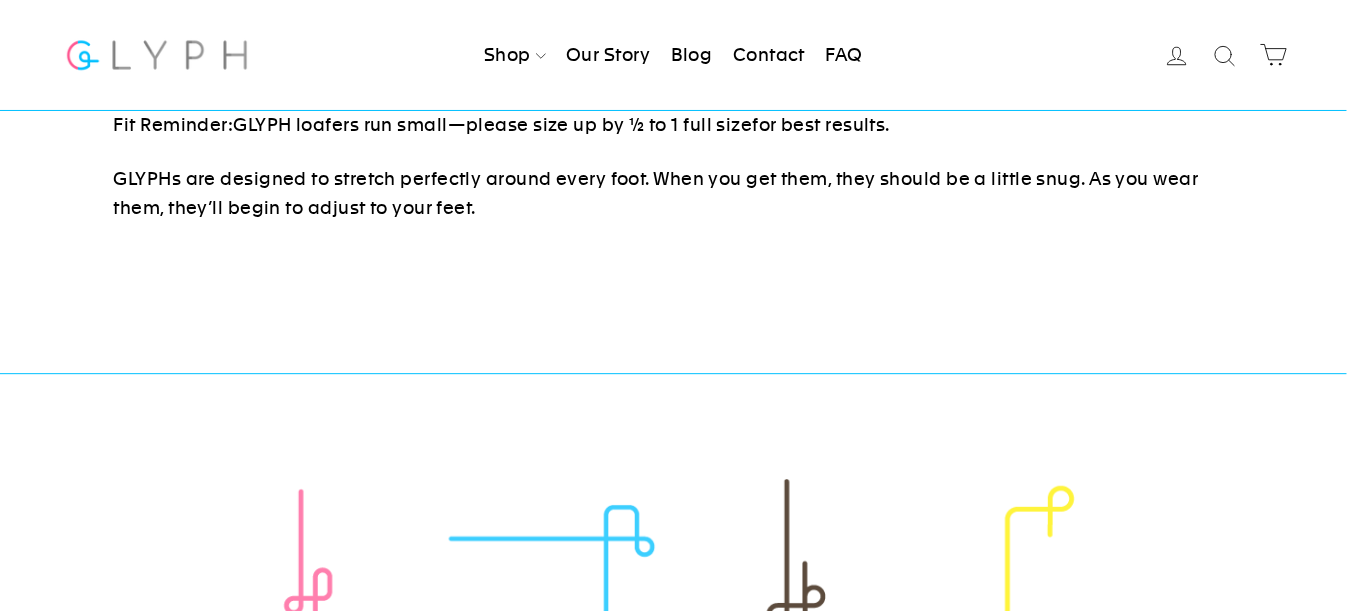click at bounding box center (157, 54) 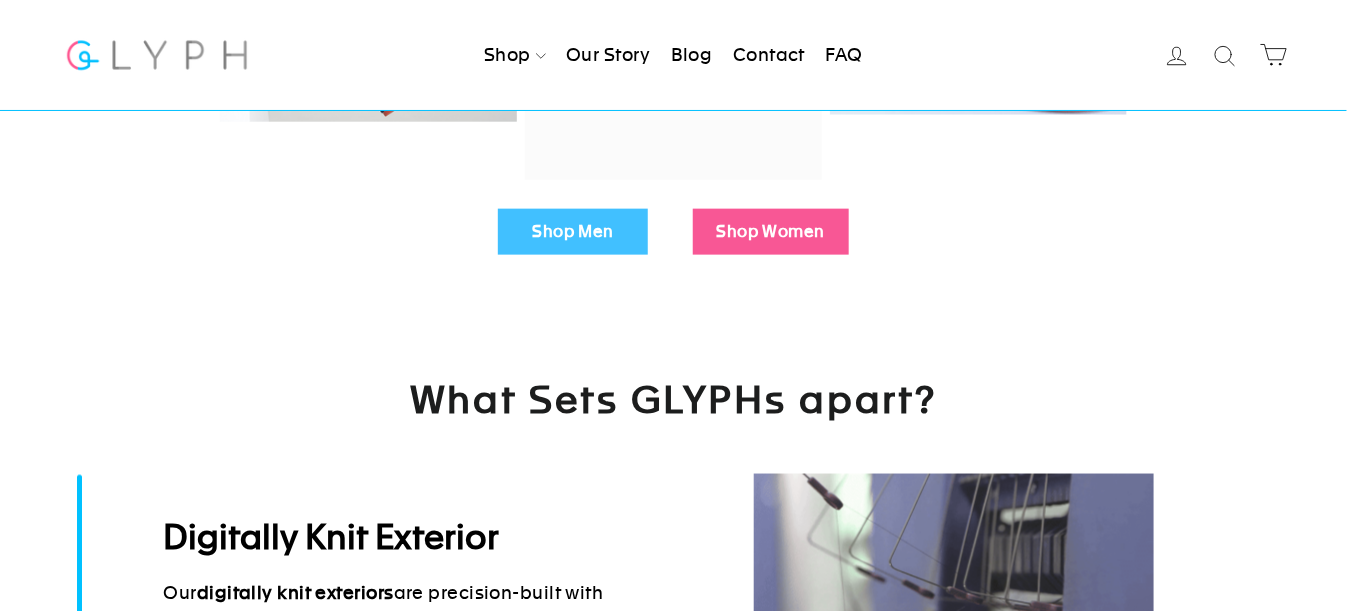 scroll, scrollTop: 700, scrollLeft: 0, axis: vertical 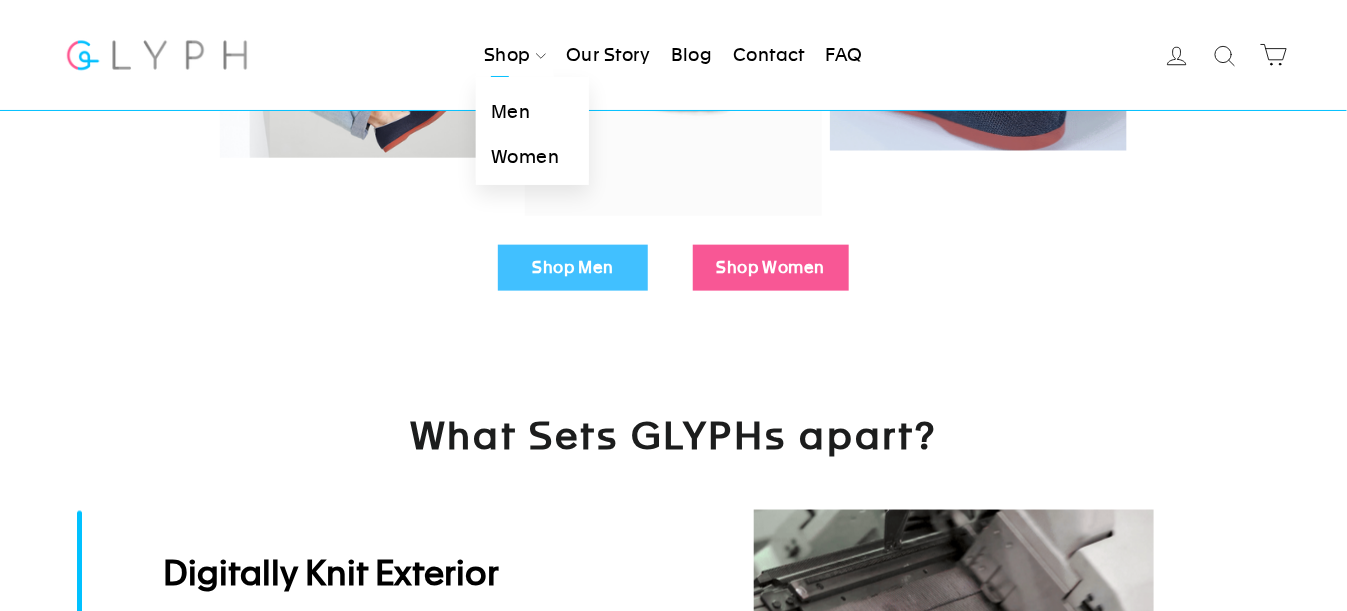 click on "Men" at bounding box center [532, 112] 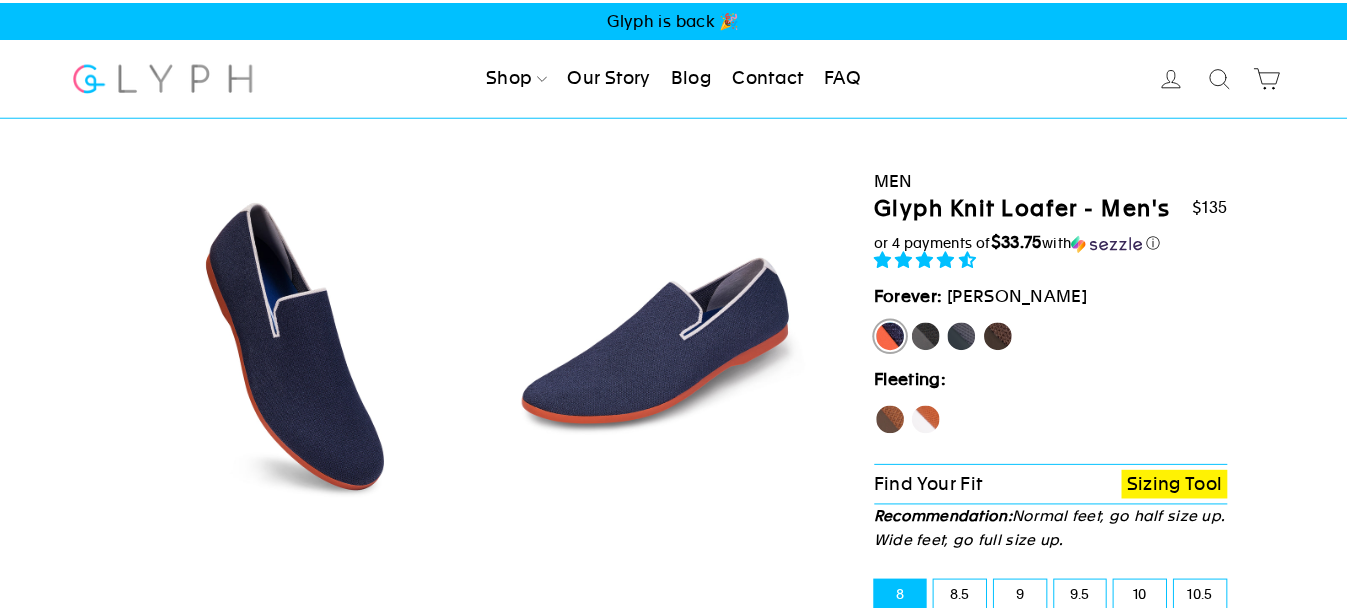 scroll, scrollTop: 0, scrollLeft: 0, axis: both 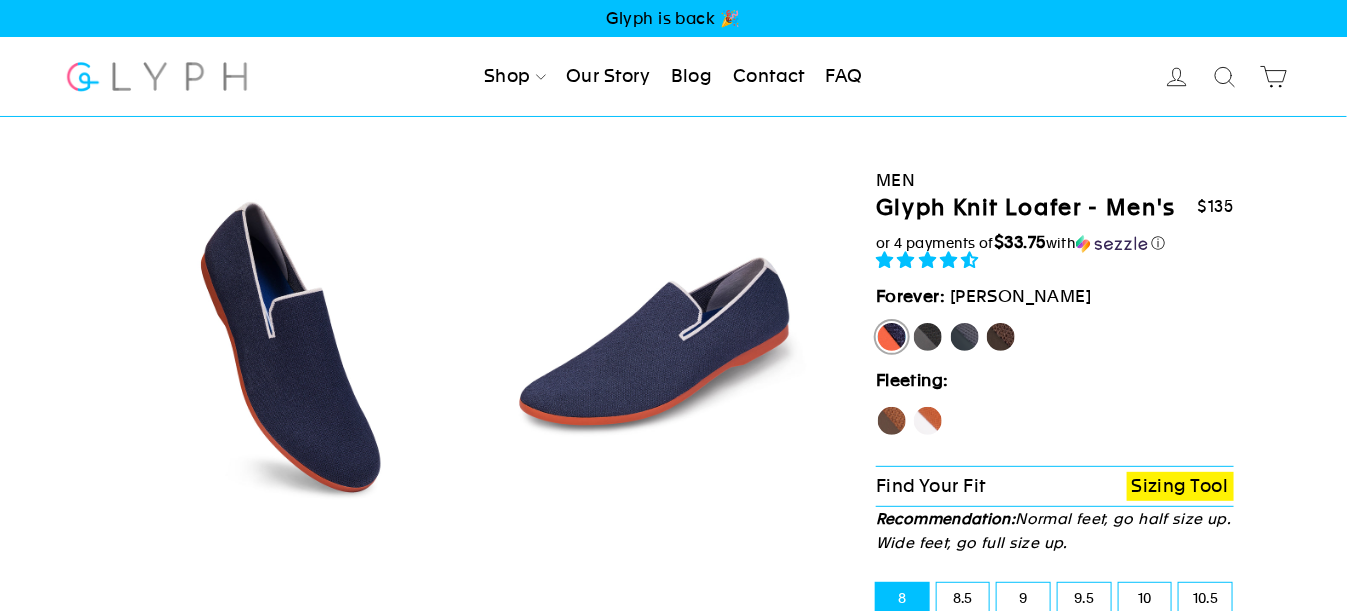 select on "highest-rating" 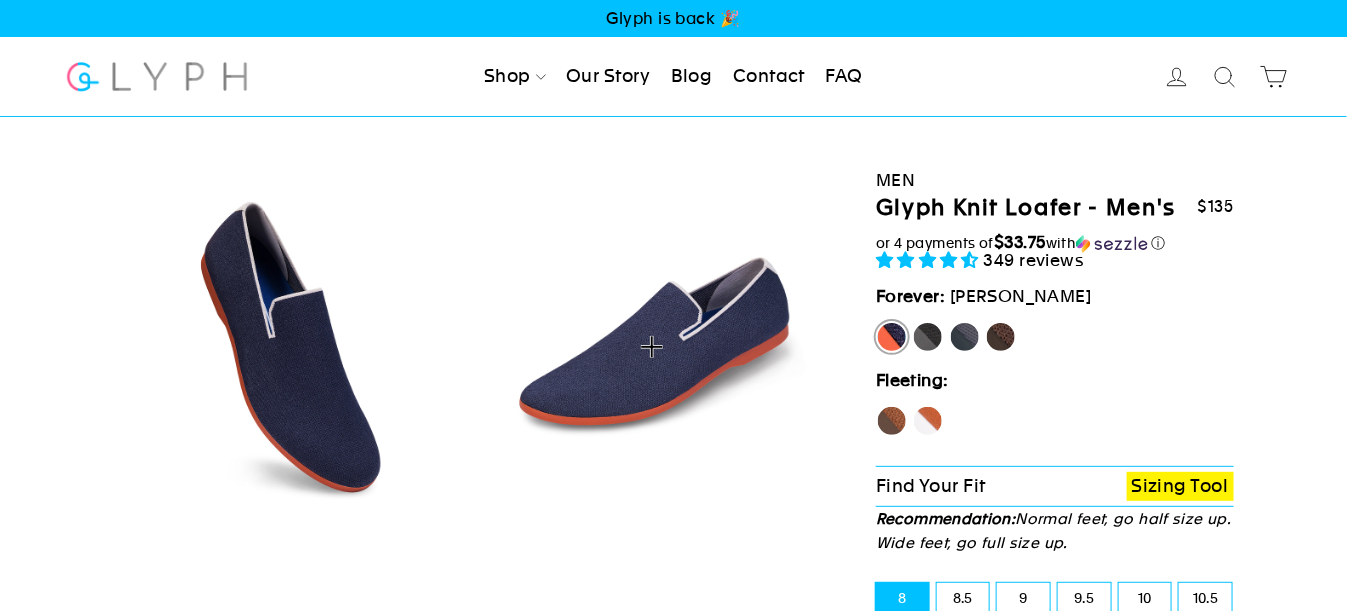 scroll, scrollTop: 0, scrollLeft: 0, axis: both 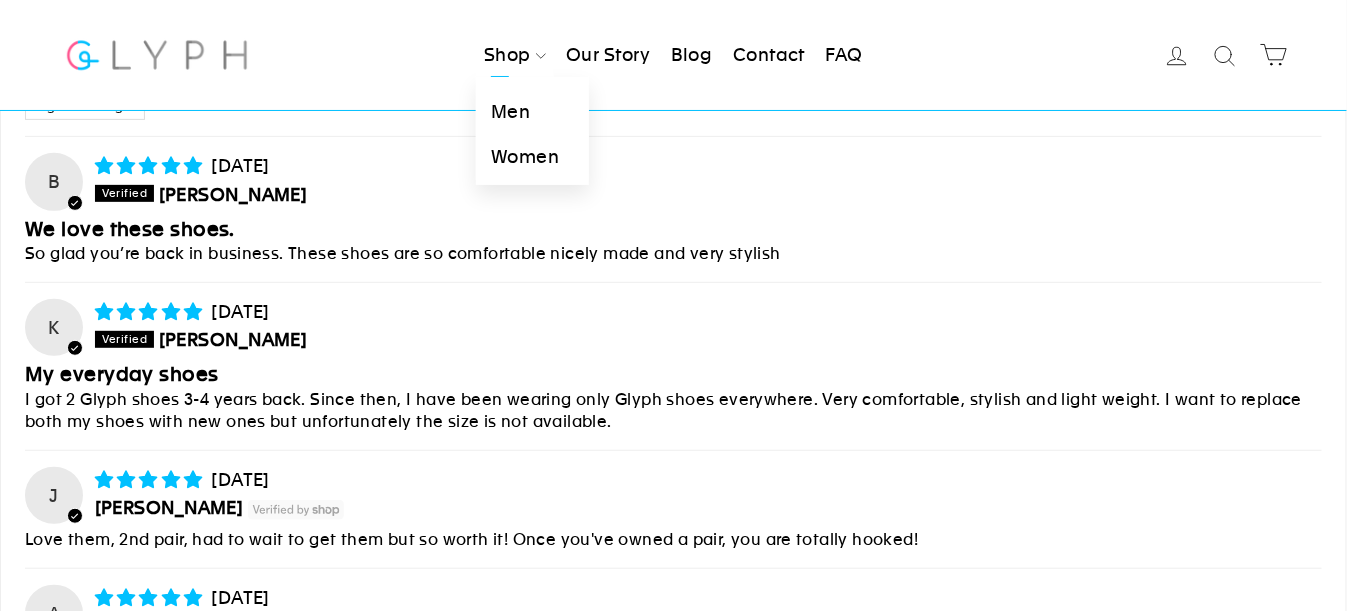 click on "Men" at bounding box center (532, 112) 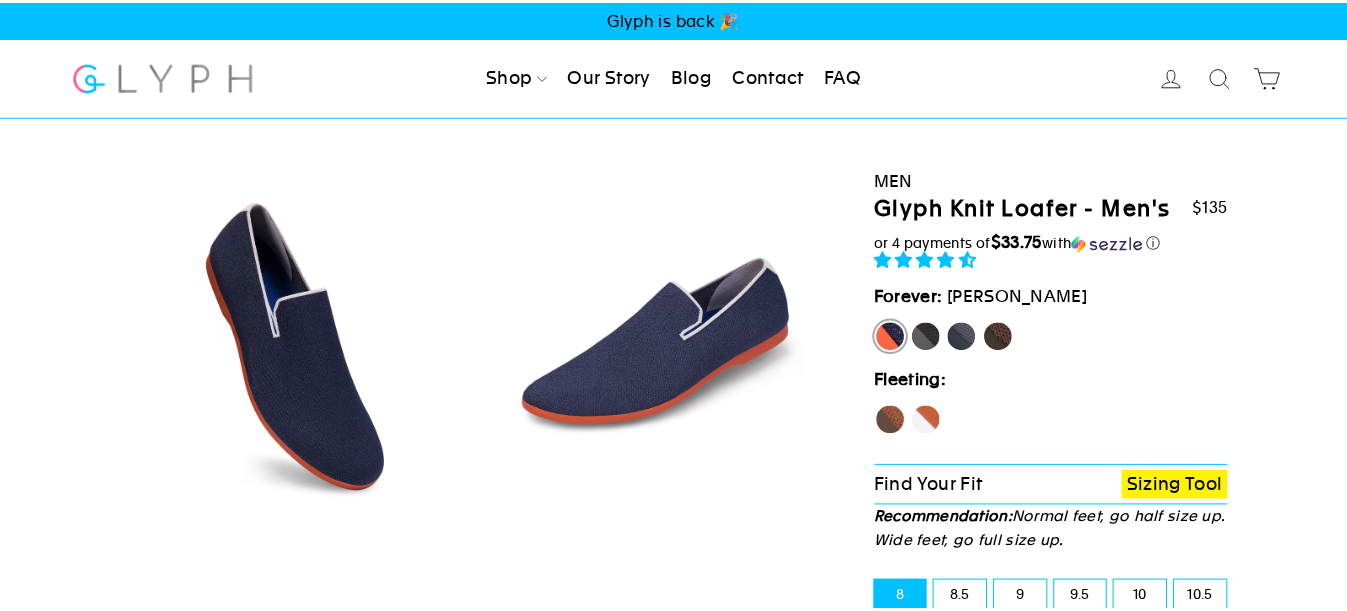 scroll, scrollTop: 0, scrollLeft: 0, axis: both 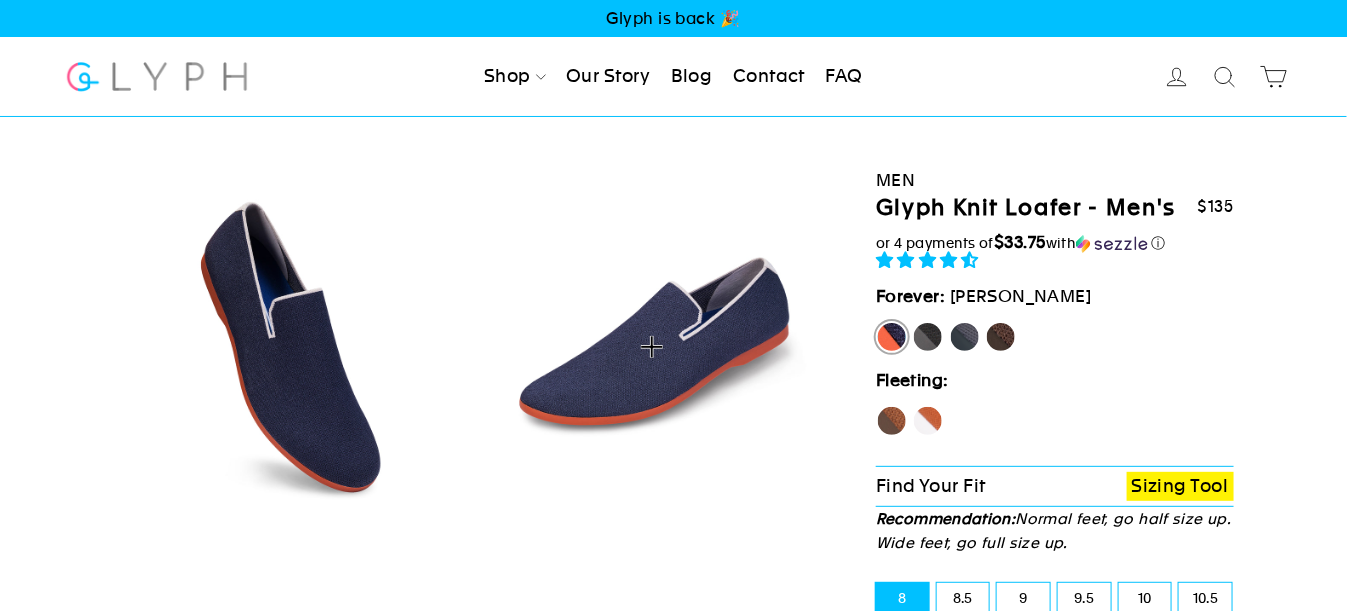 select on "highest-rating" 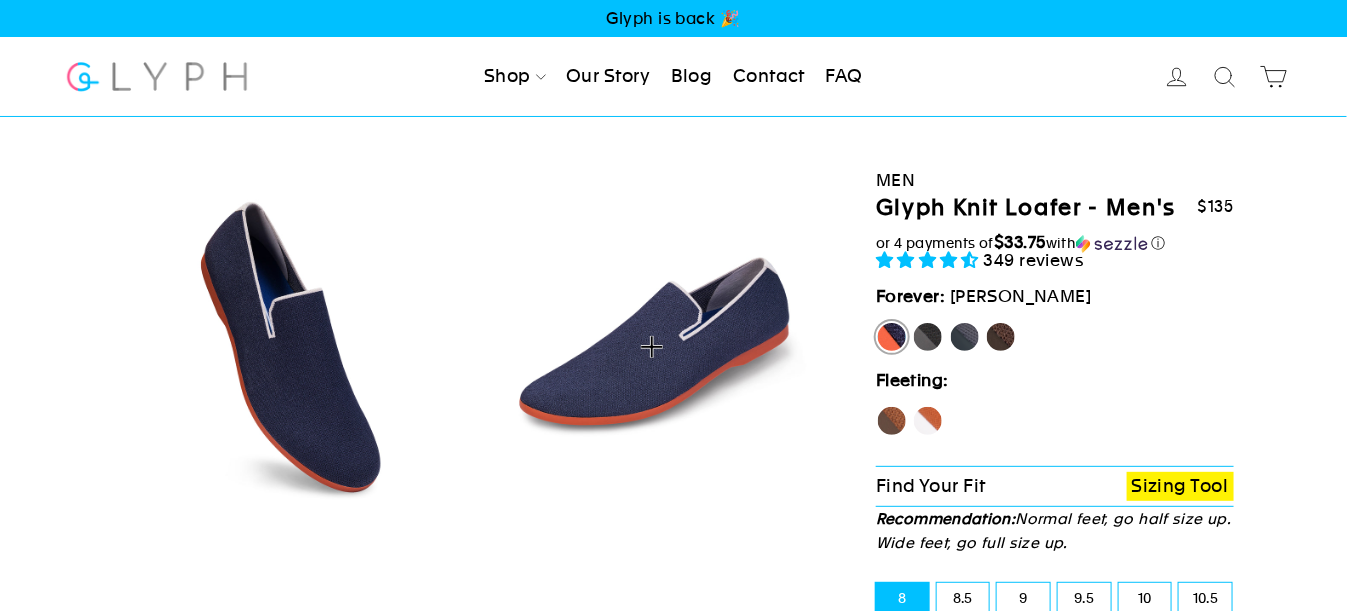 scroll, scrollTop: 237, scrollLeft: 0, axis: vertical 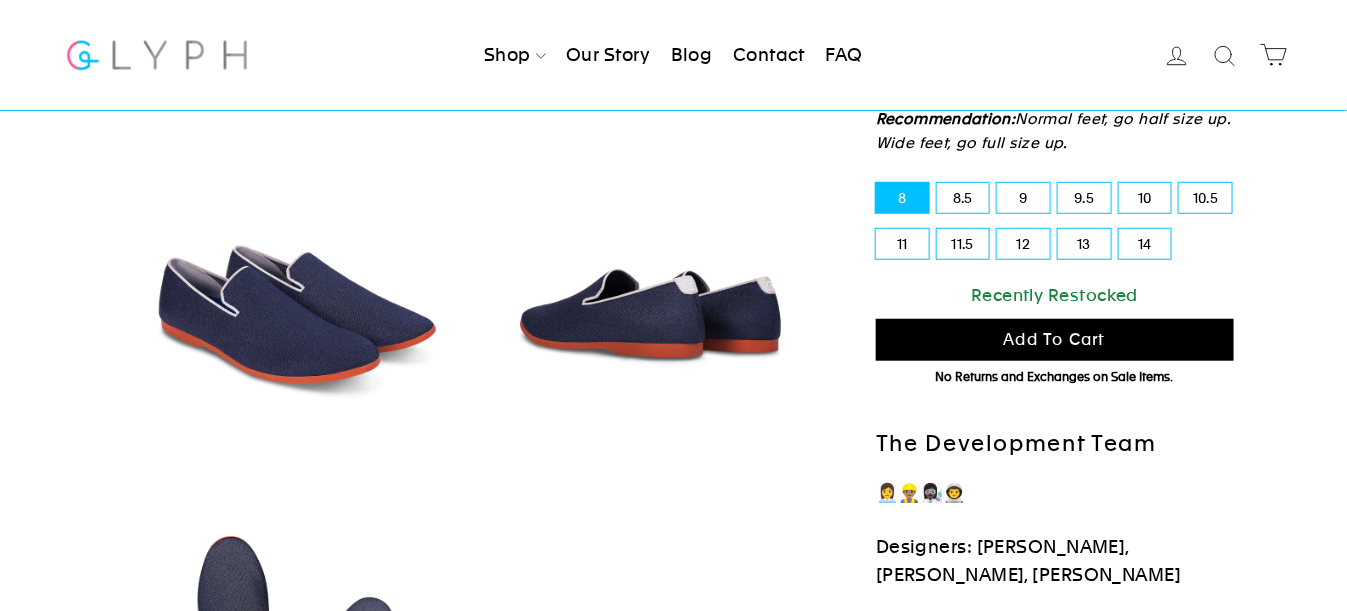 click on "11" at bounding box center [902, 244] 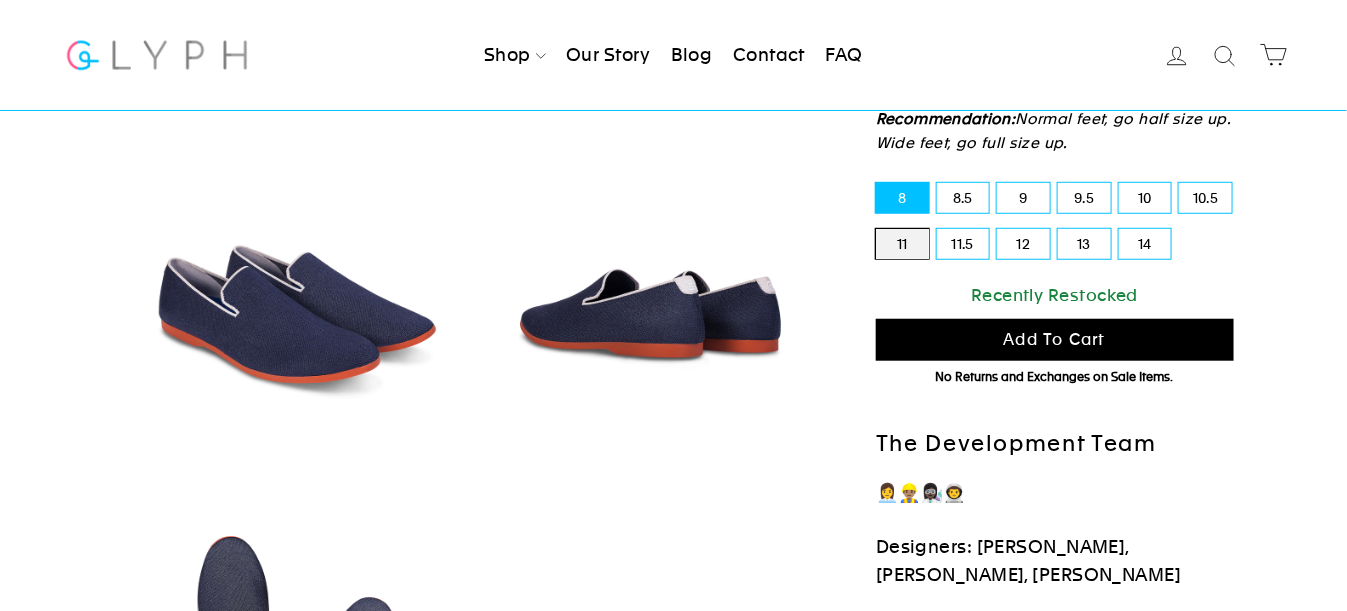 click on "11" at bounding box center (876, 229) 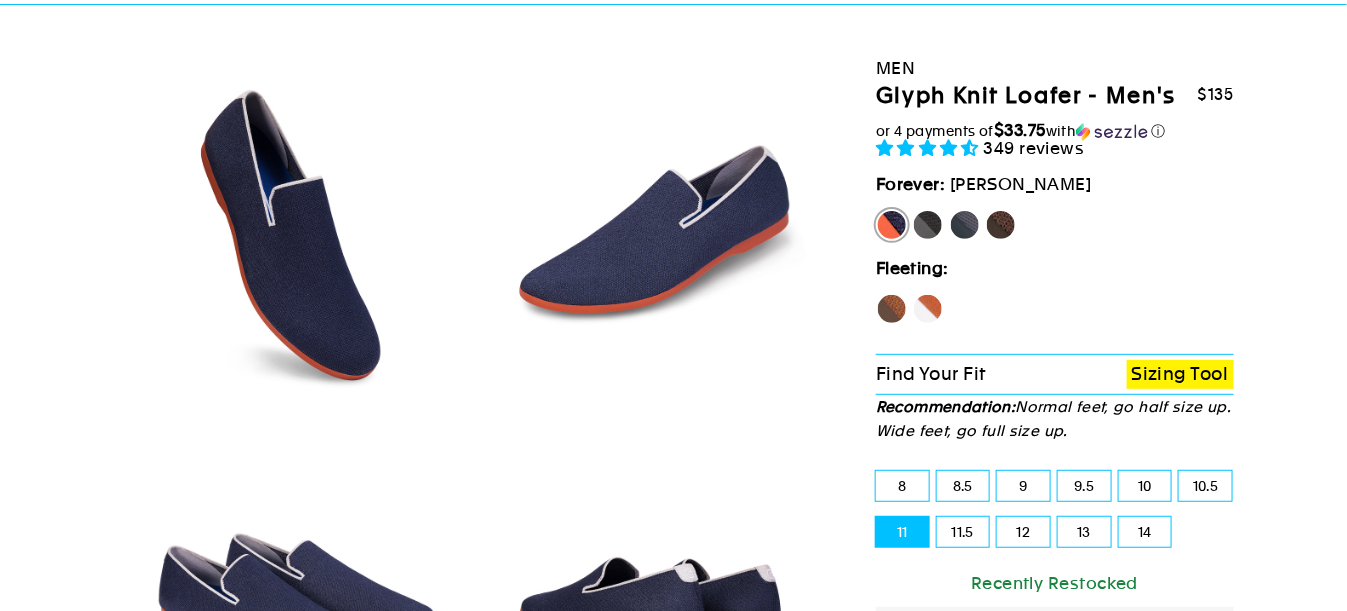 scroll, scrollTop: 100, scrollLeft: 0, axis: vertical 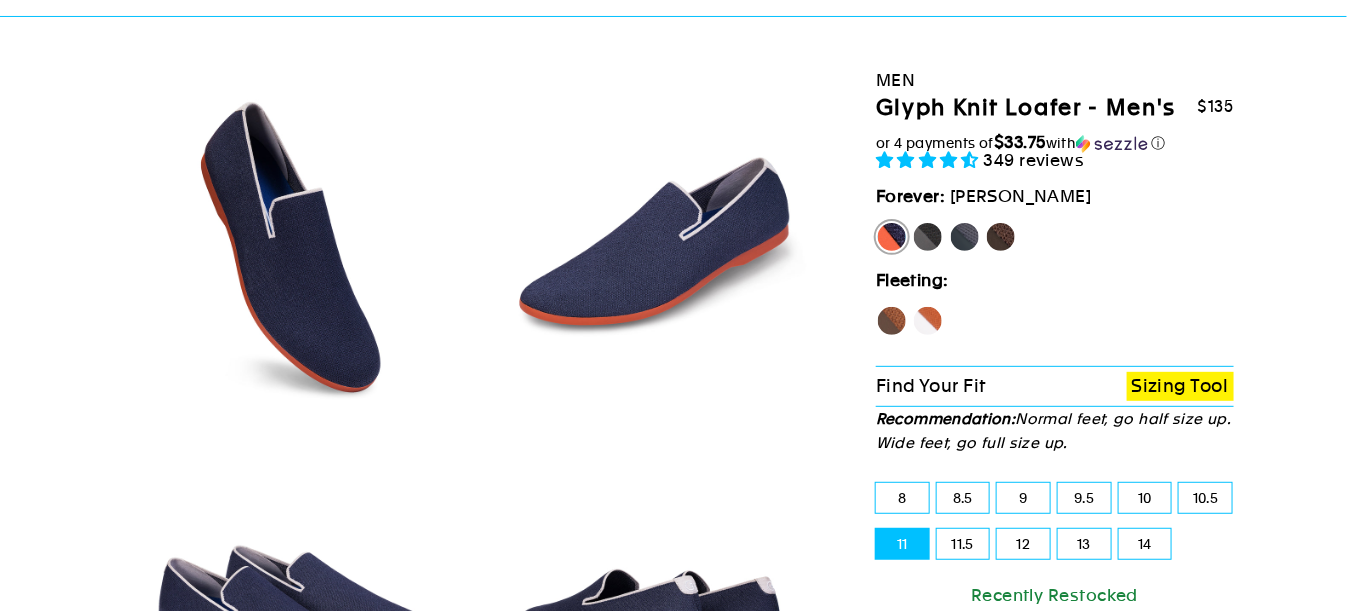 click on "Panther" at bounding box center (928, 237) 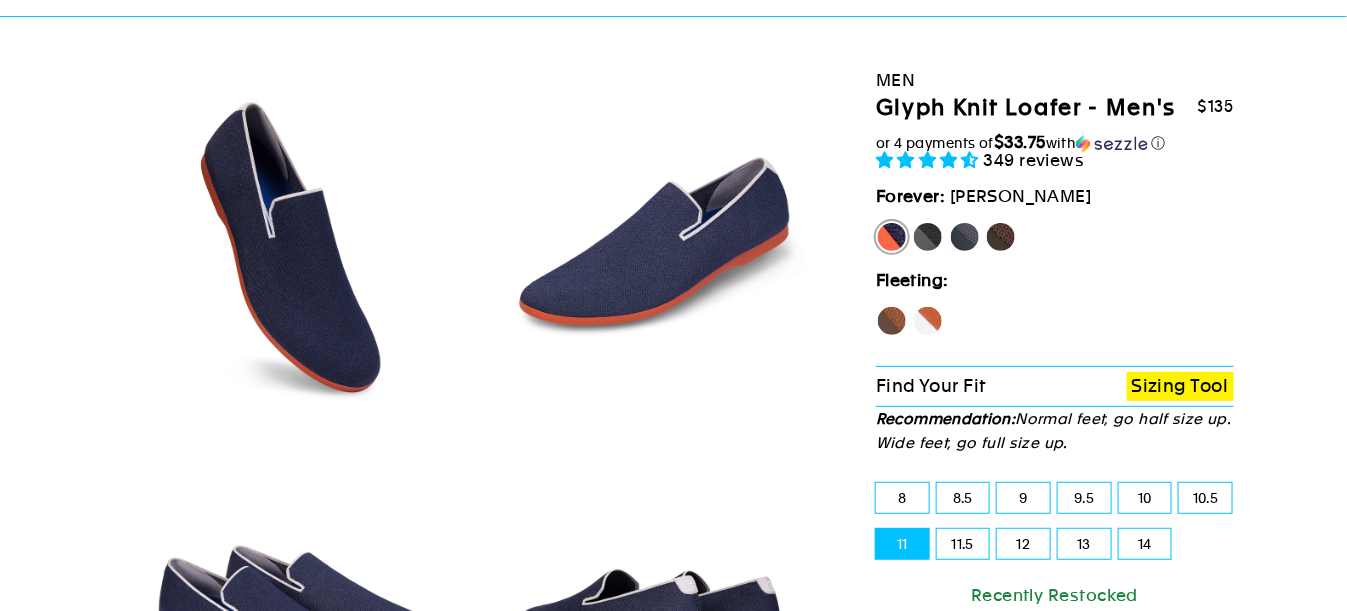 click on "Panther" at bounding box center (912, 221) 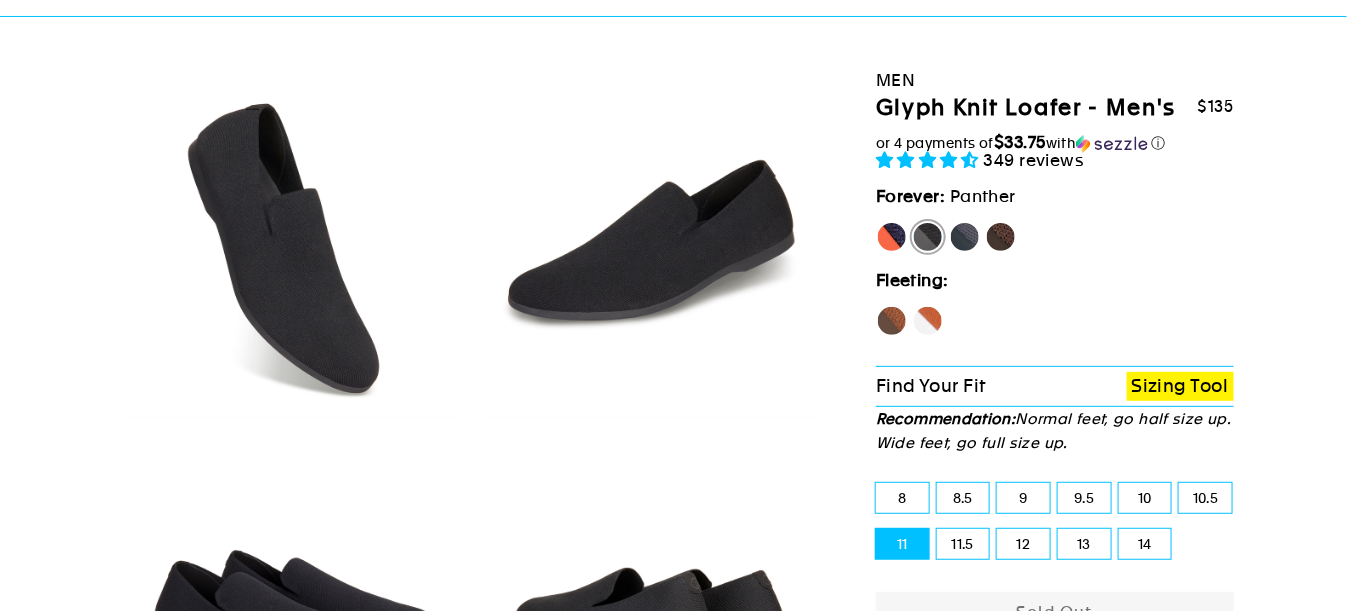 click on "Rhino" at bounding box center (965, 237) 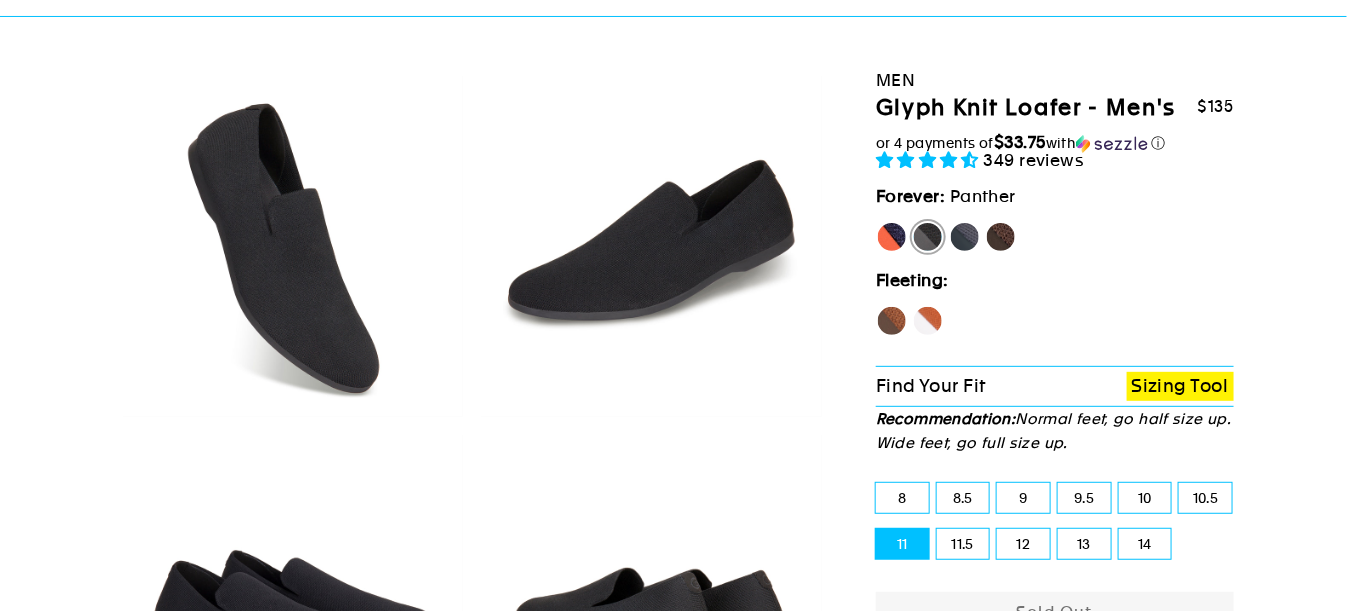 click on "Rhino" at bounding box center (949, 221) 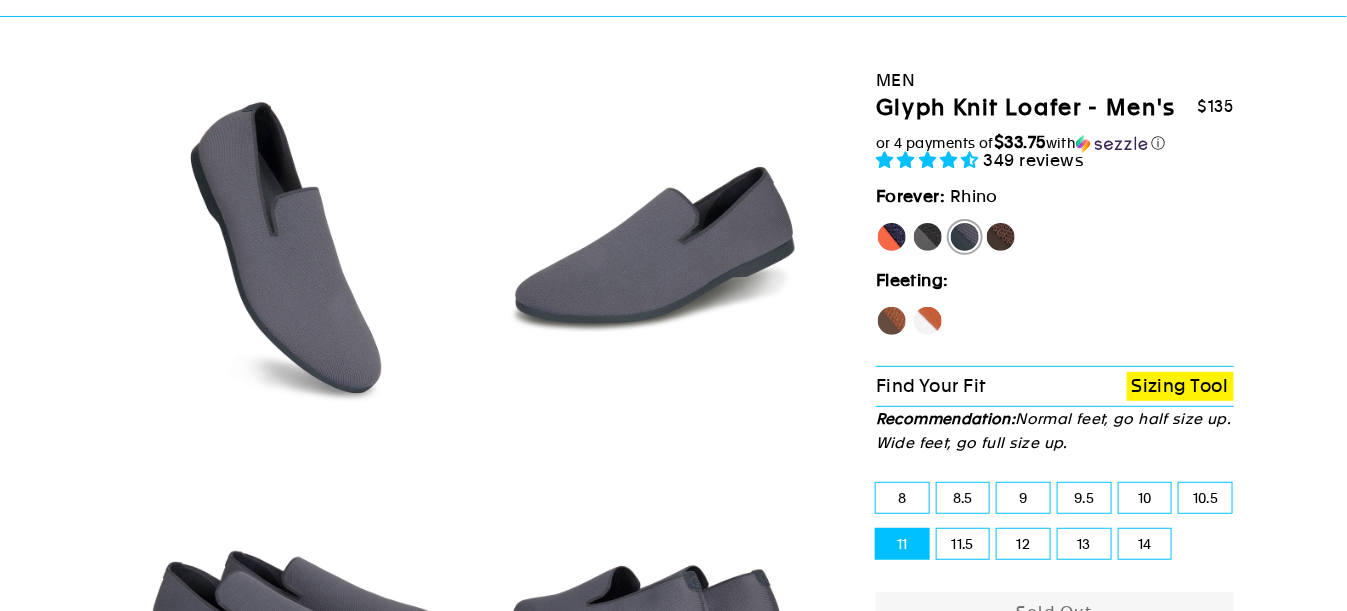 click on "Mustang" at bounding box center [1001, 237] 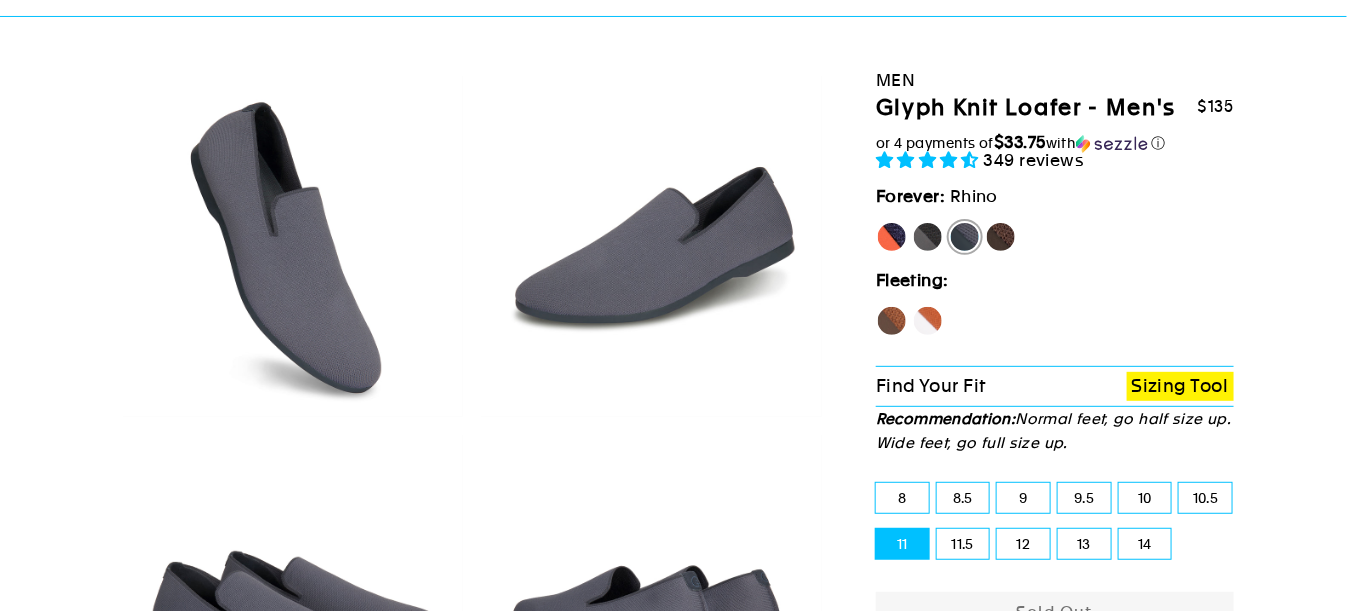 click on "Mustang" at bounding box center [985, 221] 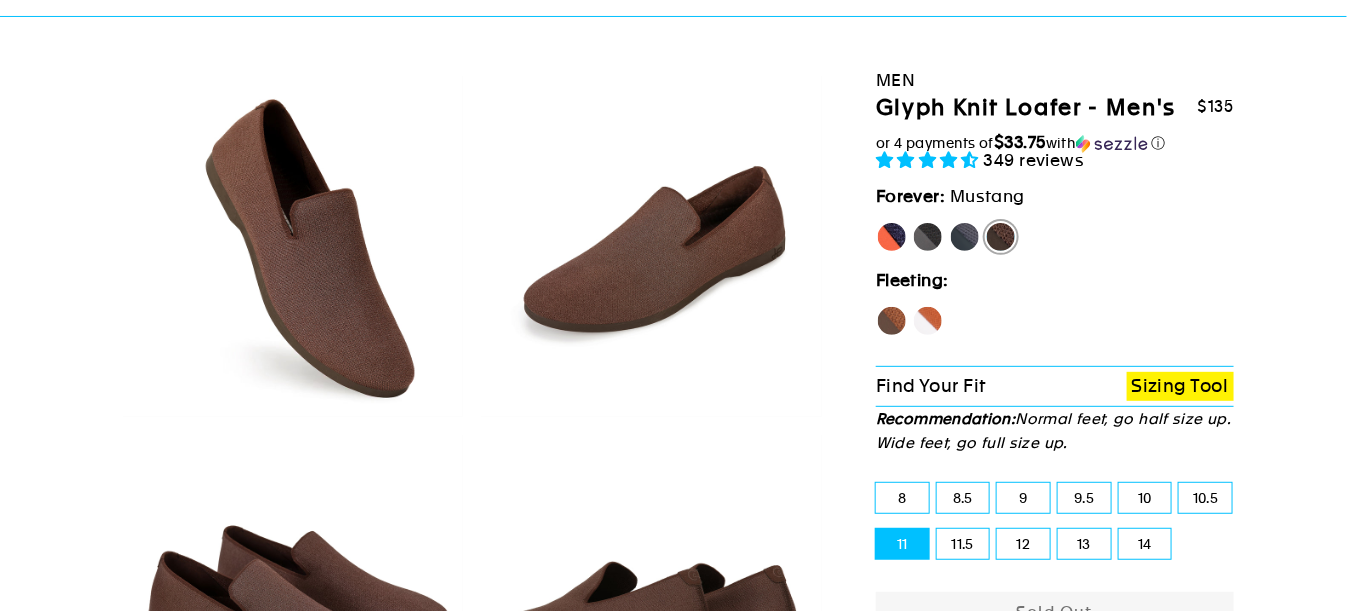 click on "Hawk" at bounding box center (892, 321) 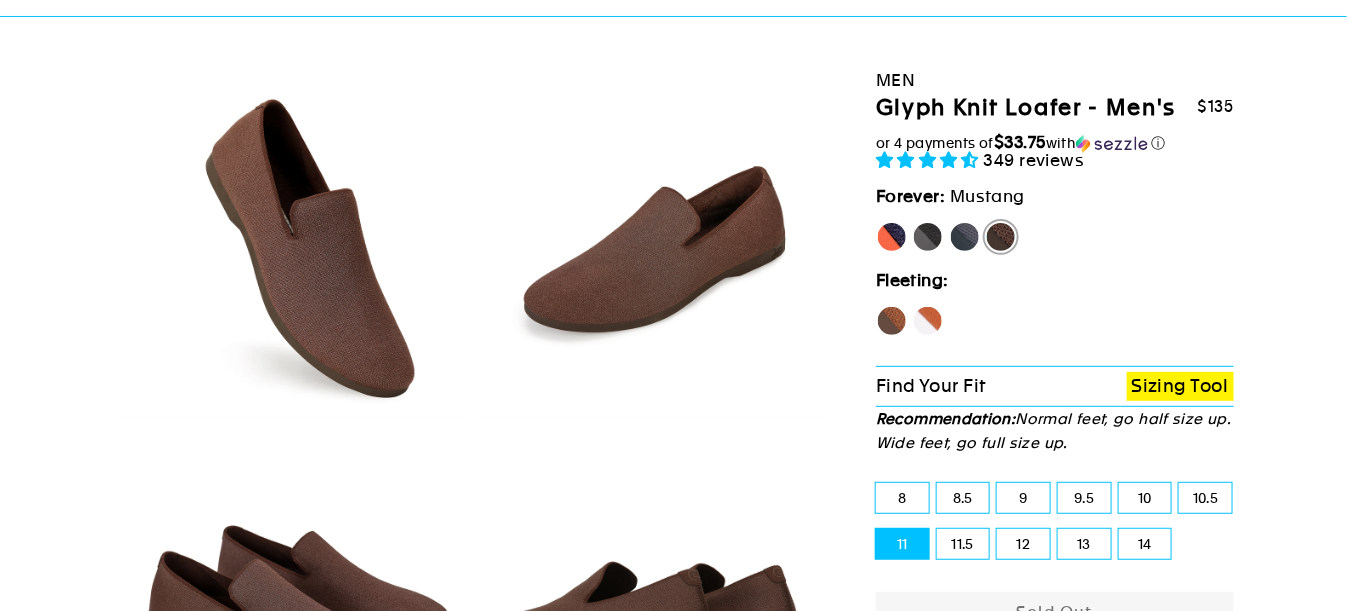 click on "Hawk" at bounding box center [876, 305] 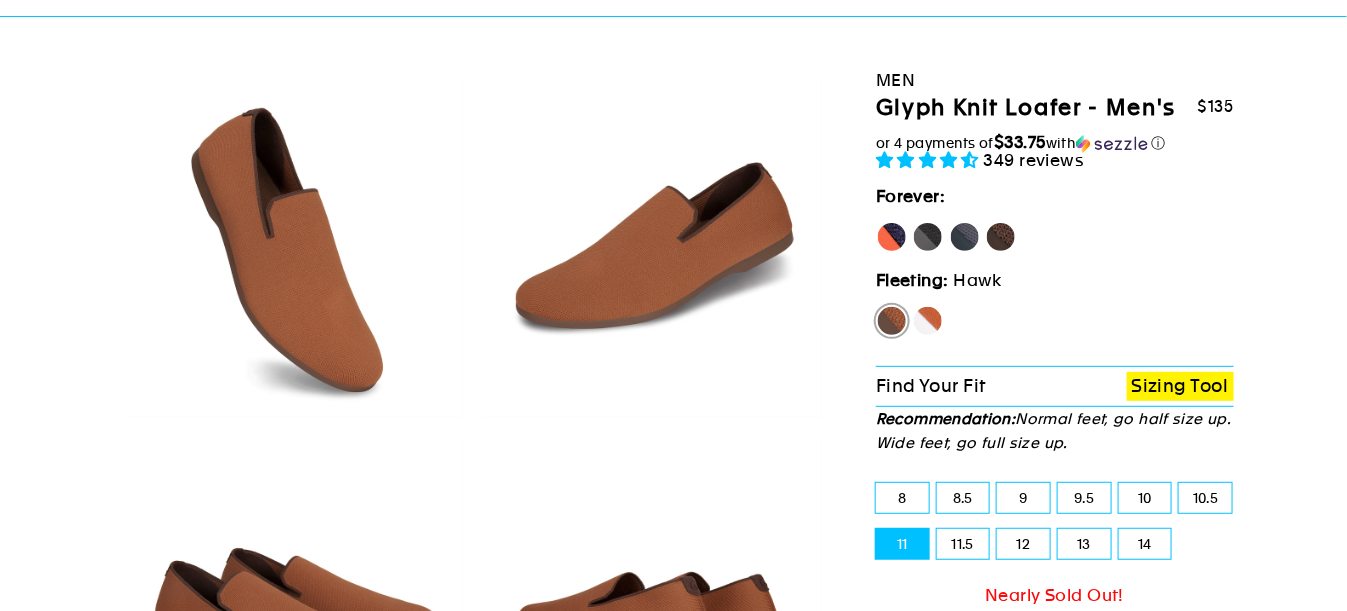 click on "Fox" at bounding box center [928, 321] 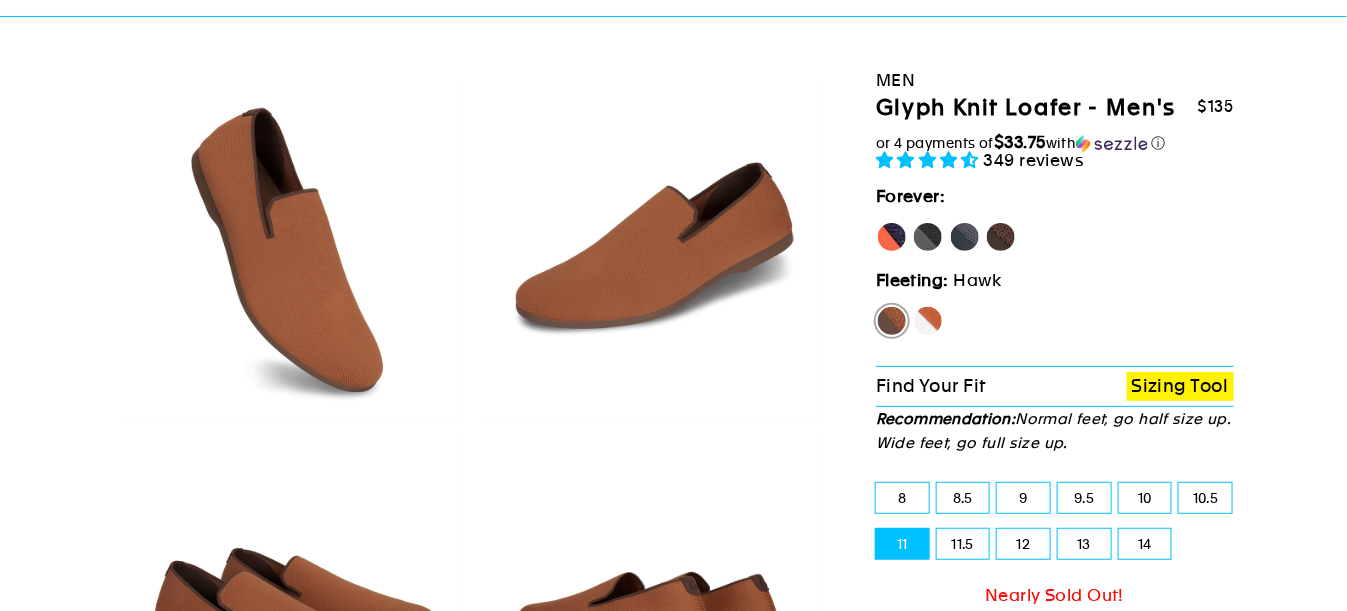 radio on "true" 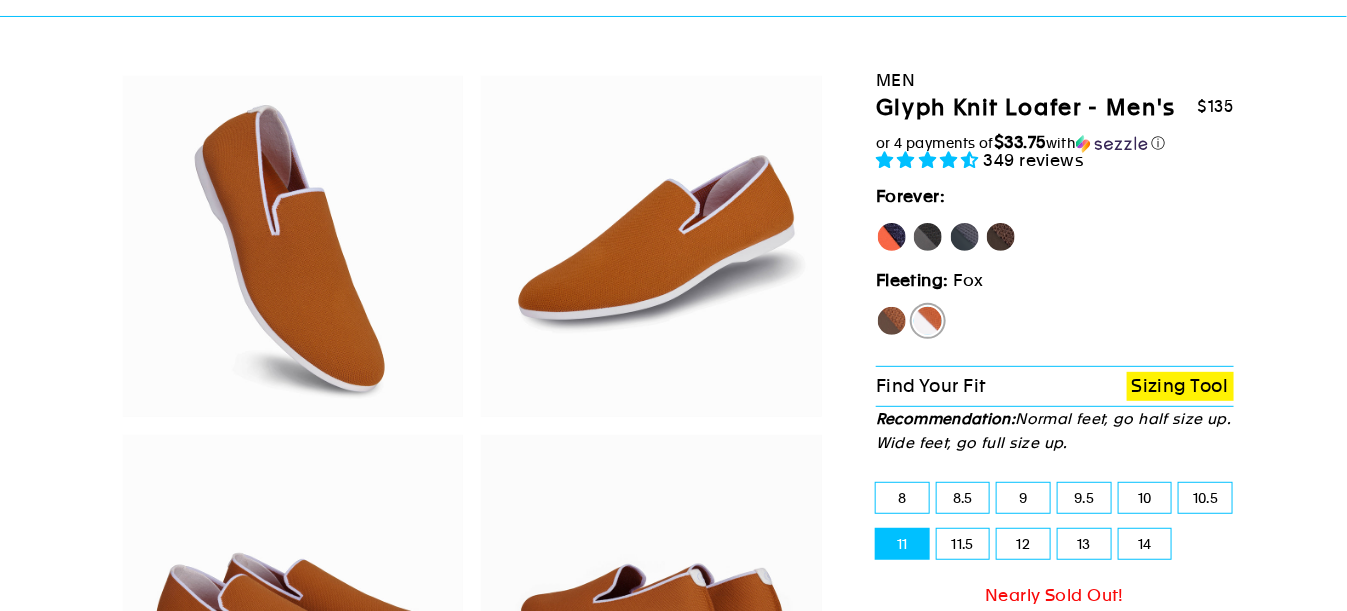 click on "Mustang" at bounding box center [1001, 237] 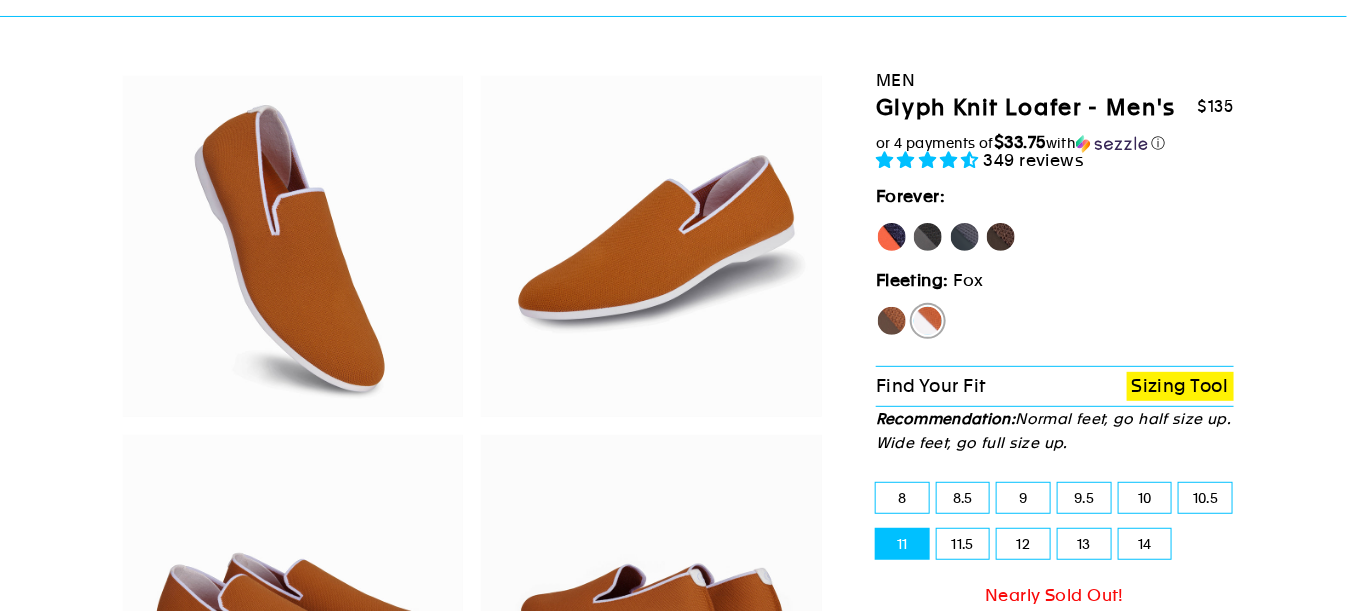 radio on "true" 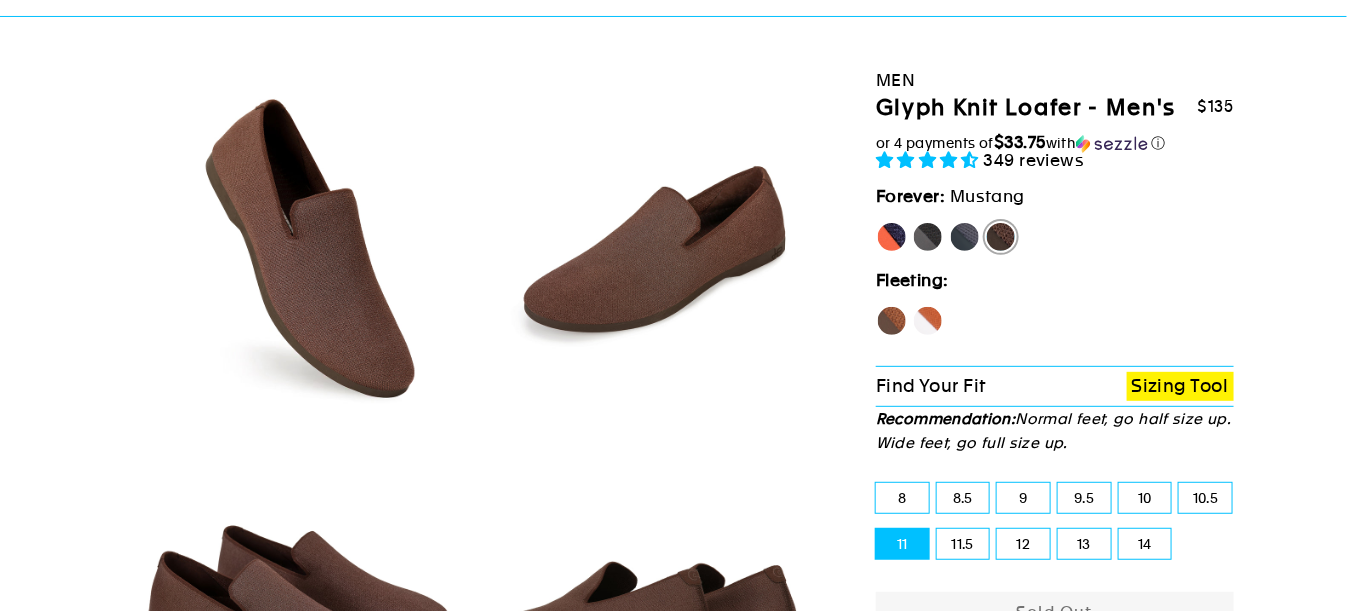 click on "Hawk" at bounding box center (892, 321) 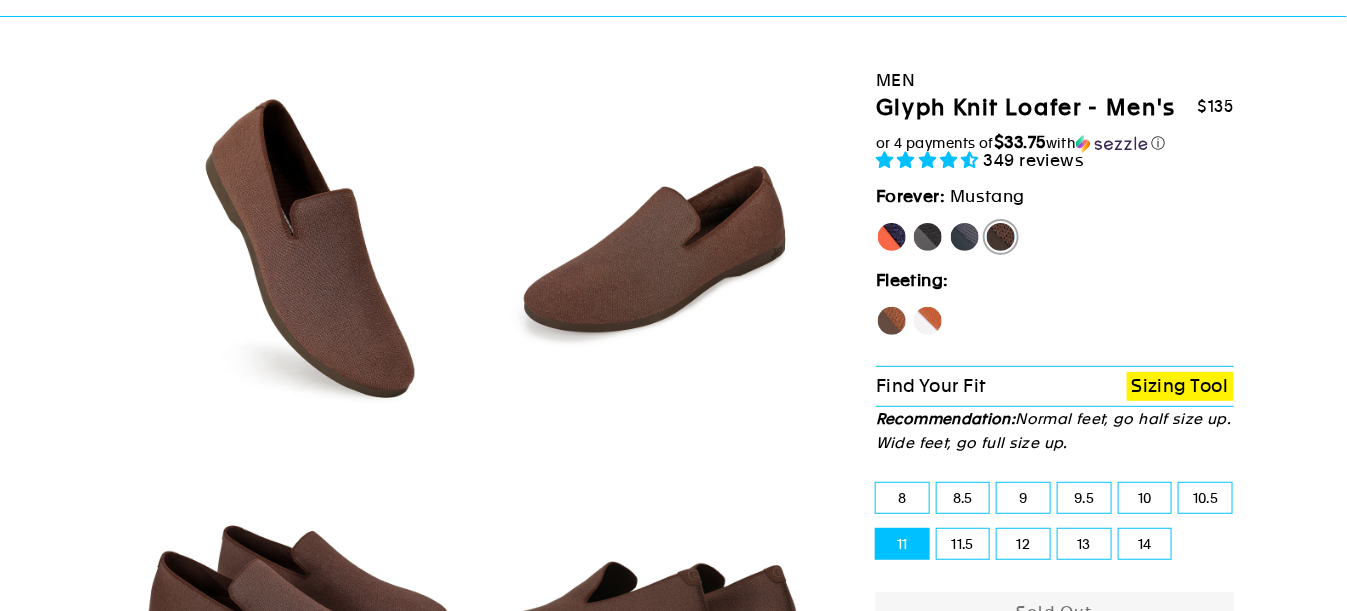click on "Hawk" at bounding box center [876, 305] 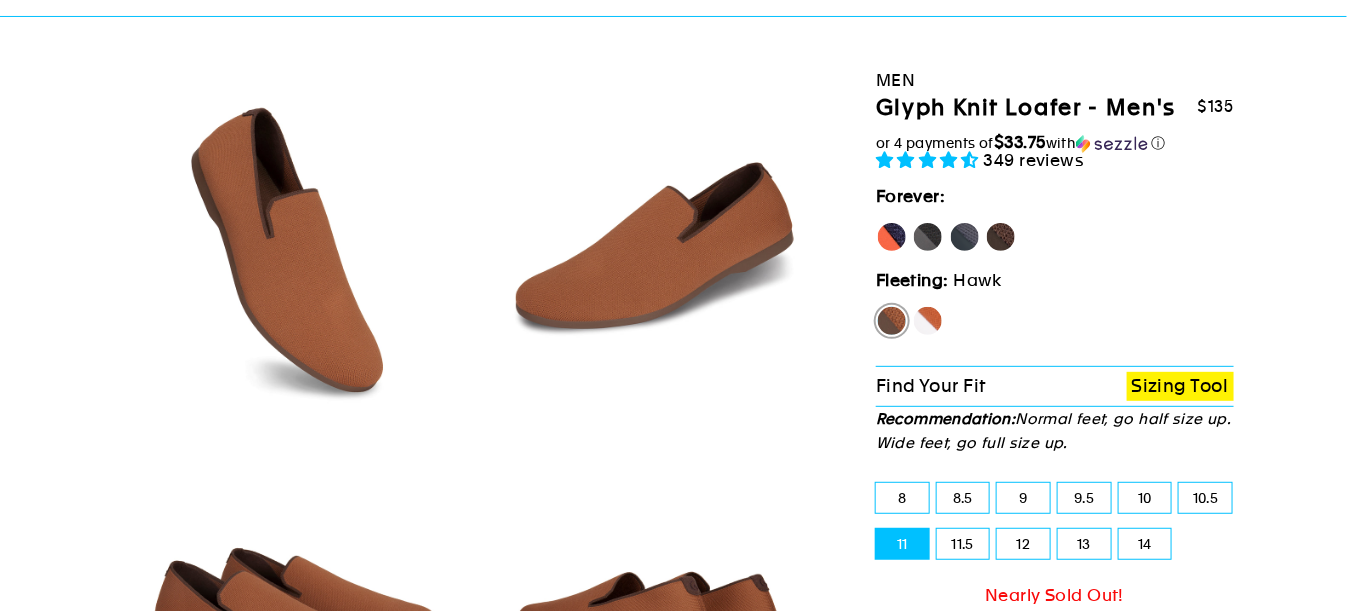 click on "Panther" at bounding box center (928, 237) 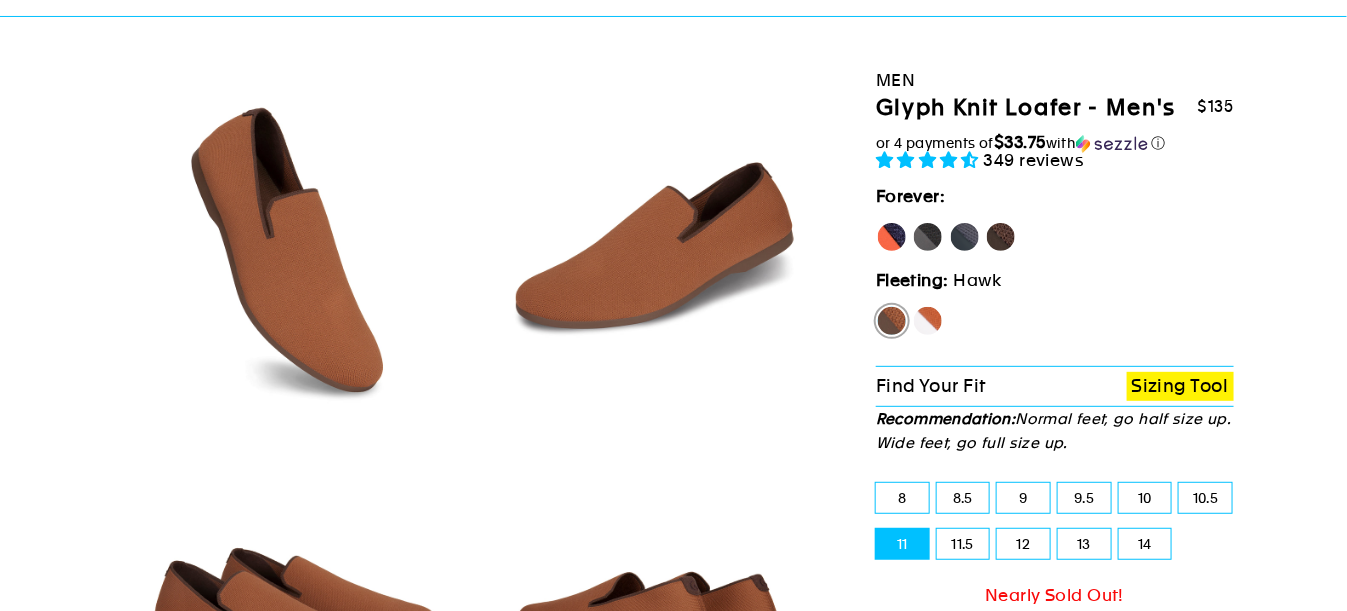 radio on "true" 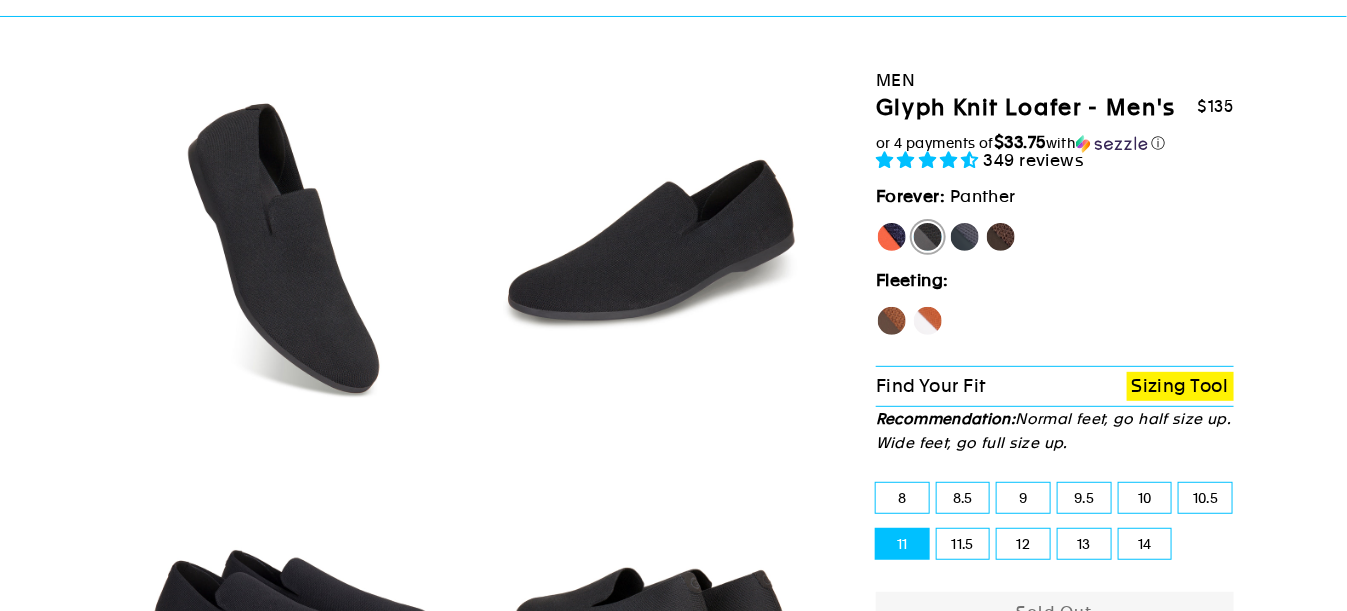 click on "Rhino" at bounding box center (965, 237) 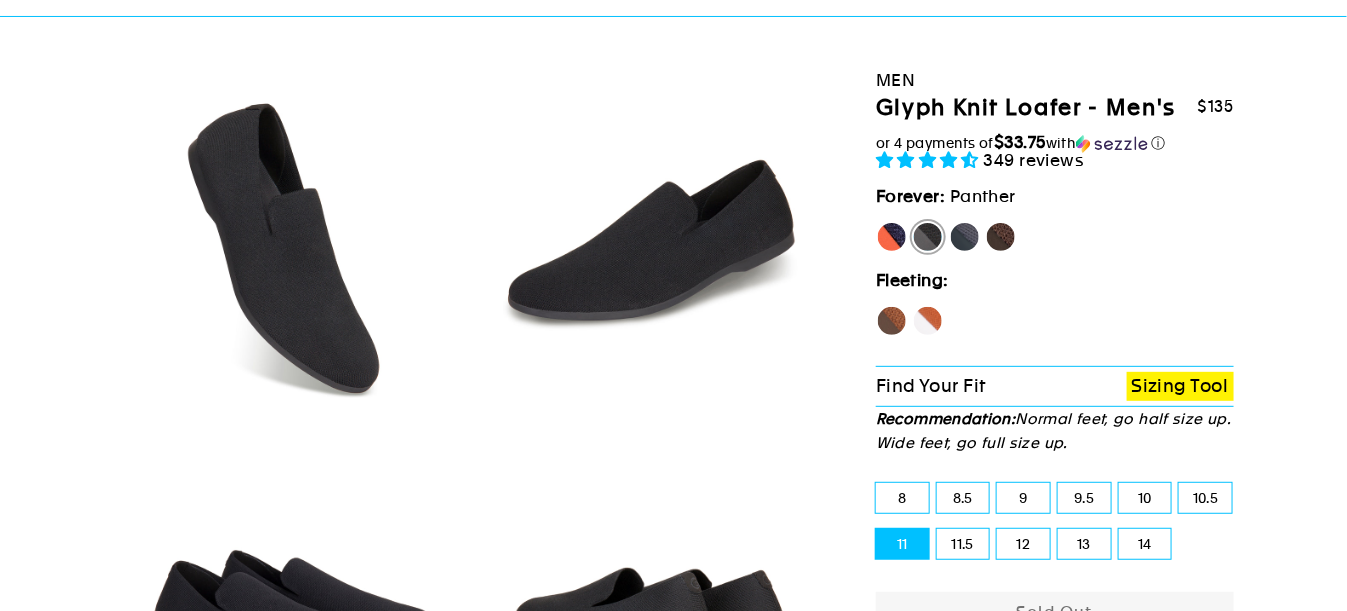 click on "Rhino" at bounding box center (949, 221) 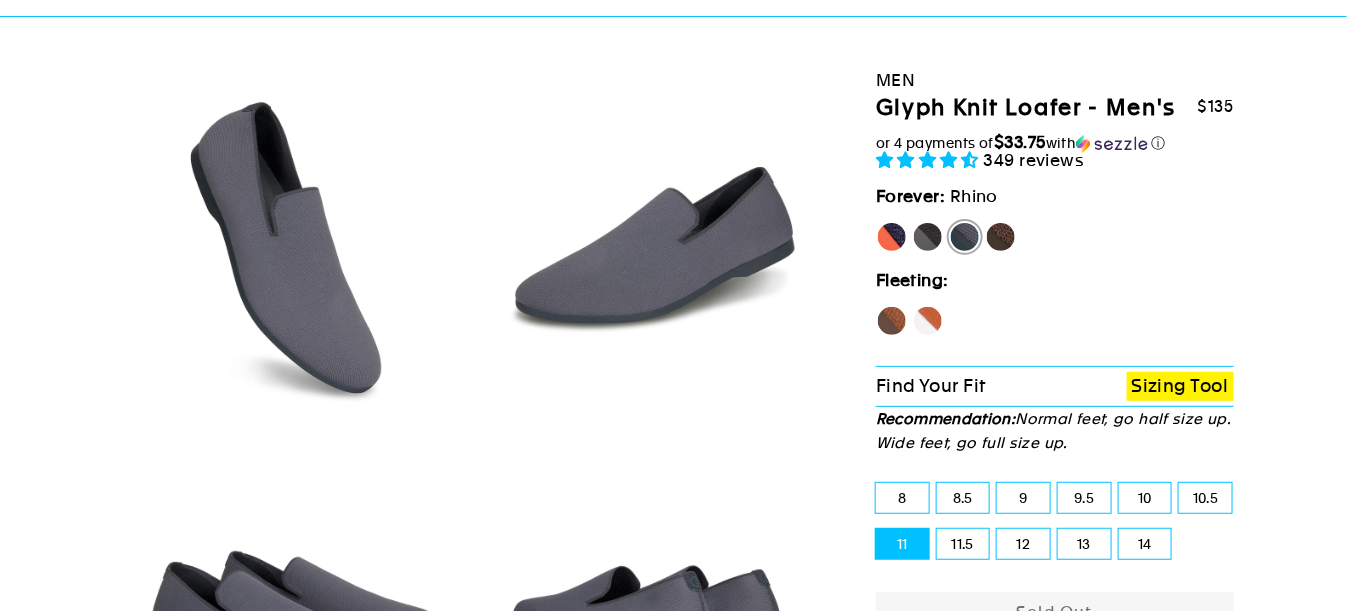click on "Mustang" at bounding box center [1001, 237] 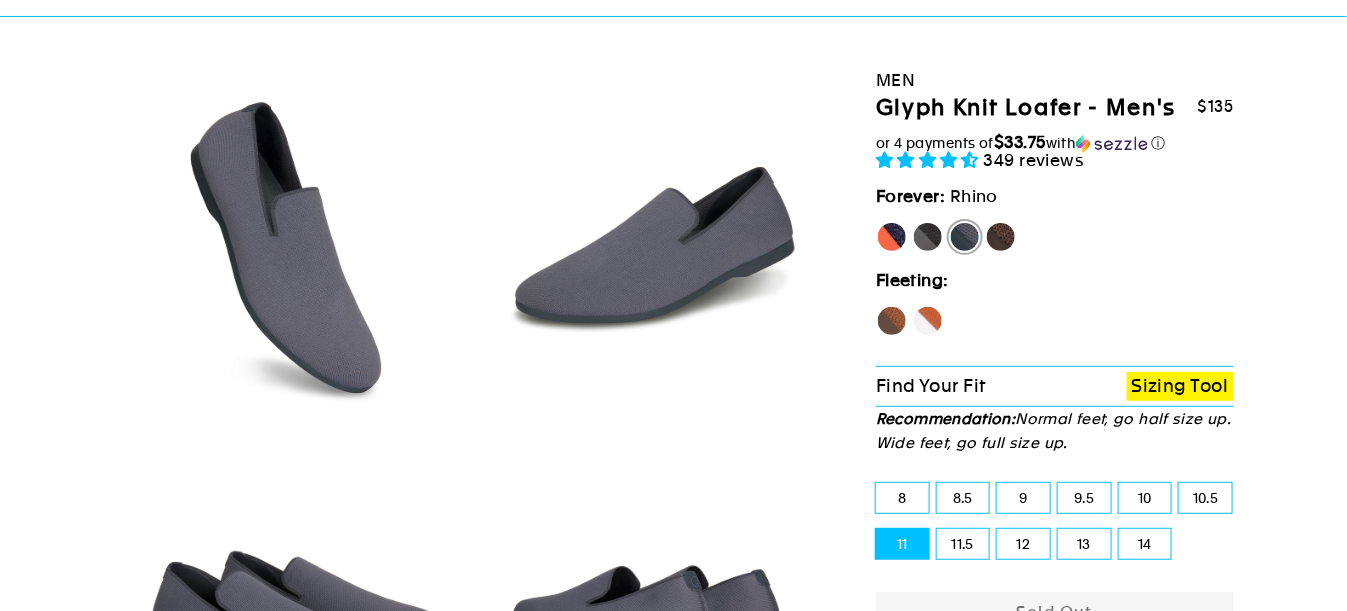 click on "Mustang" at bounding box center [985, 221] 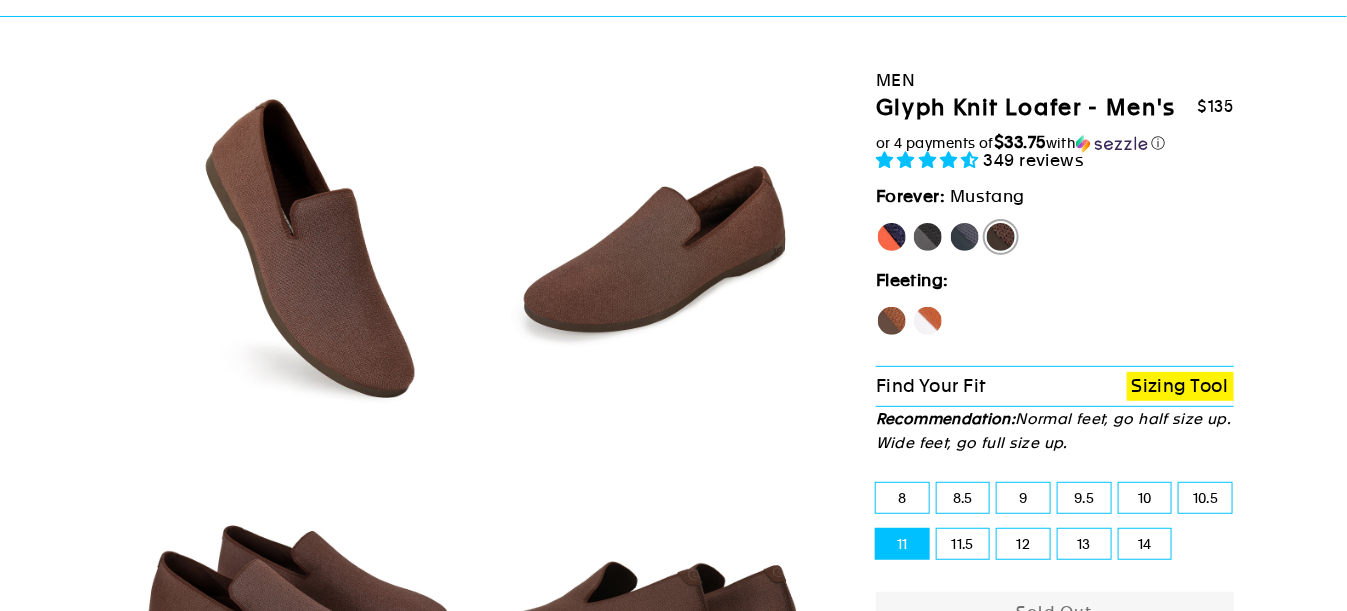 click on "Fox" at bounding box center (928, 321) 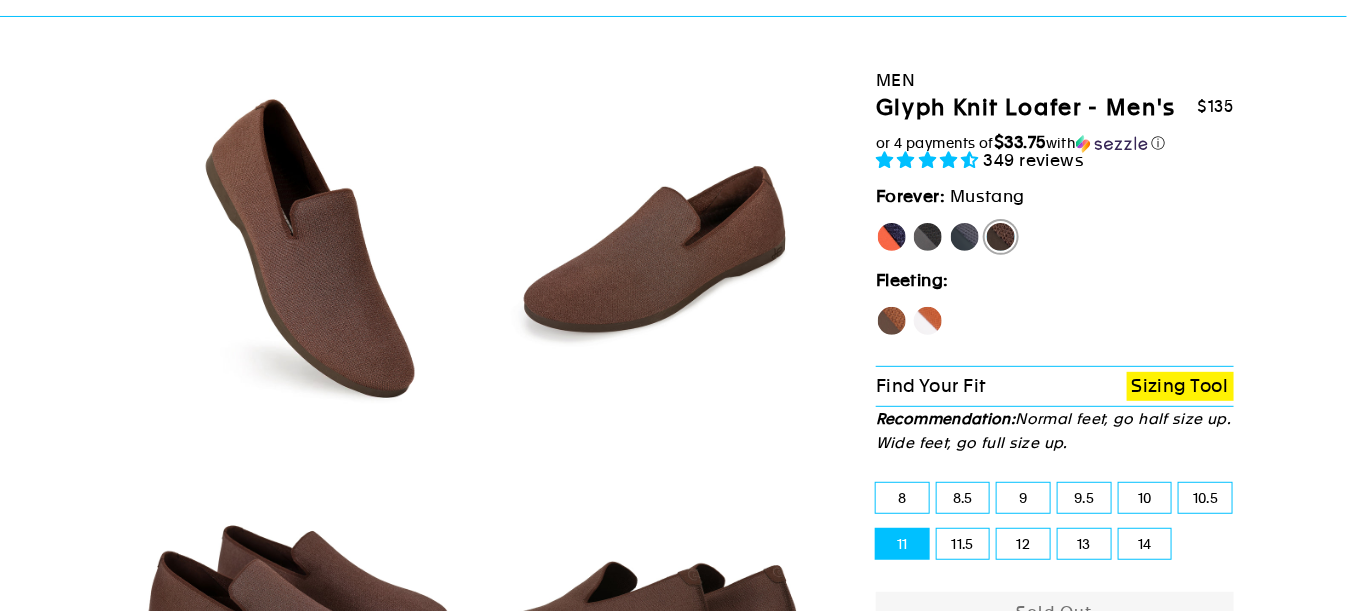 click on "Fox" at bounding box center (912, 305) 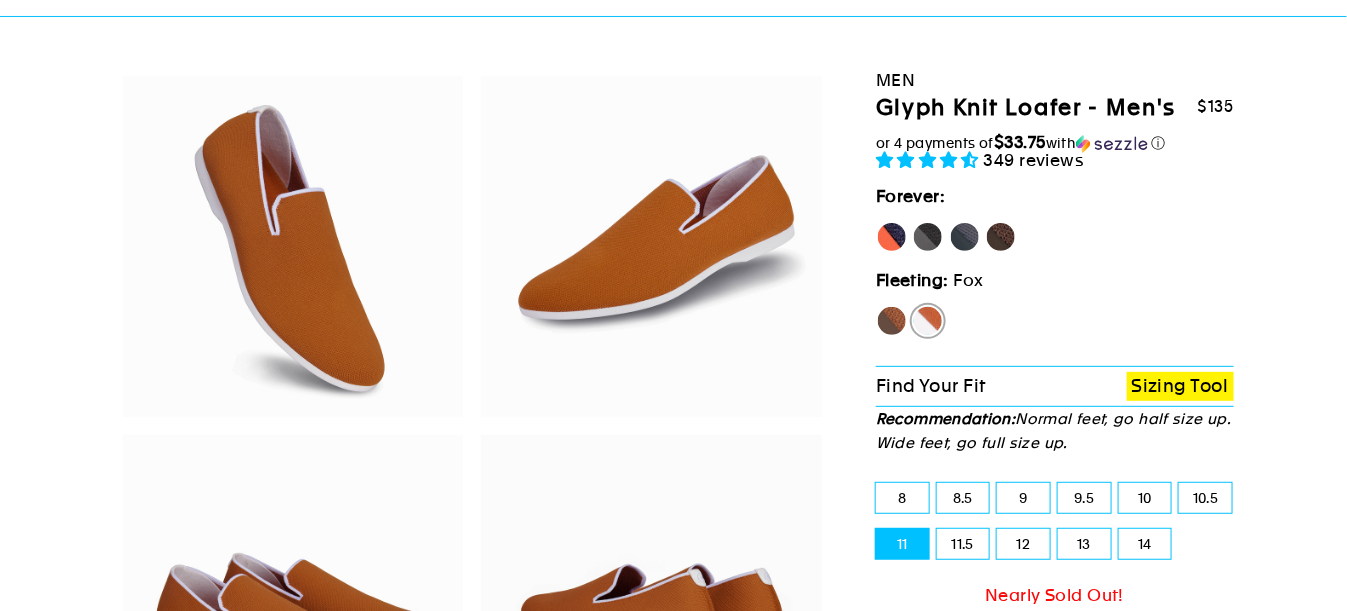 click on "[PERSON_NAME]" at bounding box center (892, 237) 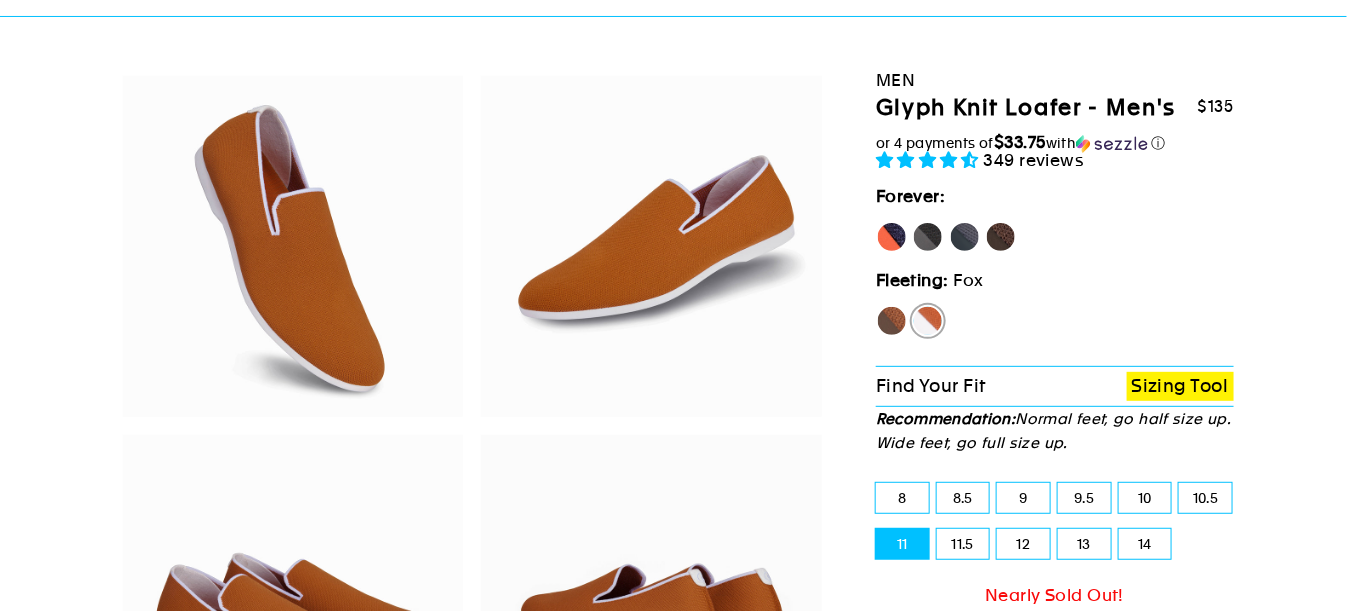 radio on "true" 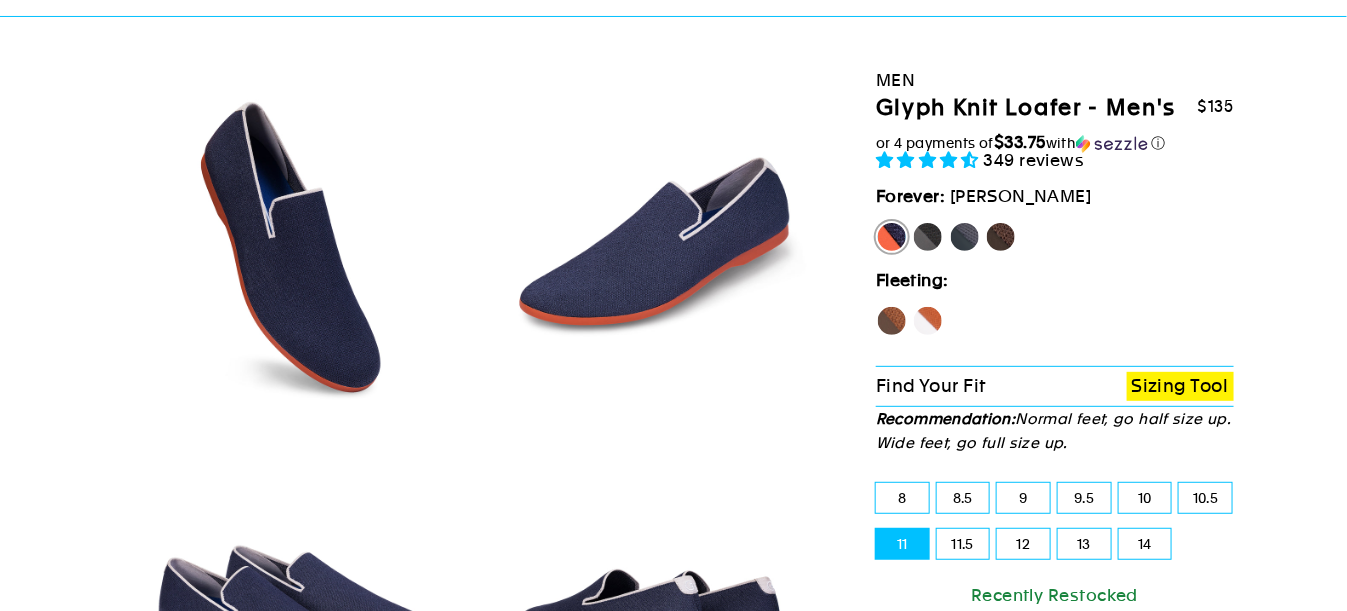 scroll, scrollTop: 200, scrollLeft: 0, axis: vertical 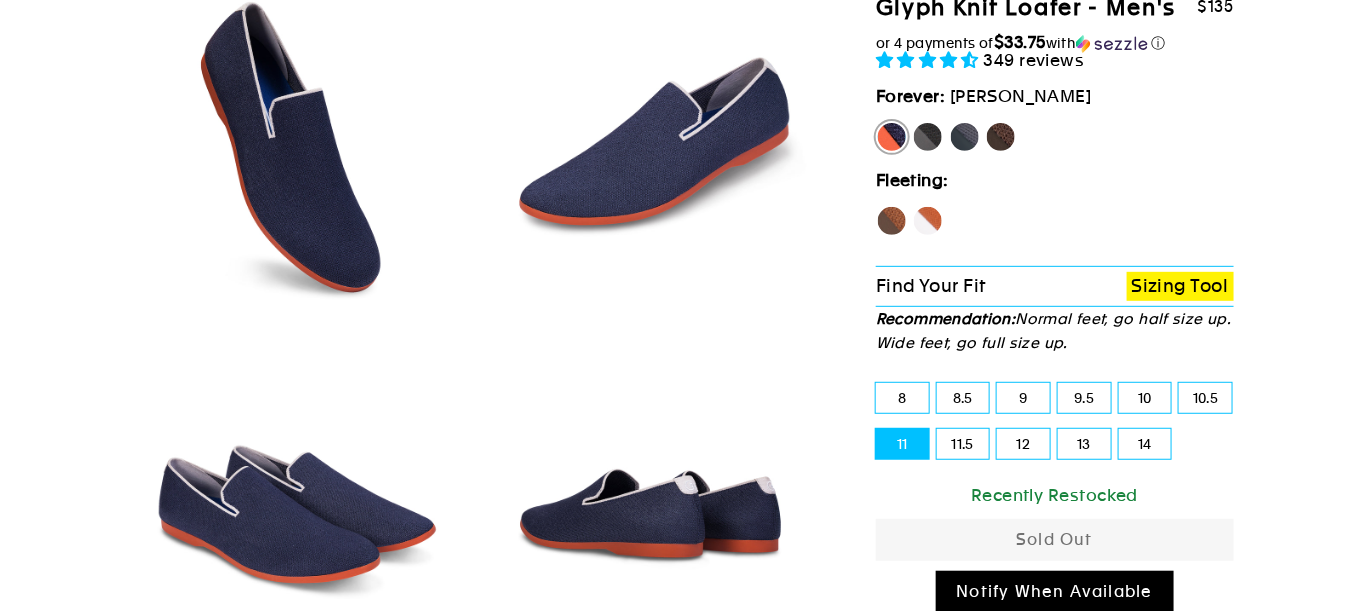 click on "Find Your Fit" at bounding box center [931, 285] 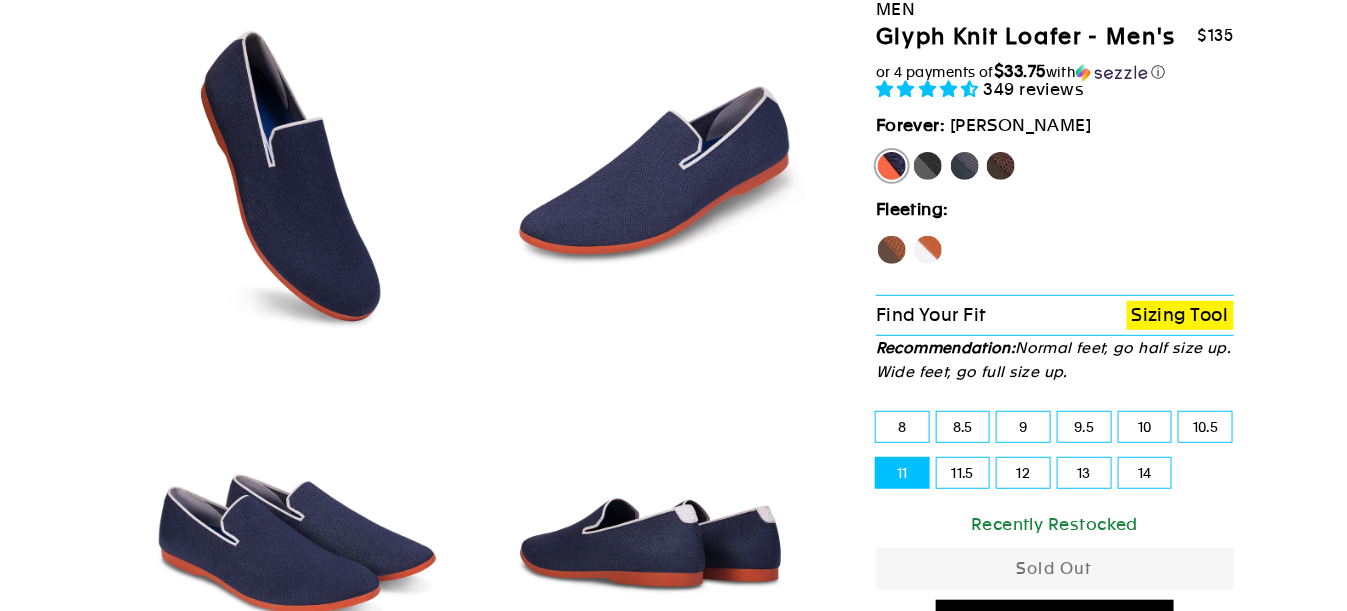 scroll, scrollTop: 200, scrollLeft: 0, axis: vertical 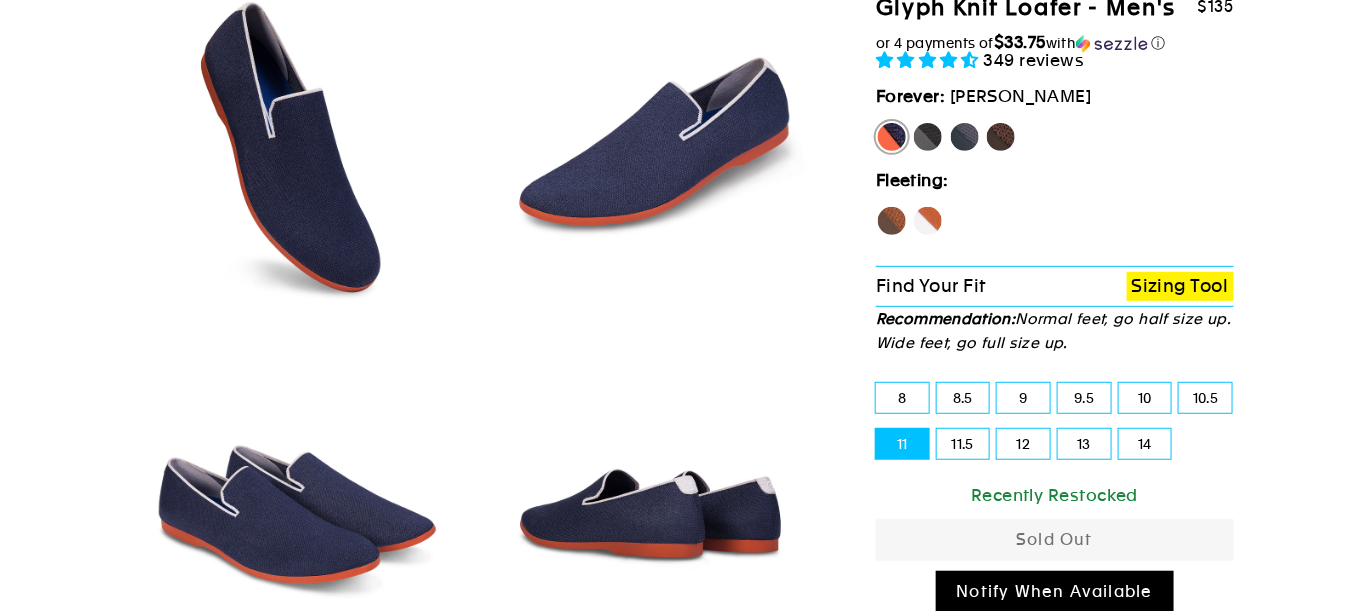 click on "11.5" at bounding box center [963, 444] 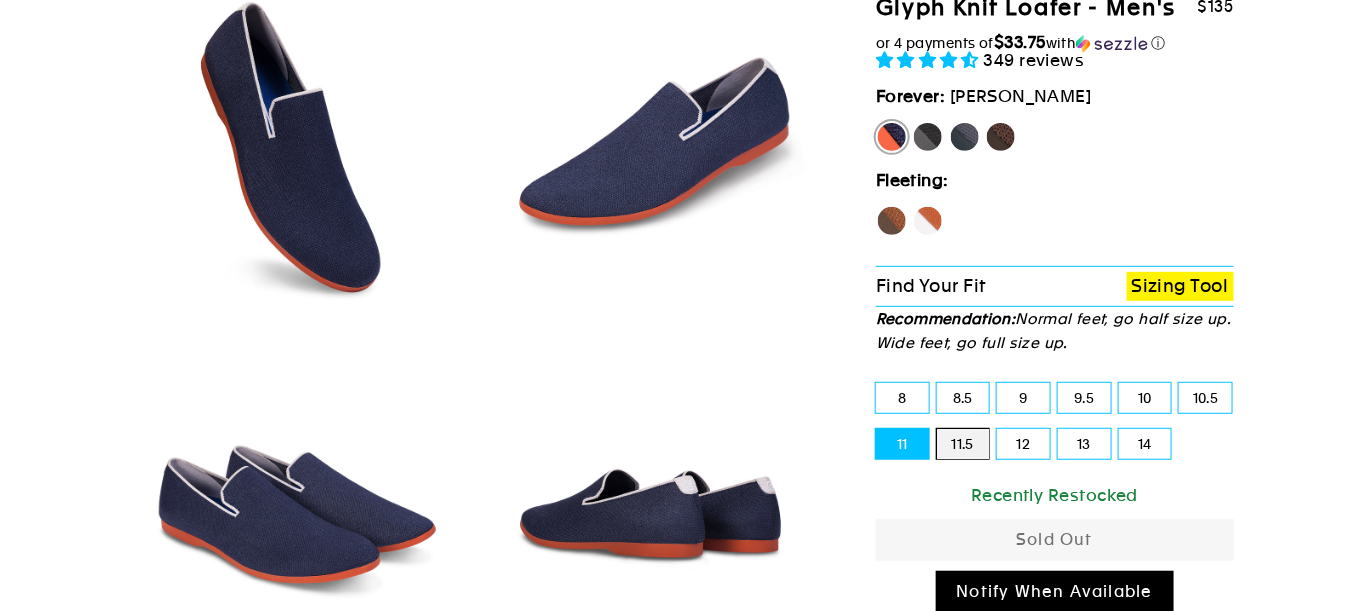 click on "11.5" at bounding box center (937, 429) 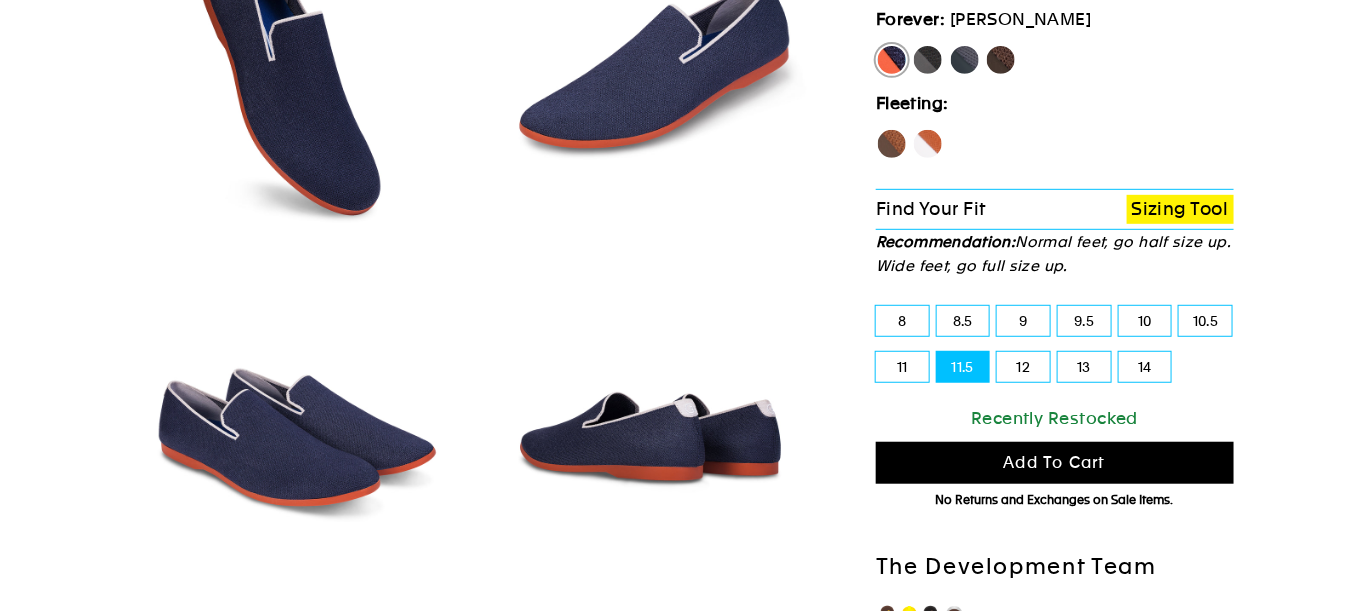 scroll, scrollTop: 300, scrollLeft: 0, axis: vertical 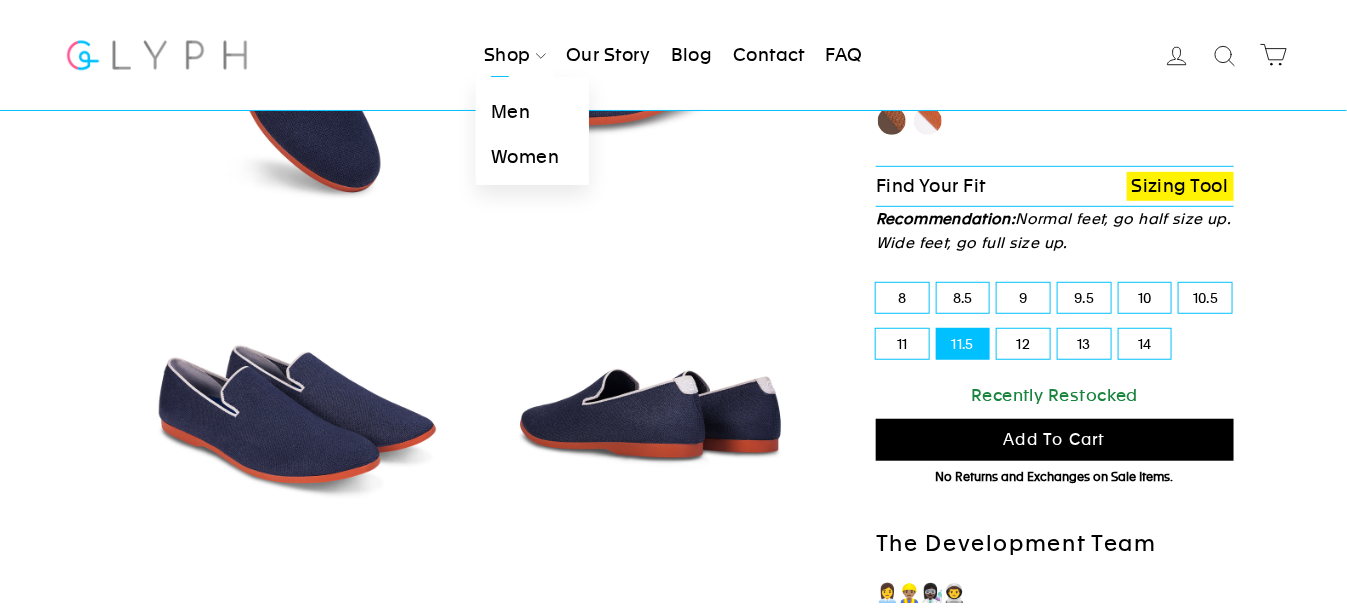 click on "Women" at bounding box center [532, 157] 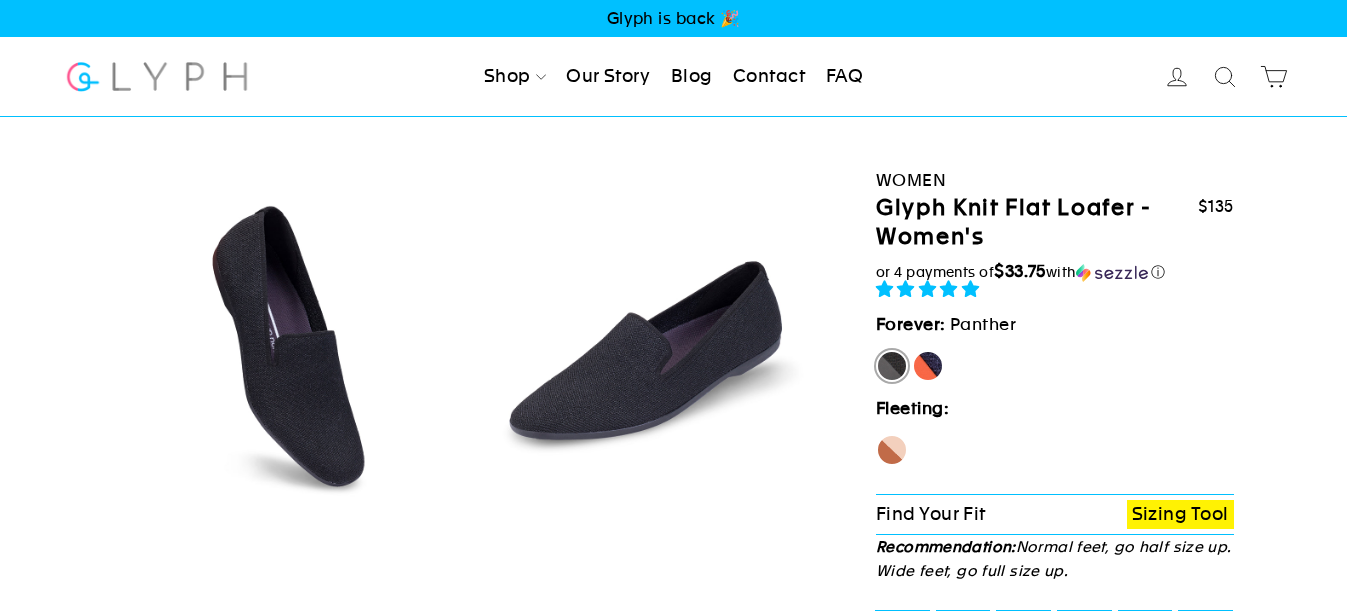 scroll, scrollTop: 0, scrollLeft: 0, axis: both 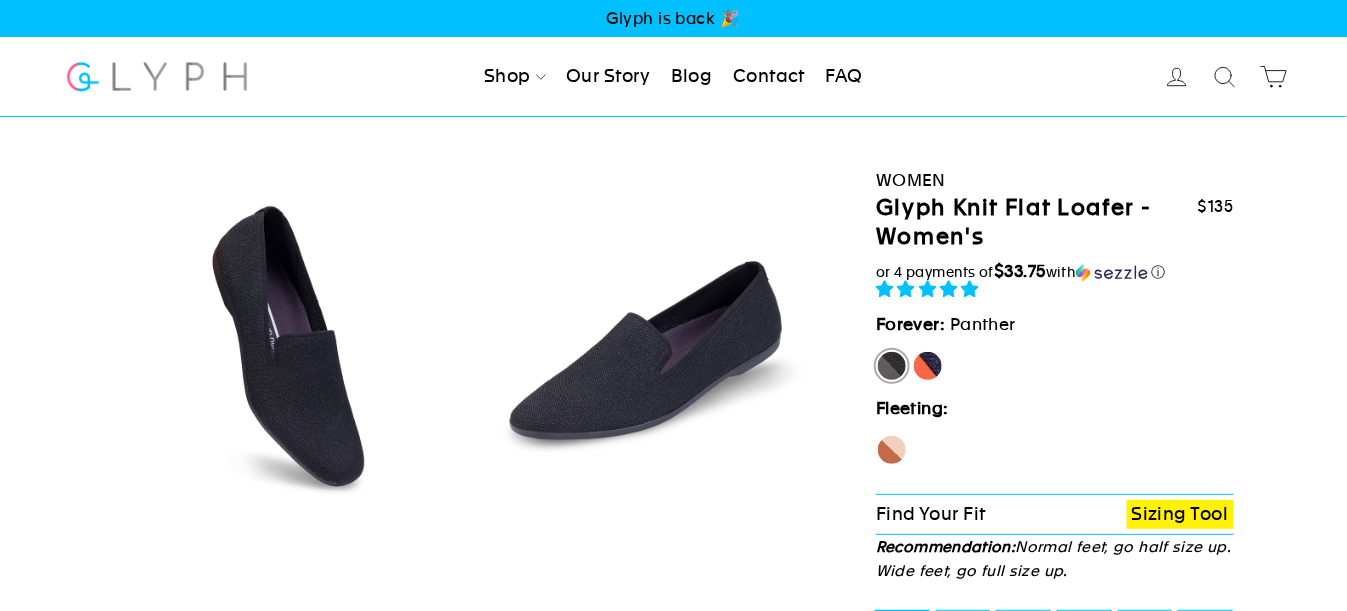 select on "highest-rating" 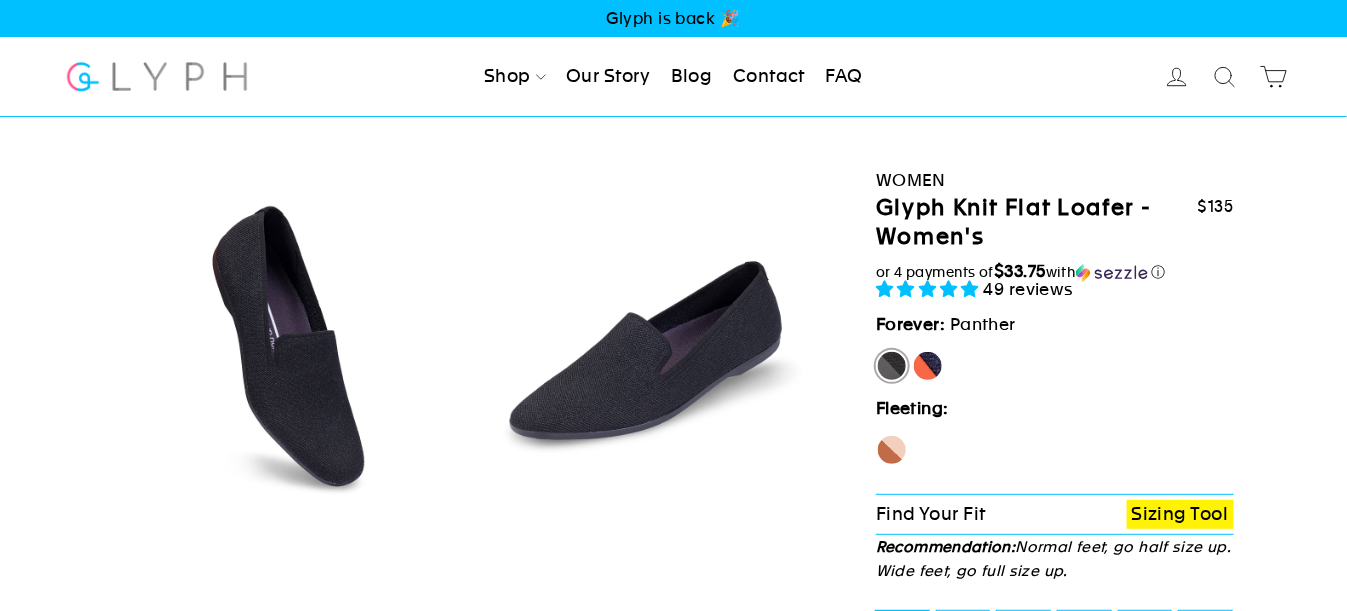scroll, scrollTop: 0, scrollLeft: 0, axis: both 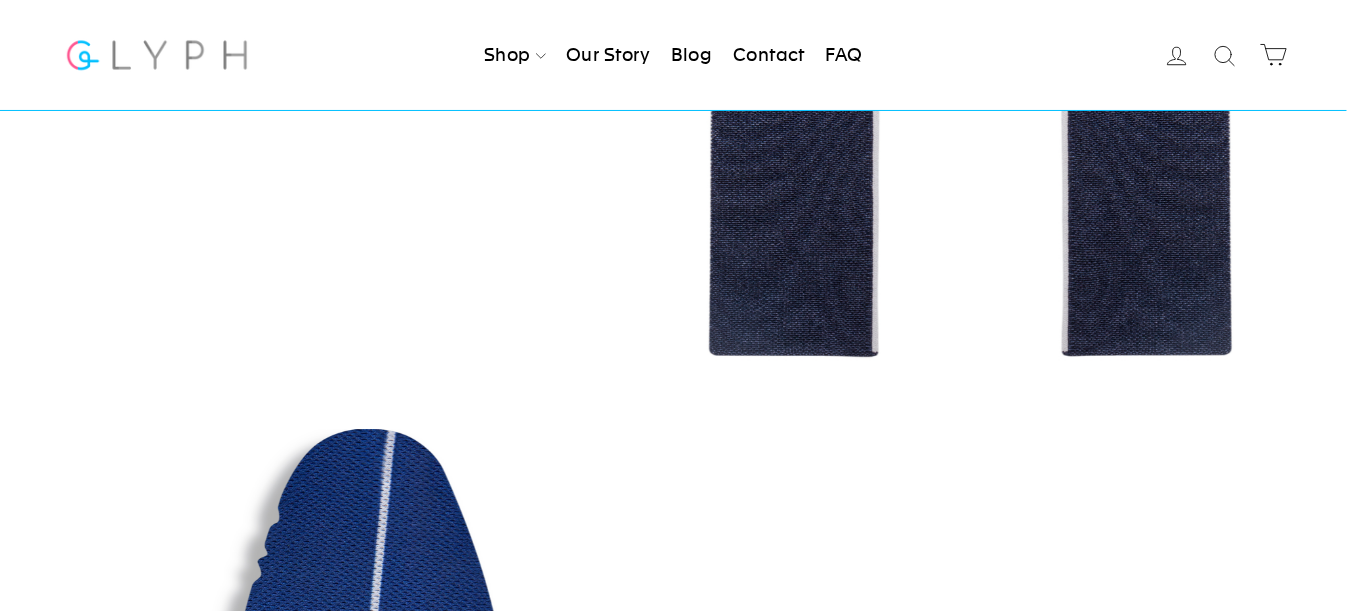 click on "Our Story" at bounding box center [608, 55] 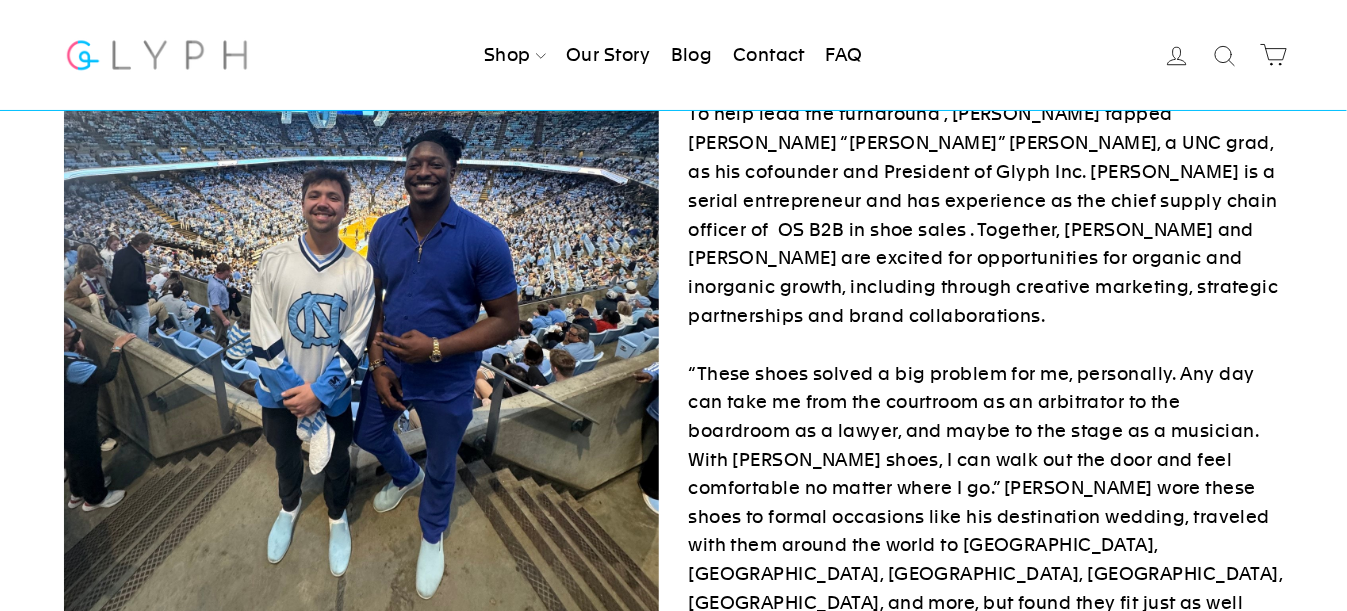 scroll, scrollTop: 800, scrollLeft: 0, axis: vertical 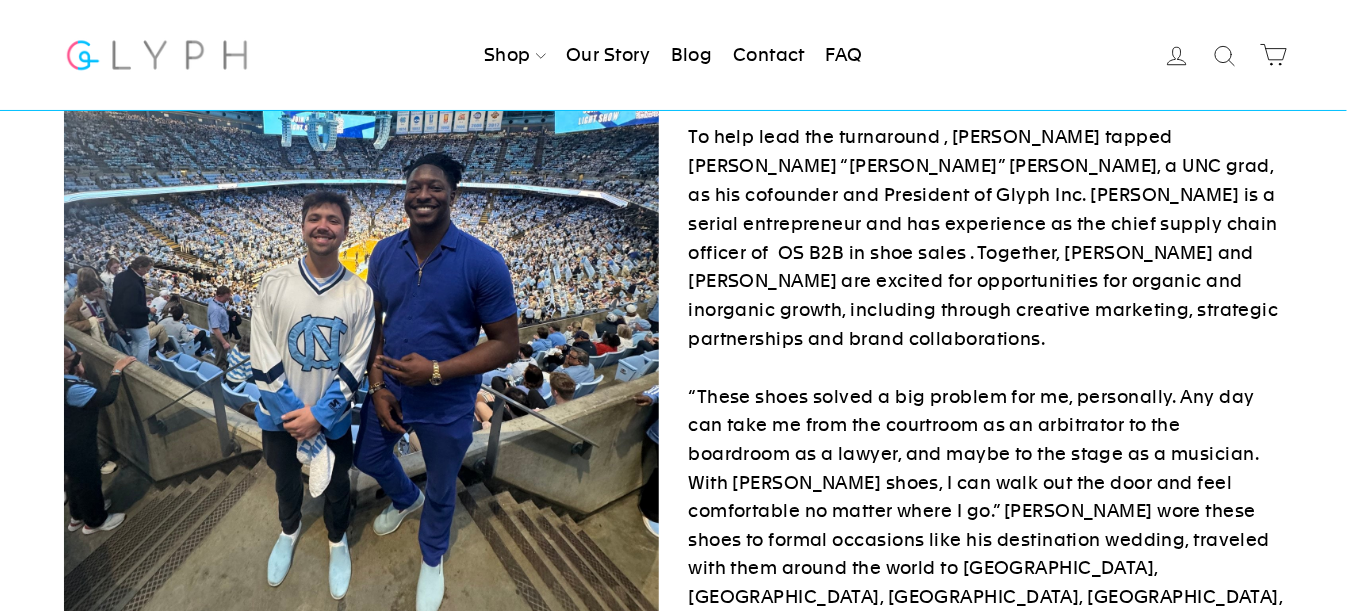 click on "Contact" at bounding box center (769, 55) 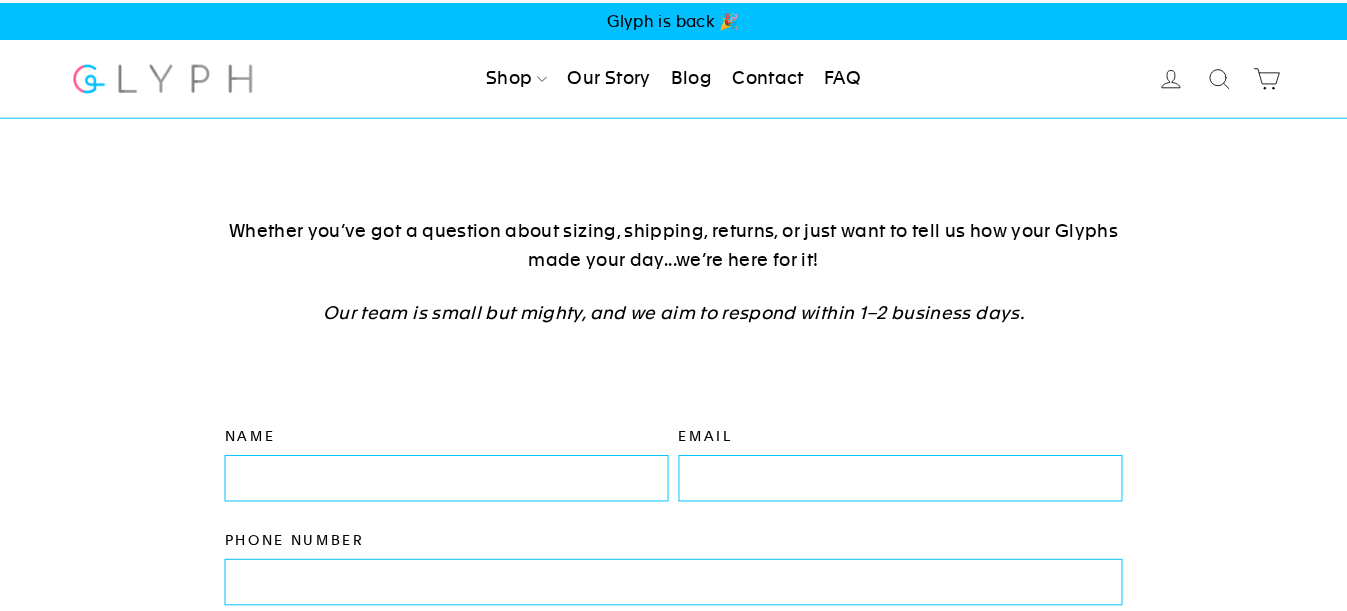 scroll, scrollTop: 0, scrollLeft: 0, axis: both 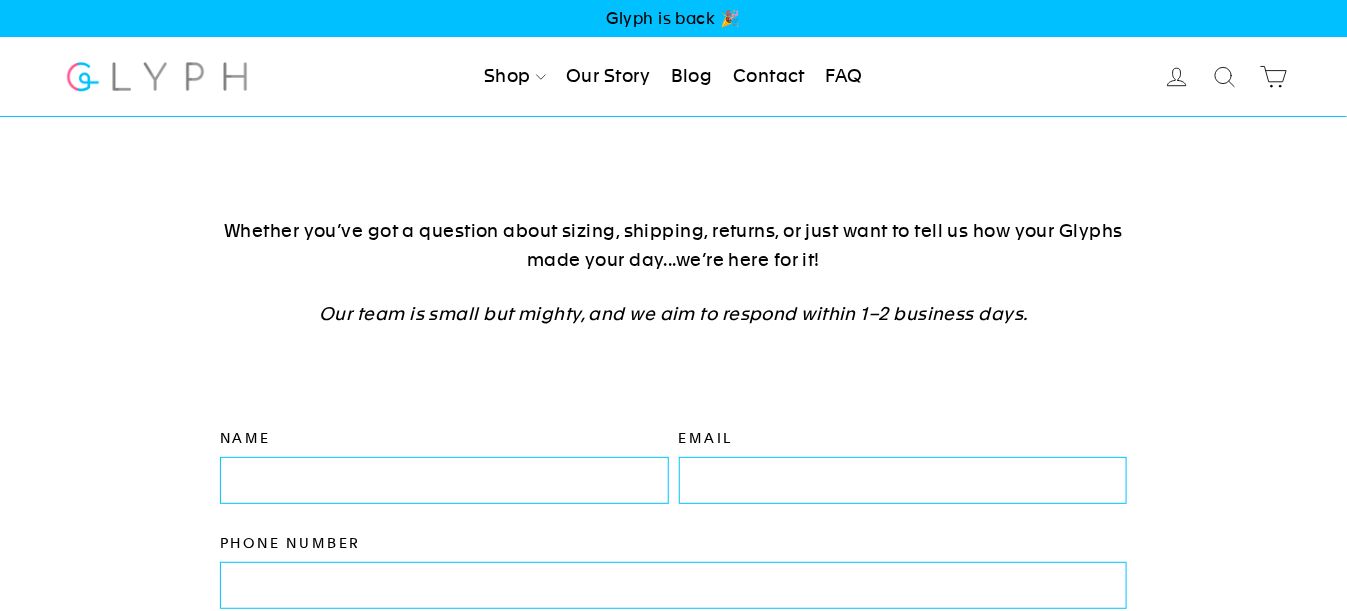 click on "FAQ" at bounding box center [844, 77] 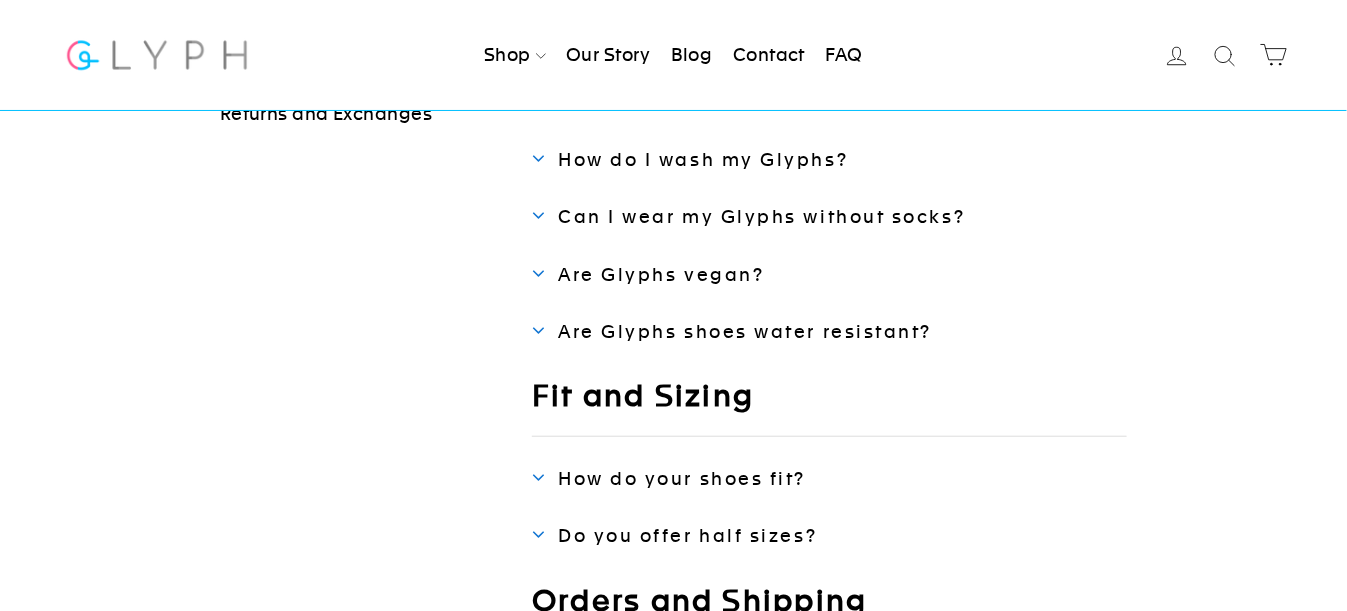 scroll, scrollTop: 300, scrollLeft: 0, axis: vertical 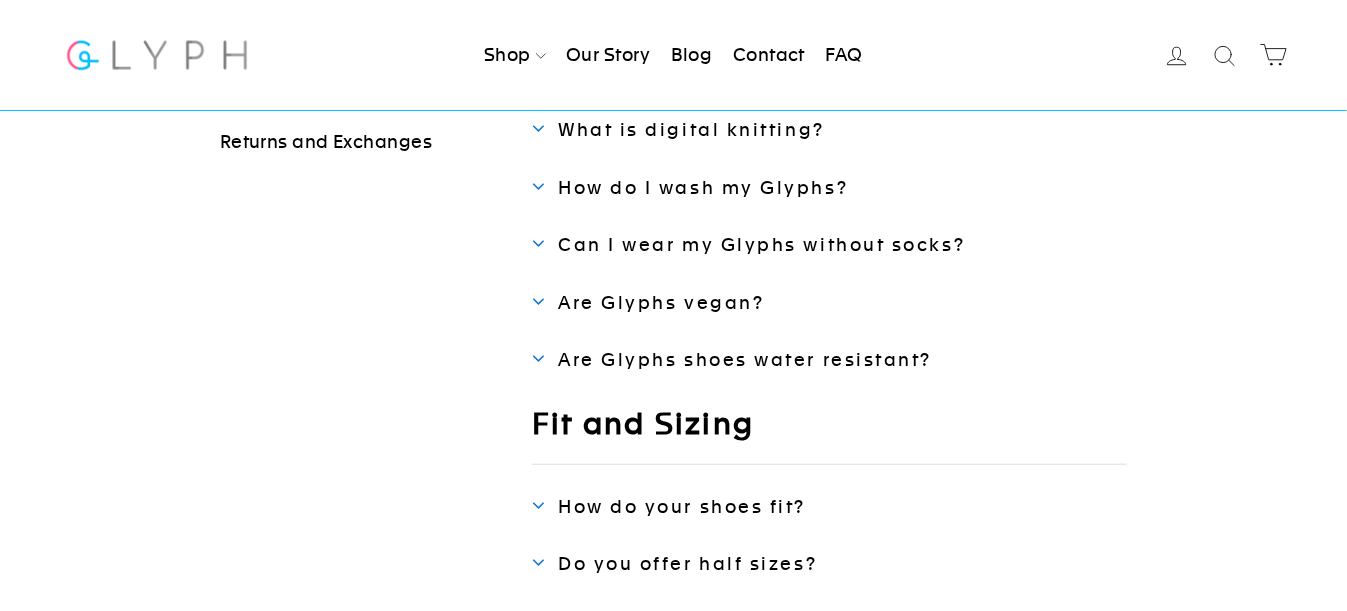 click at bounding box center (157, 54) 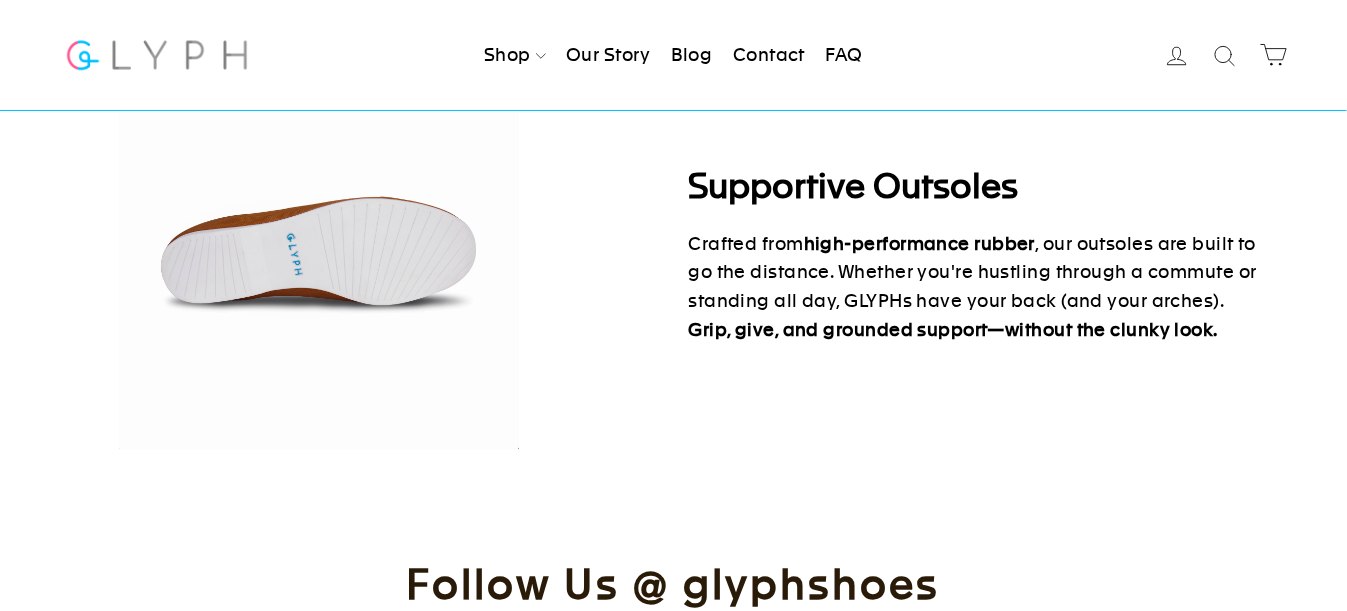 scroll, scrollTop: 2000, scrollLeft: 0, axis: vertical 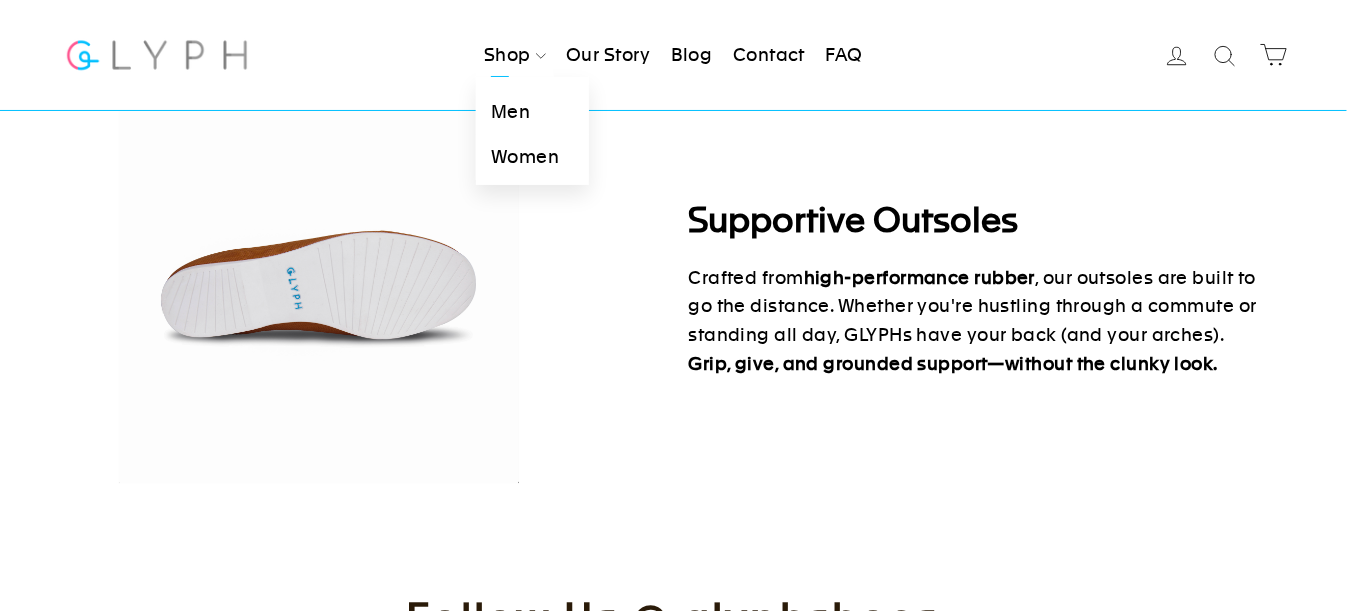 click on "Men" at bounding box center [532, 112] 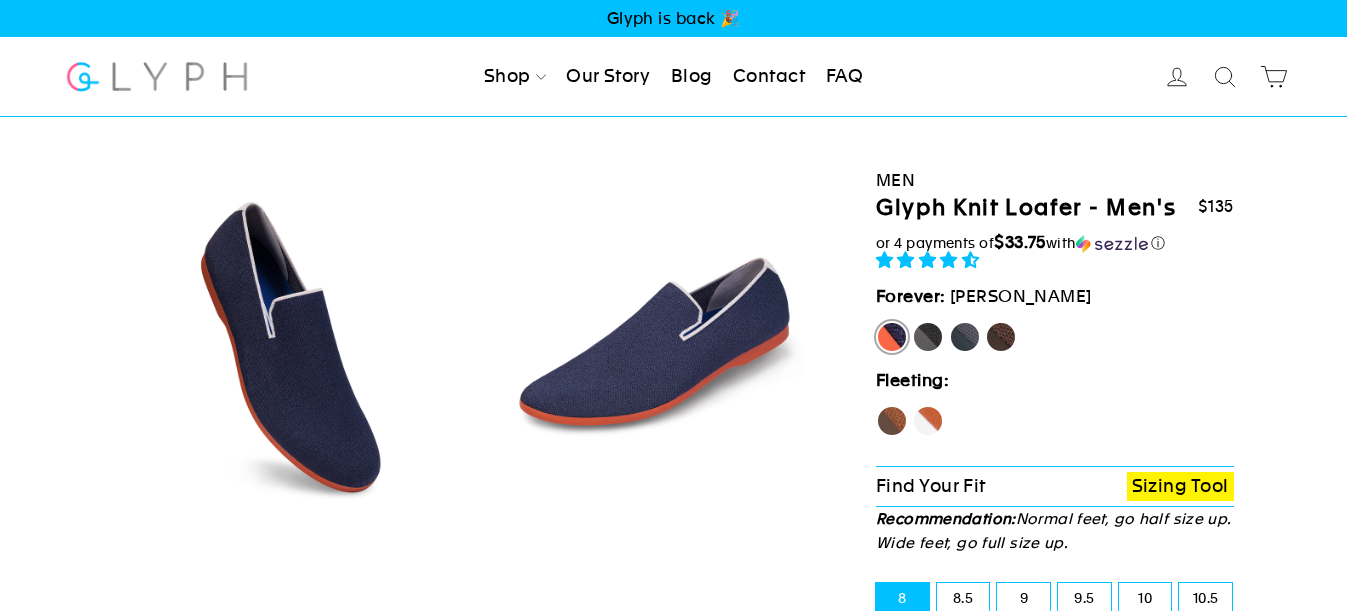 scroll, scrollTop: 0, scrollLeft: 0, axis: both 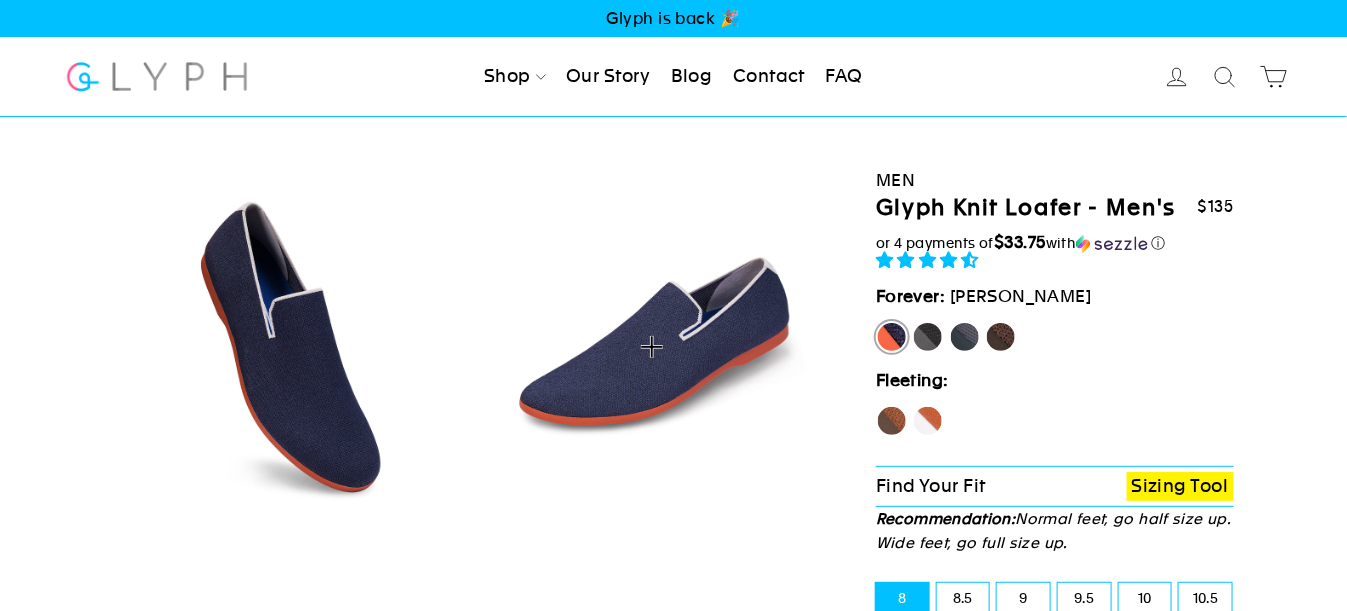 select on "highest-rating" 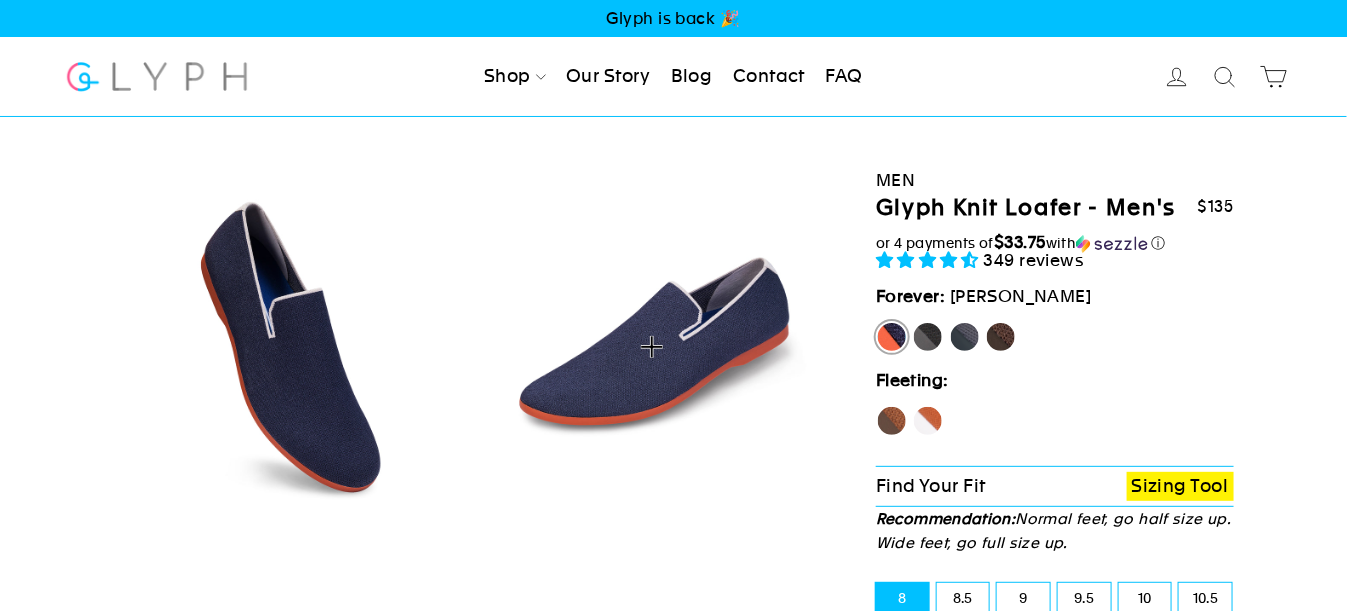 scroll, scrollTop: 0, scrollLeft: 0, axis: both 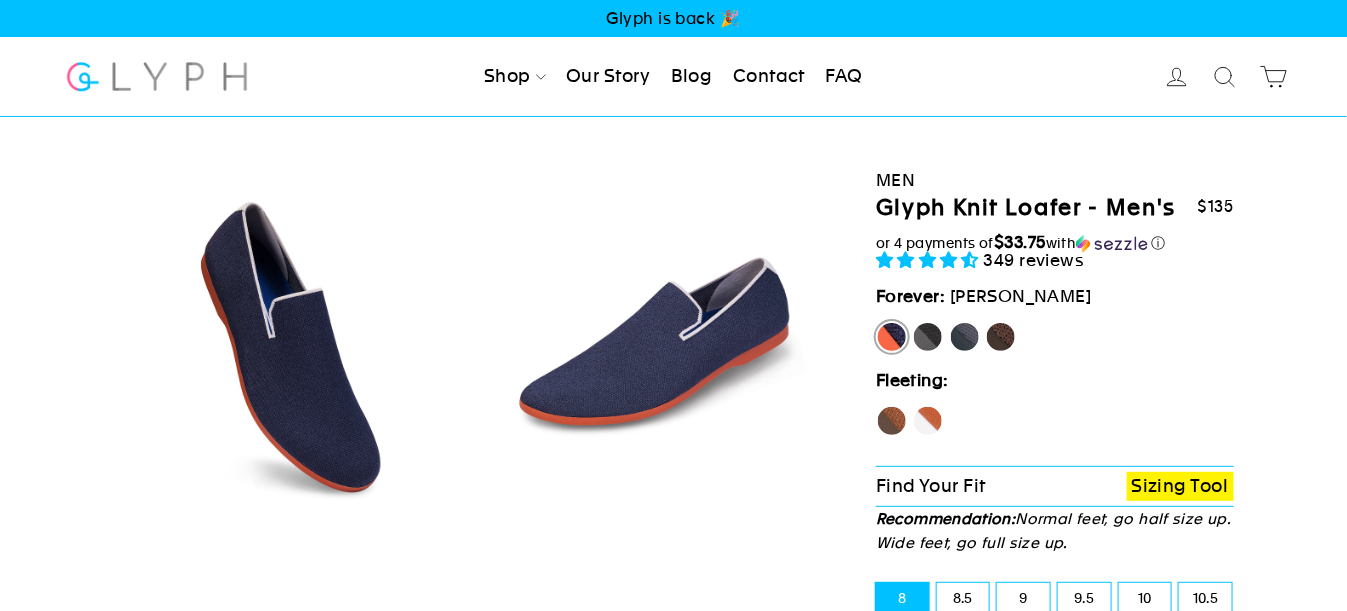 click on "Fox" at bounding box center (928, 421) 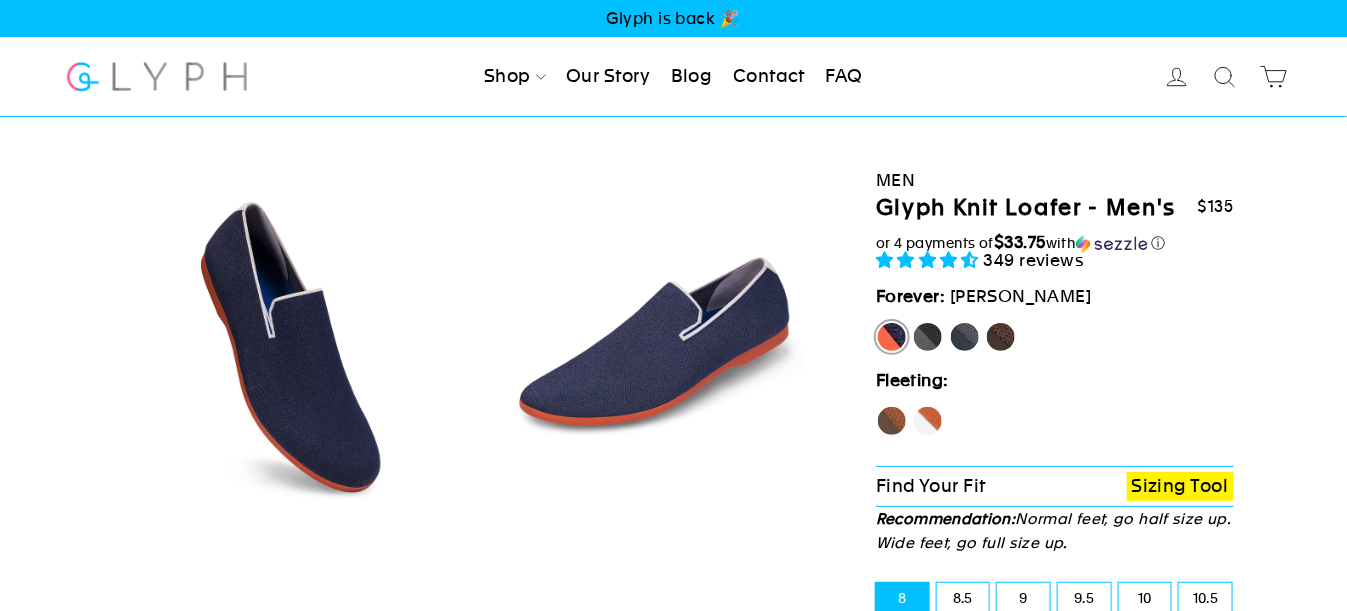 radio on "true" 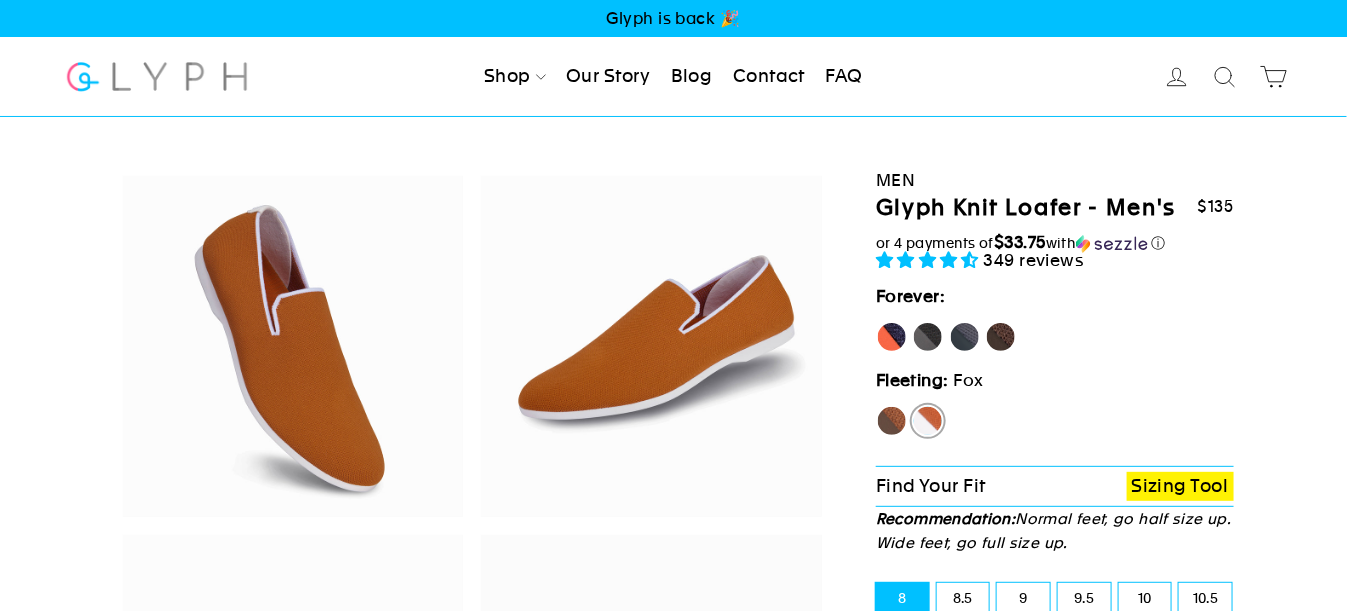 click on "Hawk" at bounding box center (892, 421) 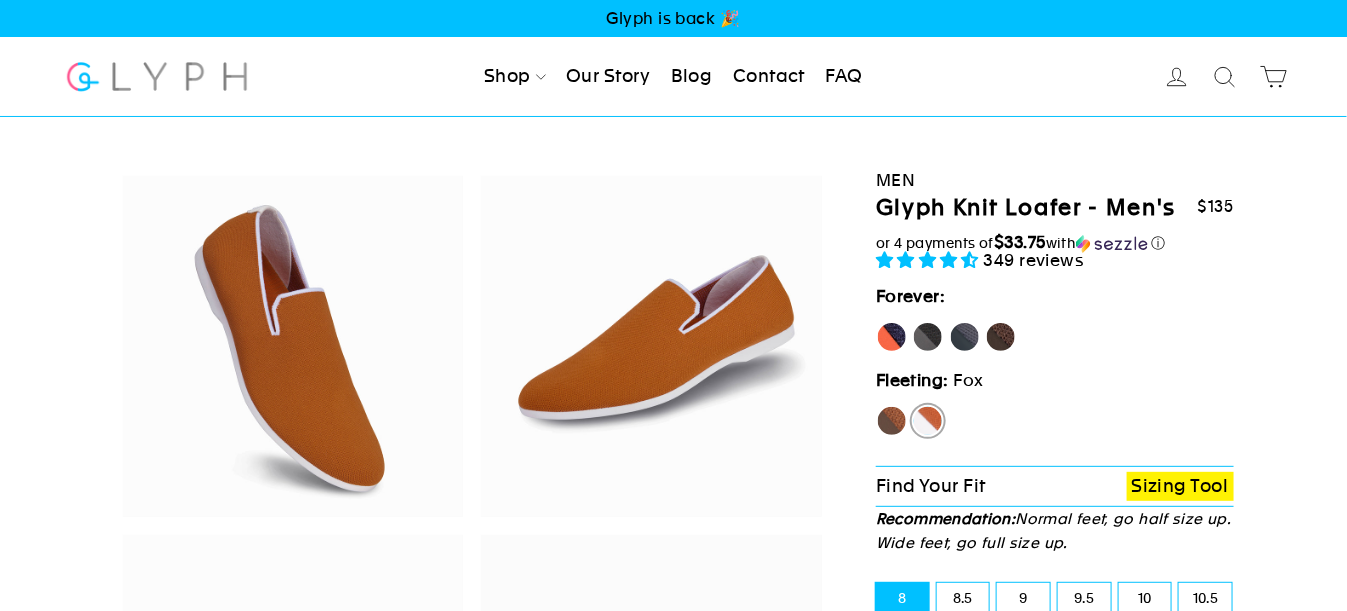 radio on "true" 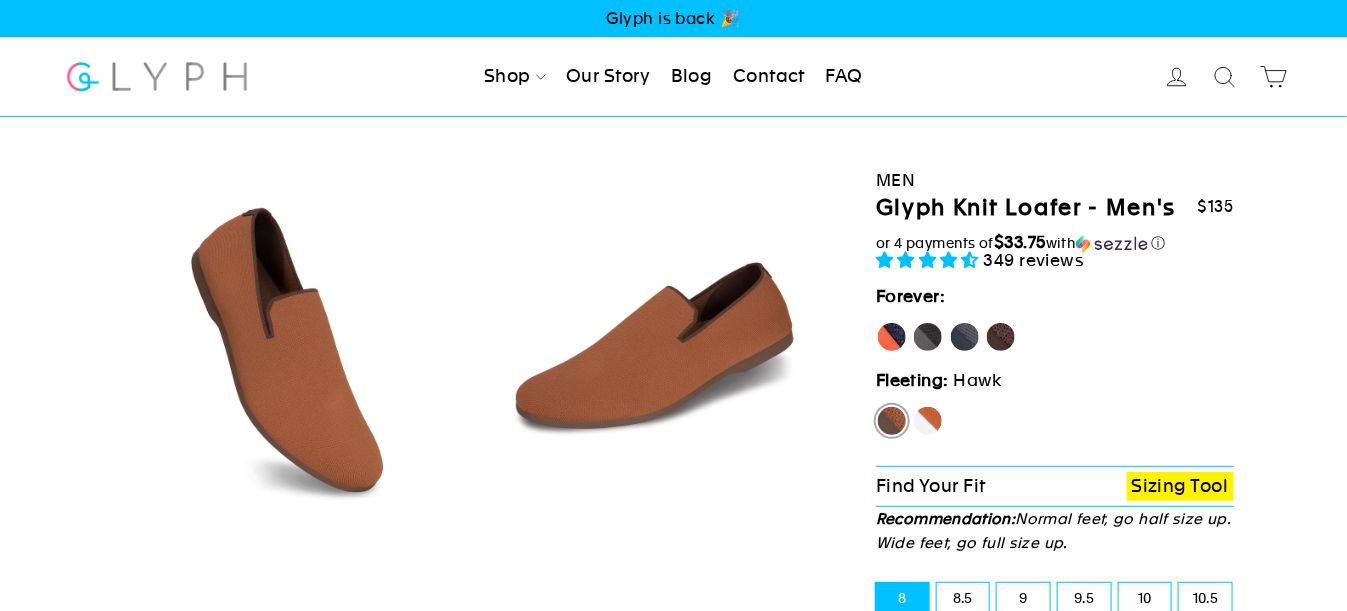 click on "Panther" at bounding box center [928, 337] 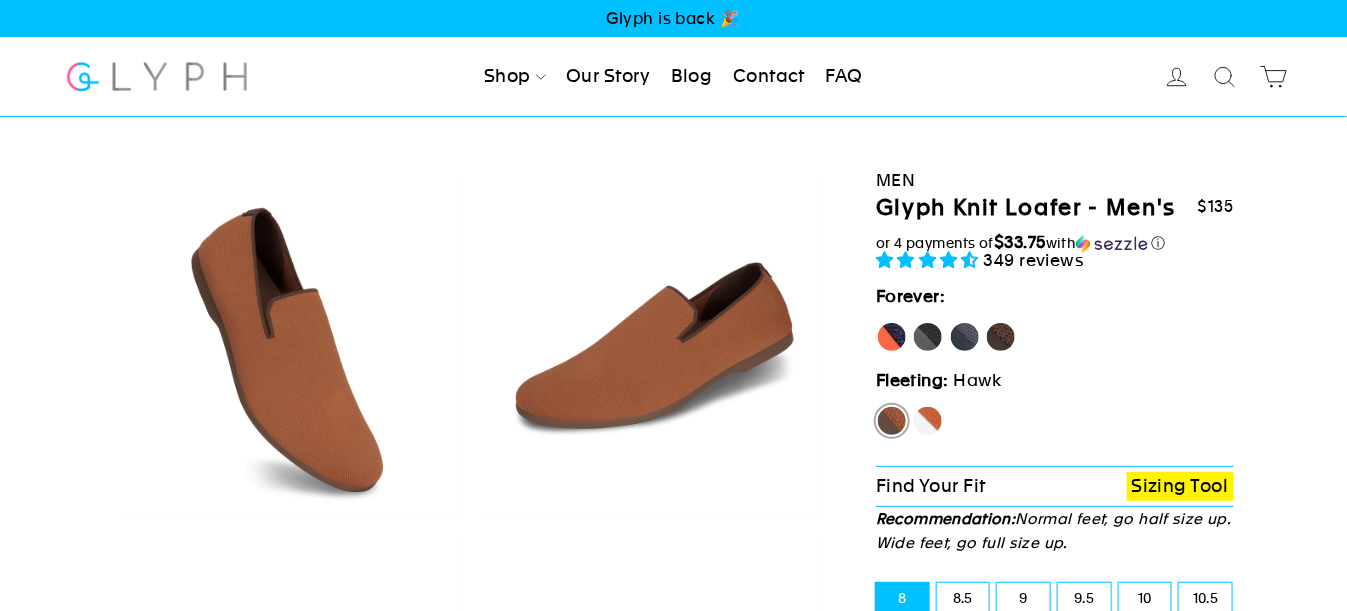 click on "Panther" at bounding box center (912, 321) 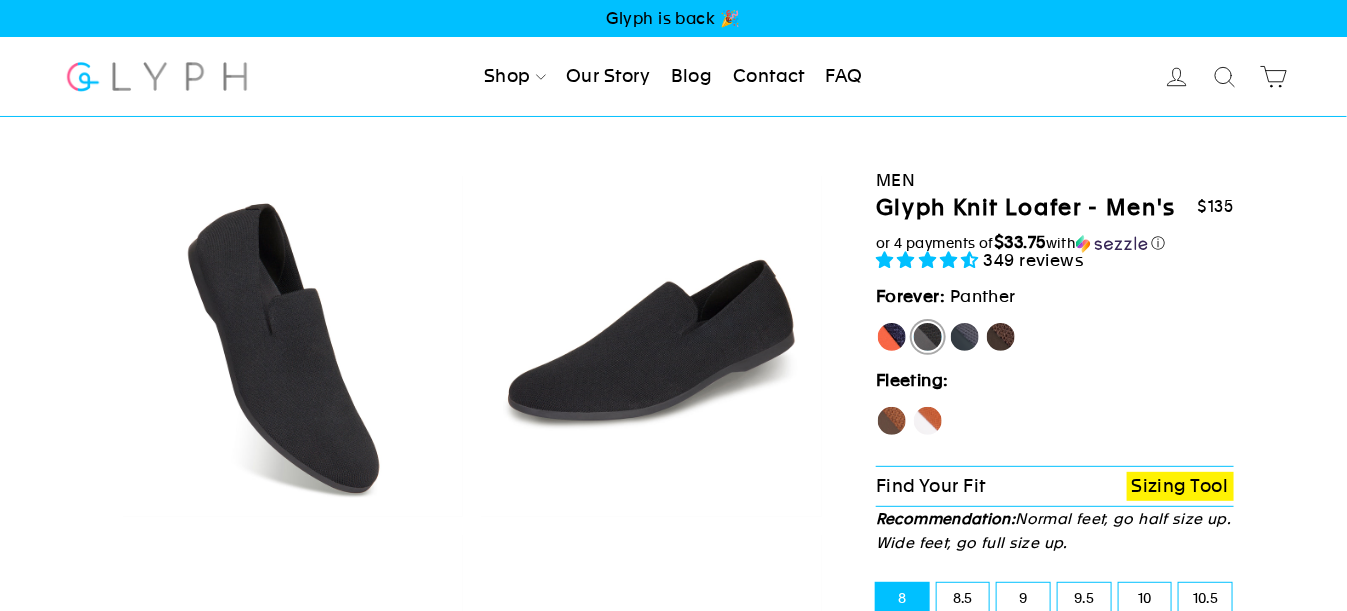 click on "Rhino" at bounding box center (965, 337) 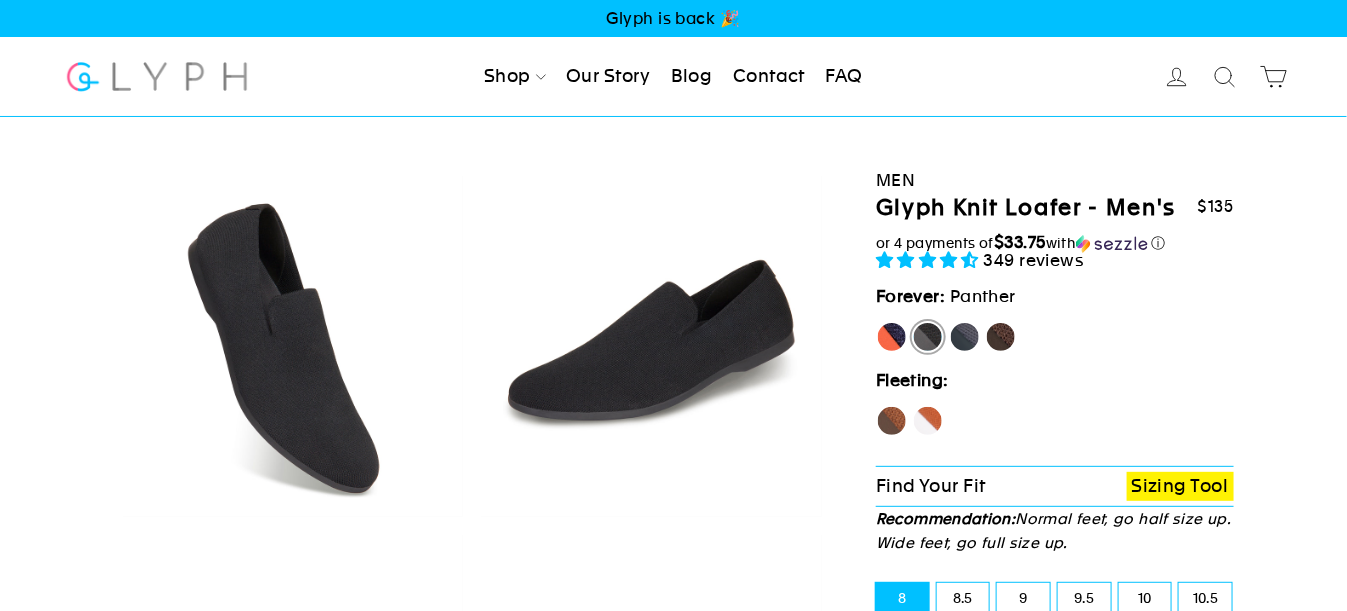 radio on "true" 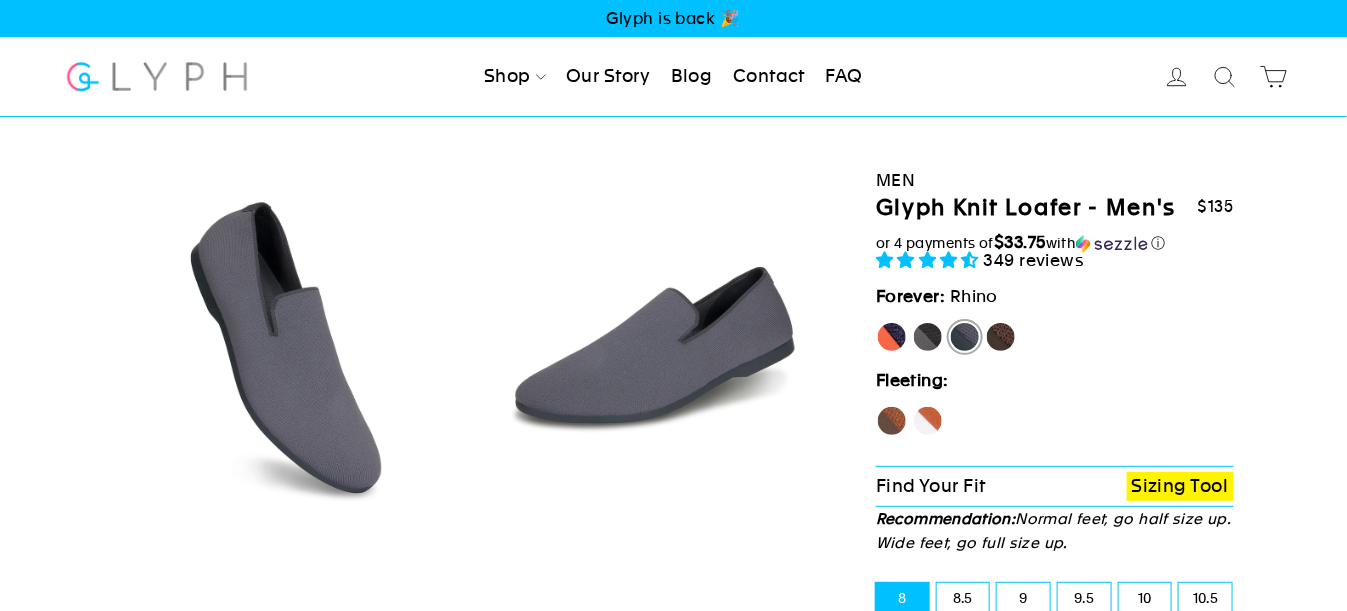 click on "Mustang" at bounding box center (1001, 337) 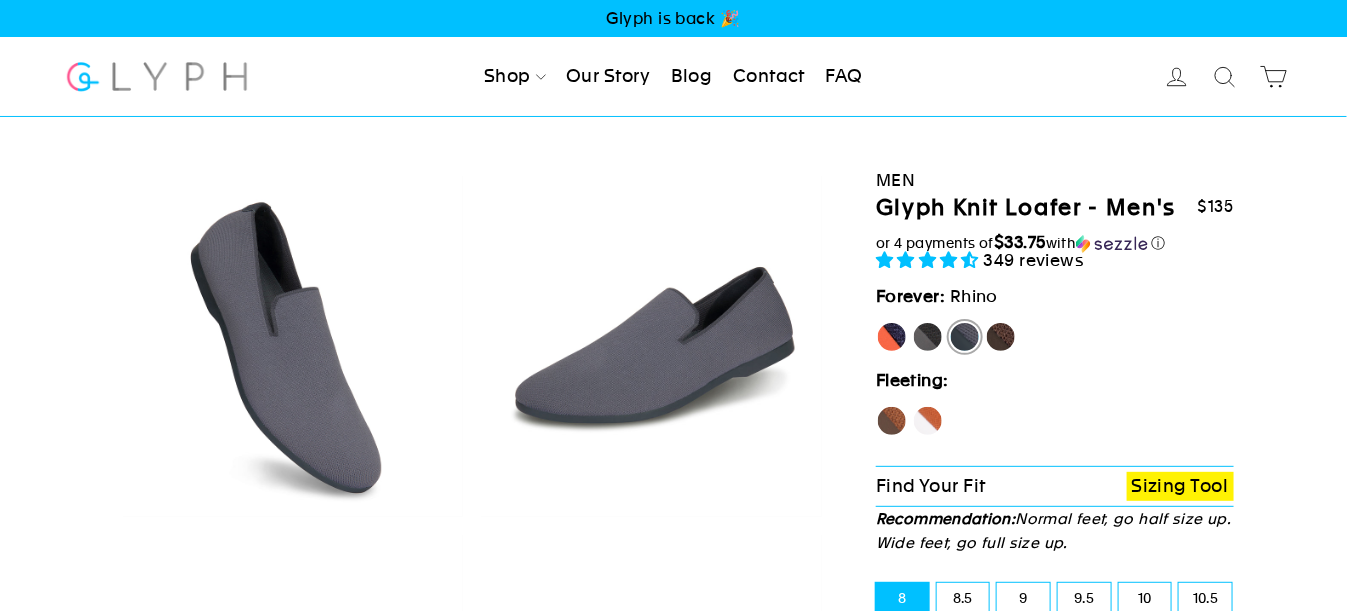 radio on "true" 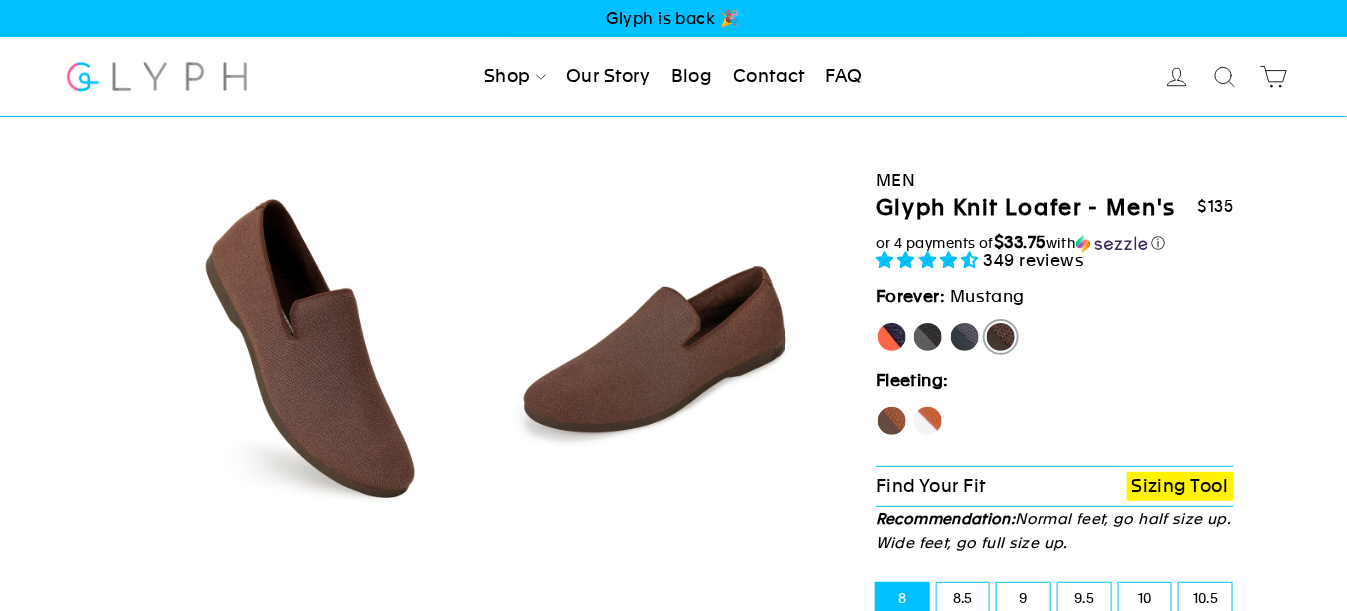 click on "Rhino" at bounding box center [965, 337] 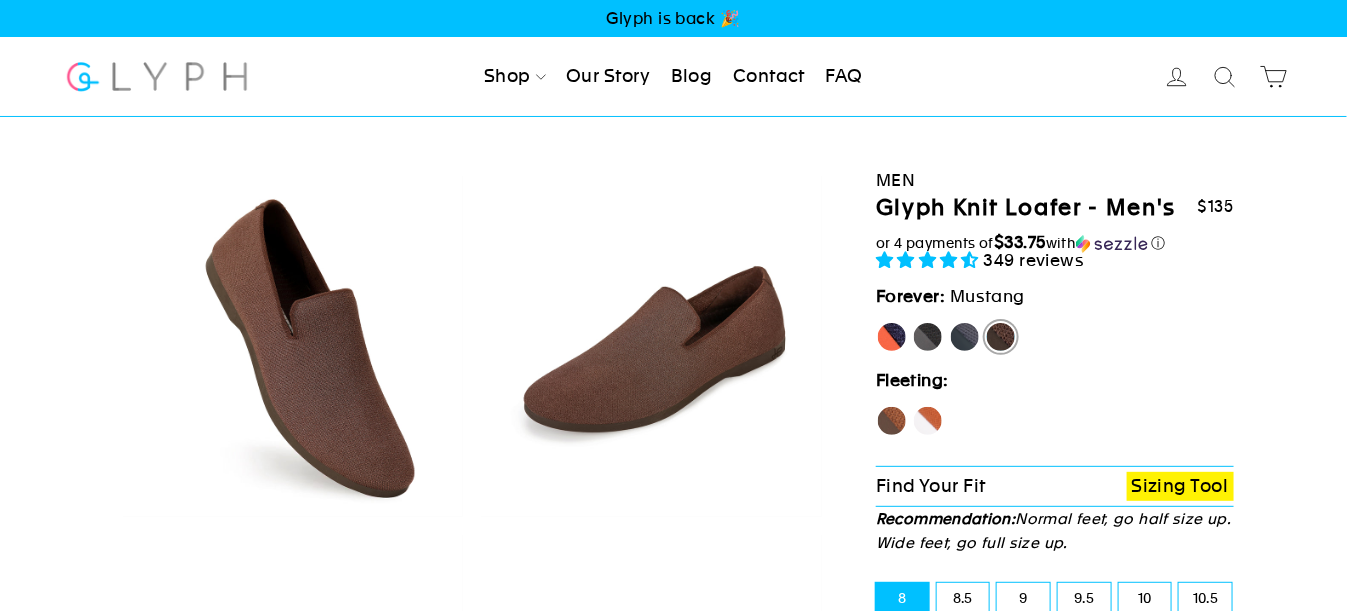 radio on "true" 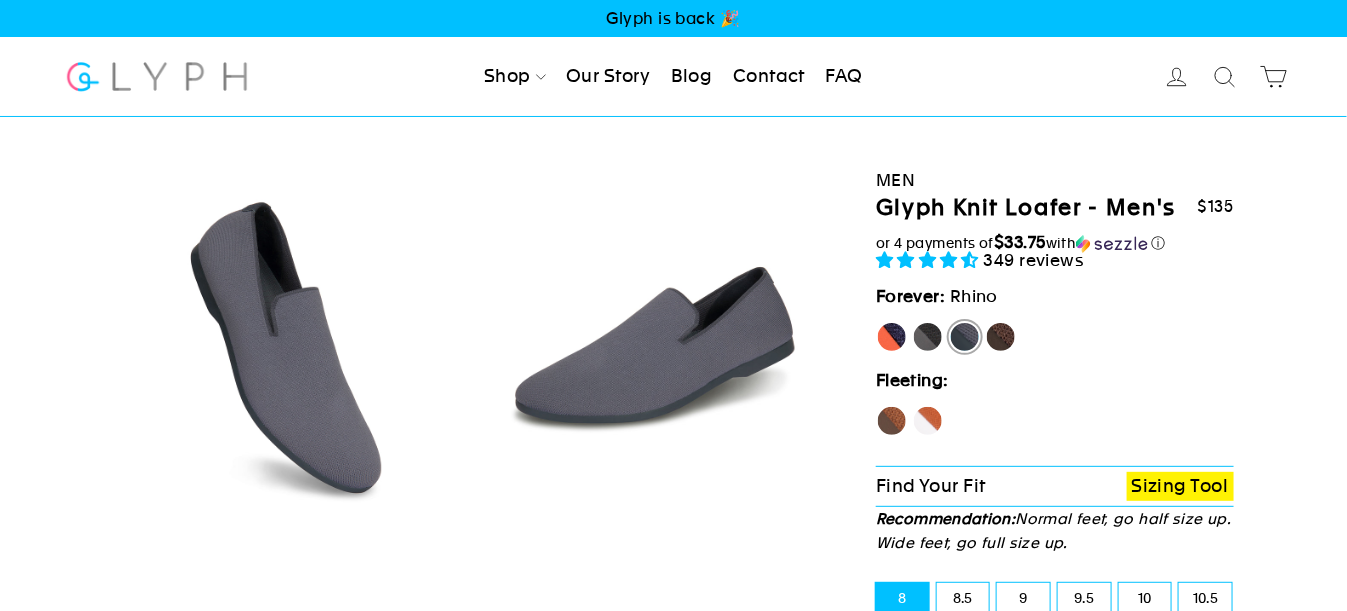 click on "[PERSON_NAME]" at bounding box center (892, 337) 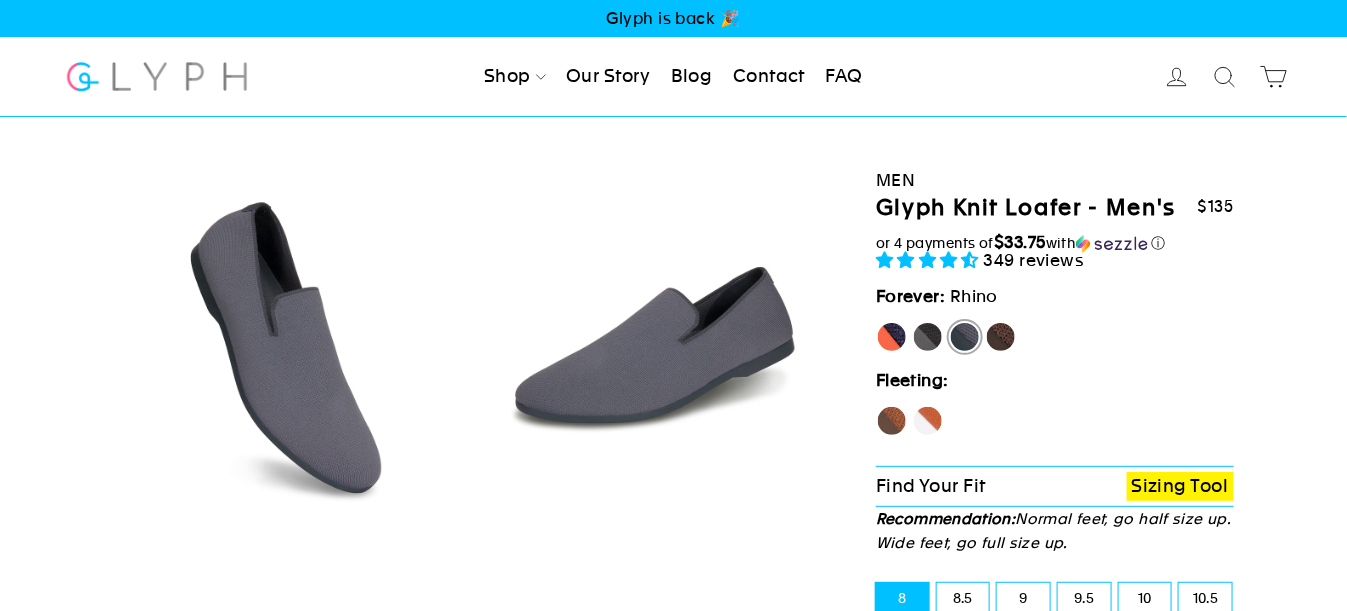 radio on "true" 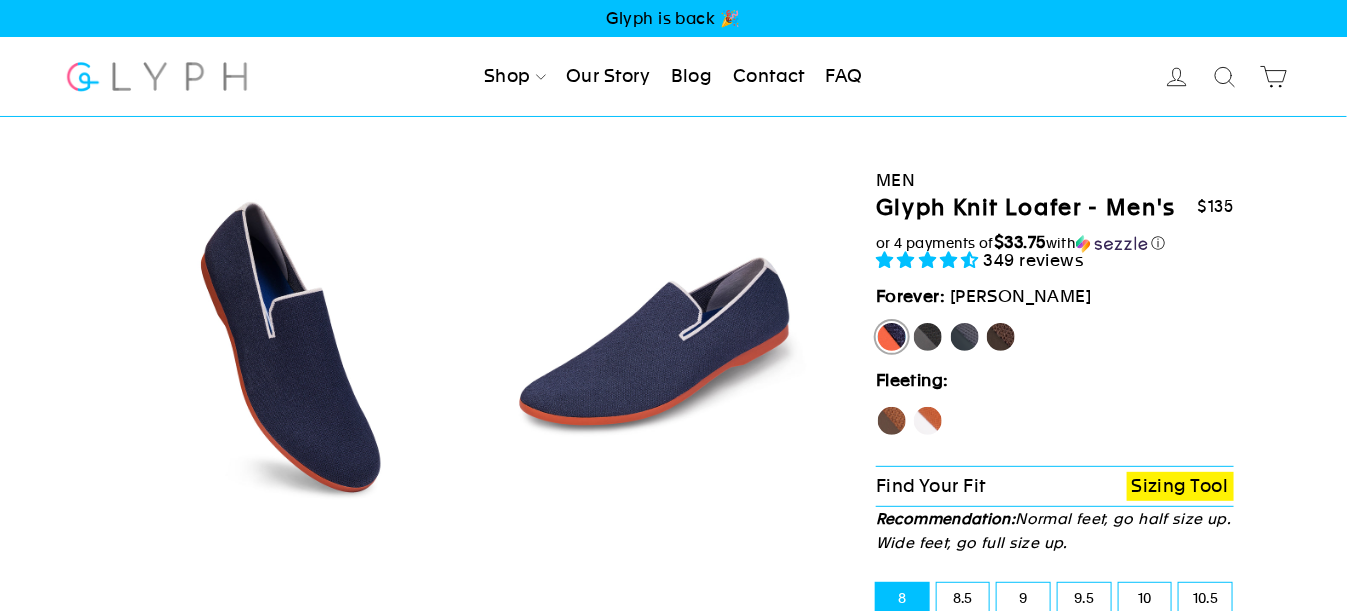 click on "Panther" at bounding box center (928, 337) 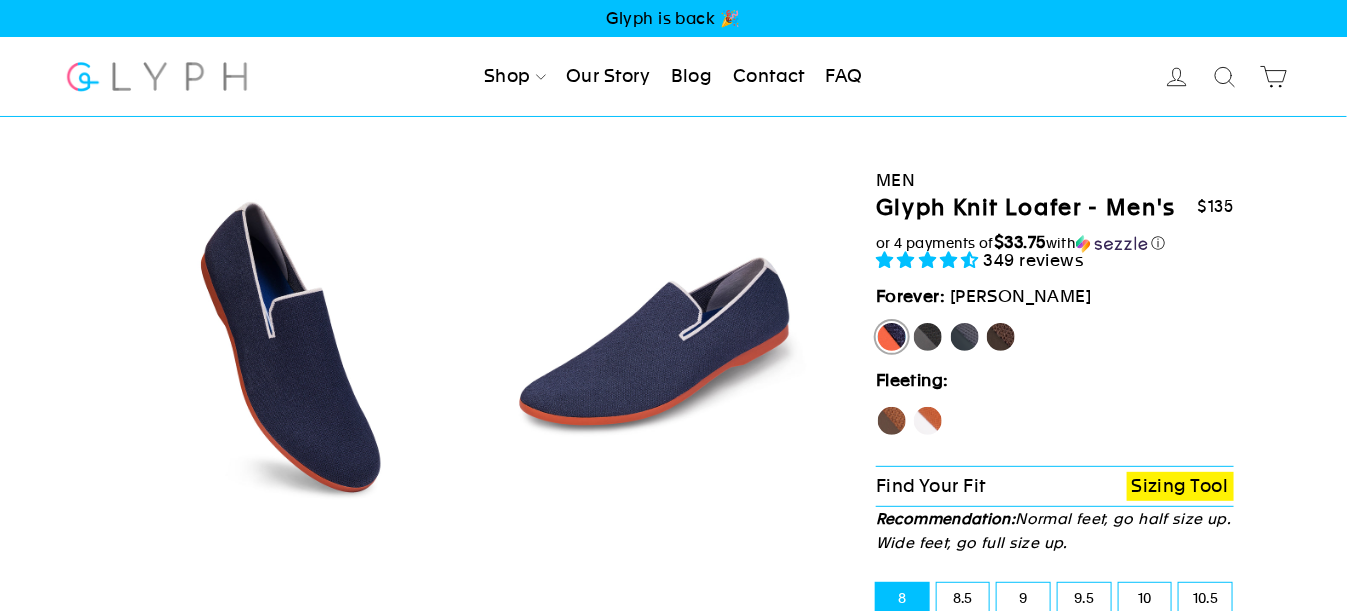 click on "Panther" at bounding box center (912, 321) 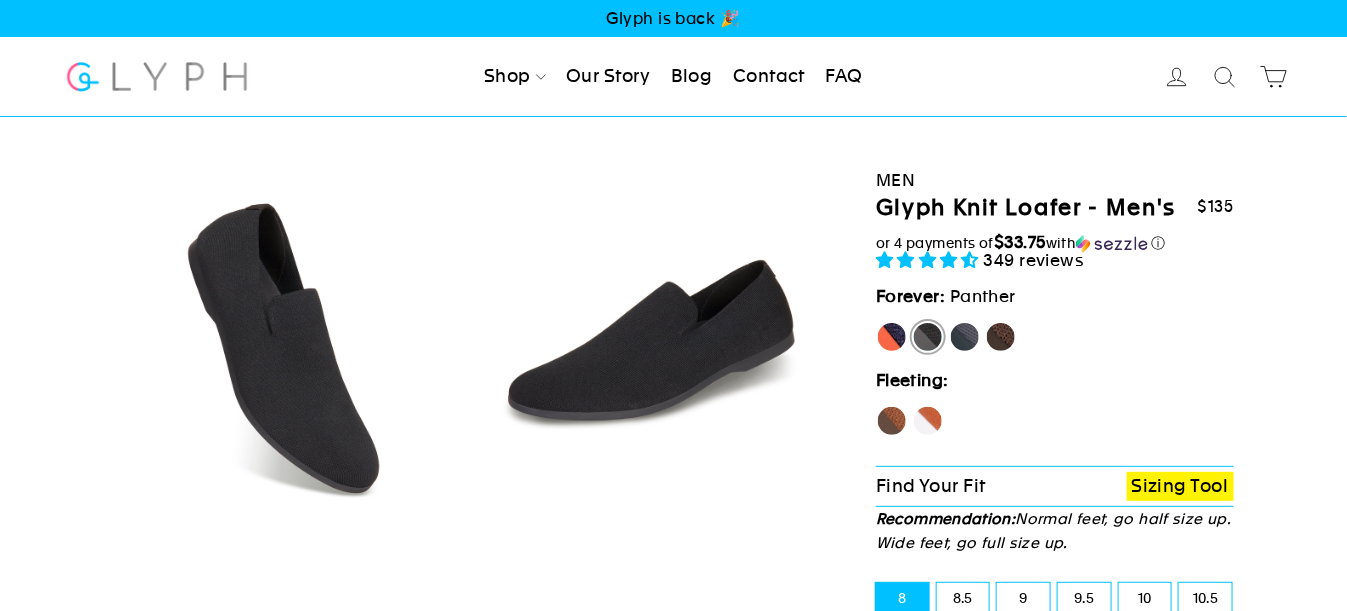 click on "Rhino" at bounding box center (965, 337) 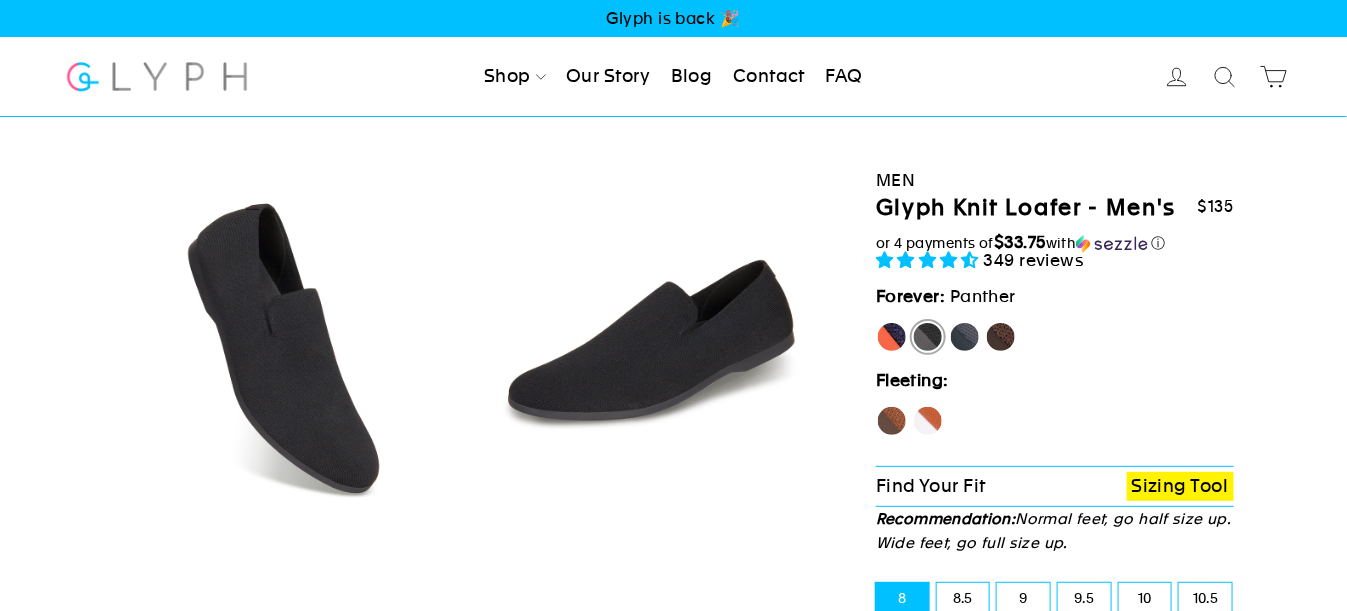 click on "Rhino" at bounding box center [949, 321] 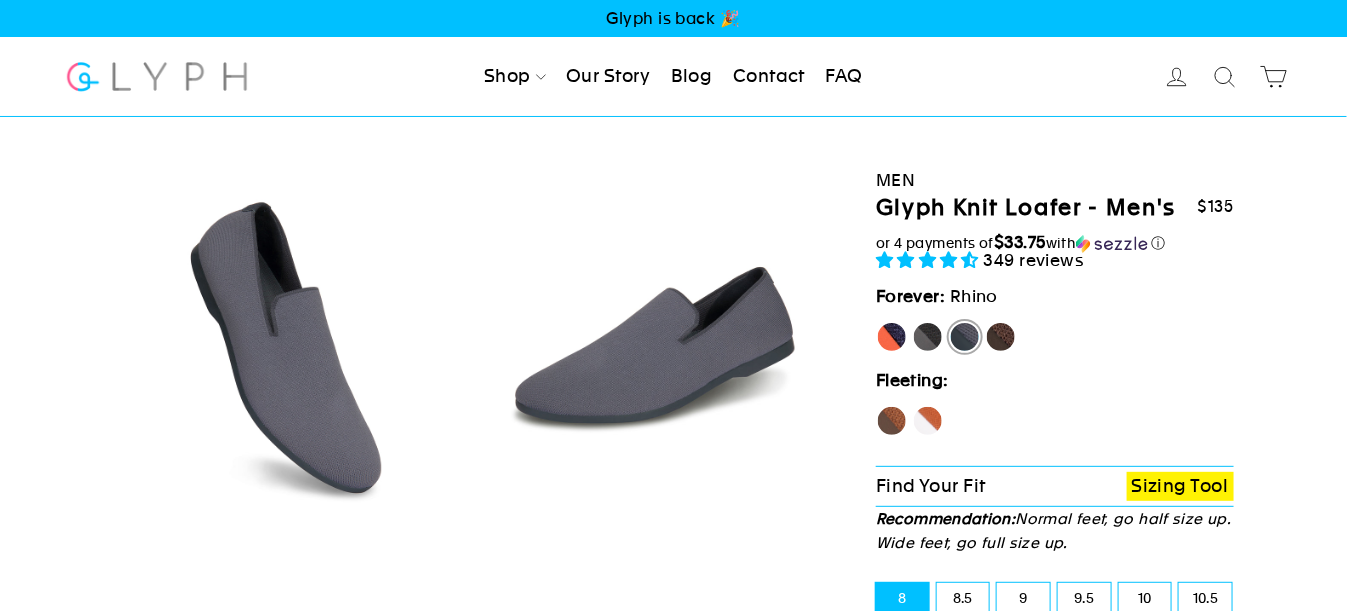 click on "Fox" at bounding box center (928, 421) 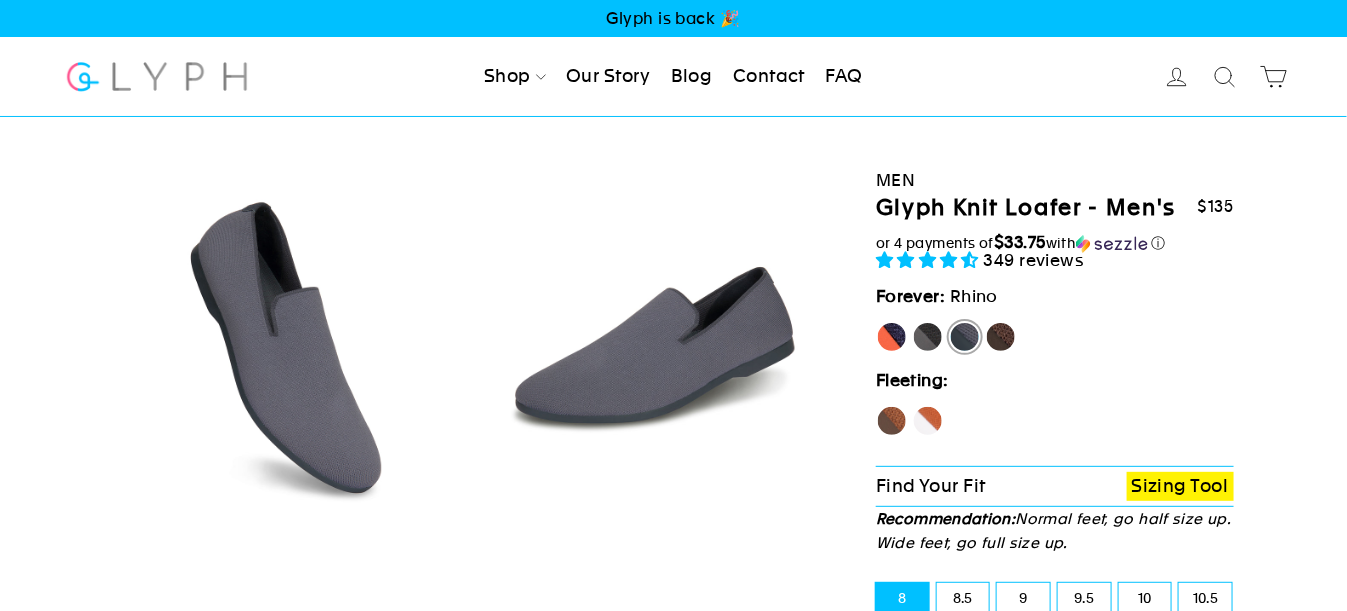 radio on "true" 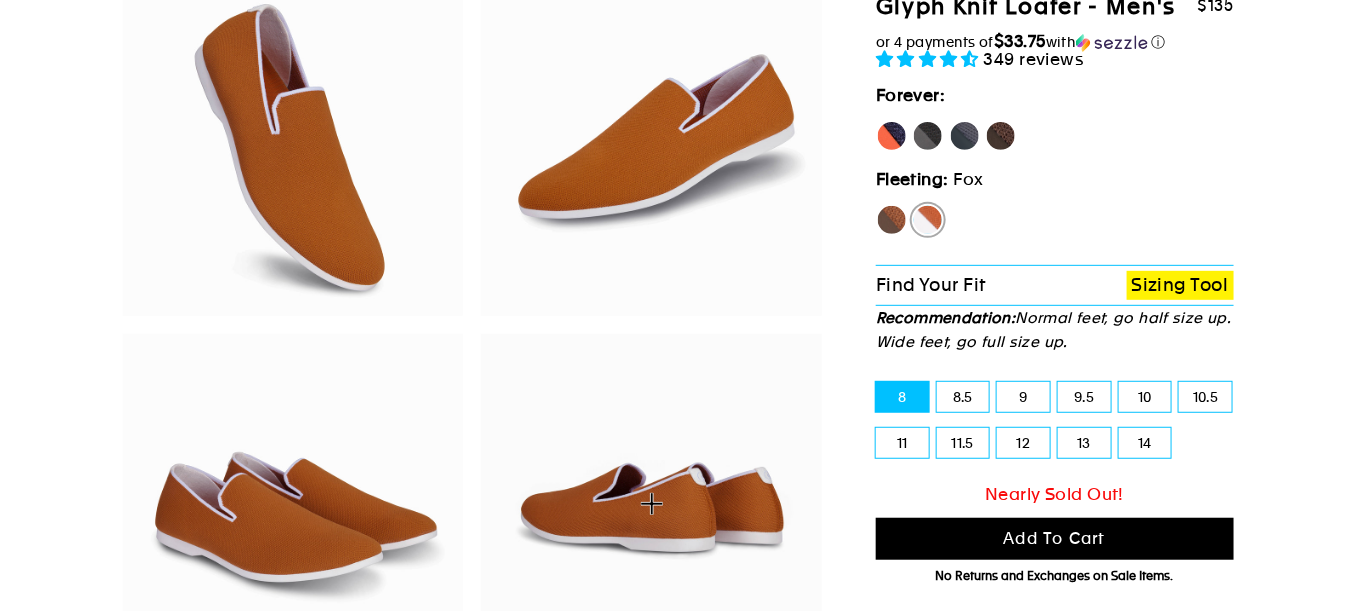scroll, scrollTop: 200, scrollLeft: 0, axis: vertical 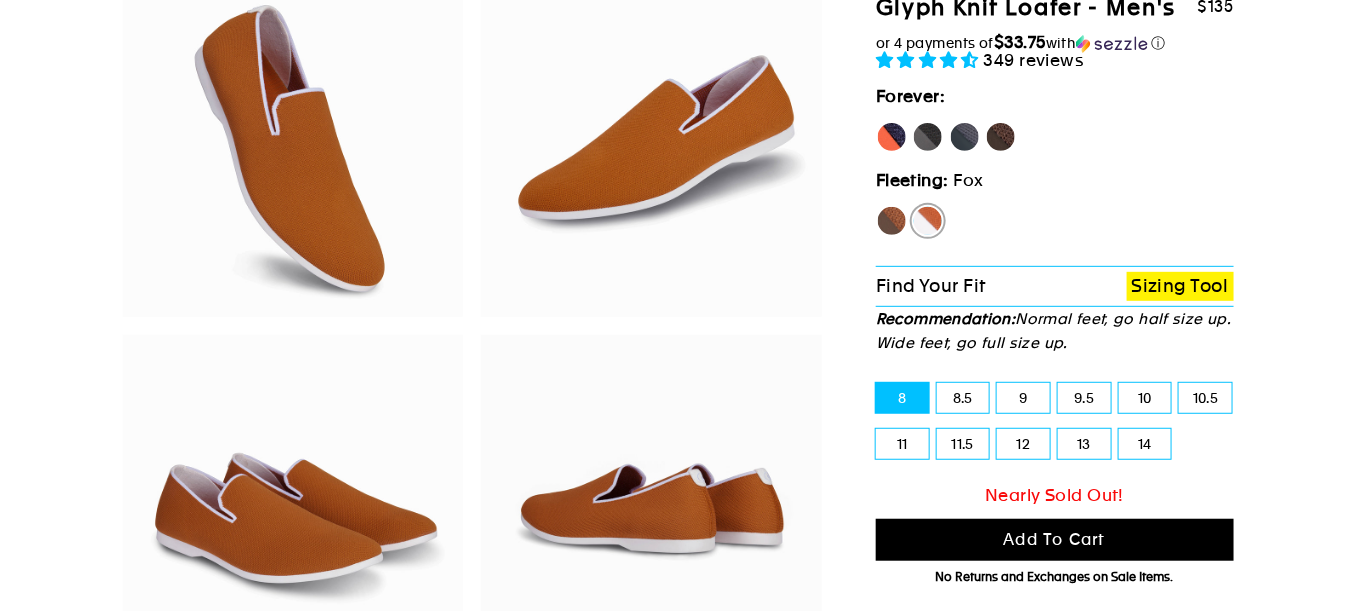 click on "11" at bounding box center (902, 444) 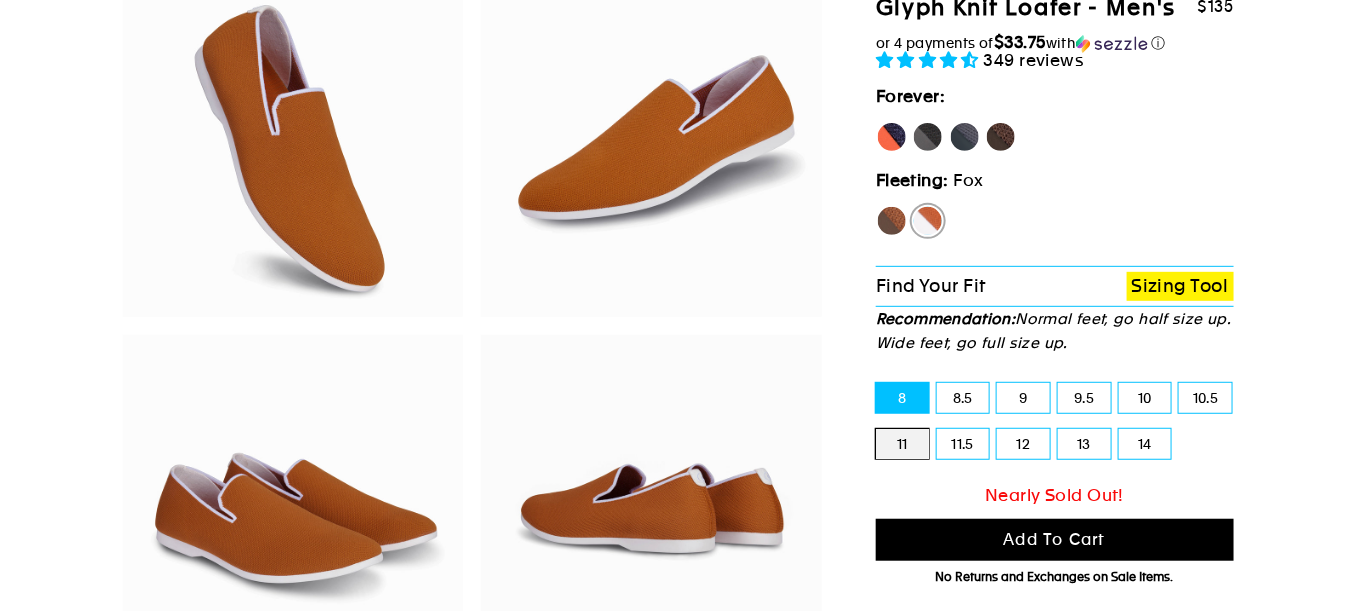 click on "11" at bounding box center [876, 429] 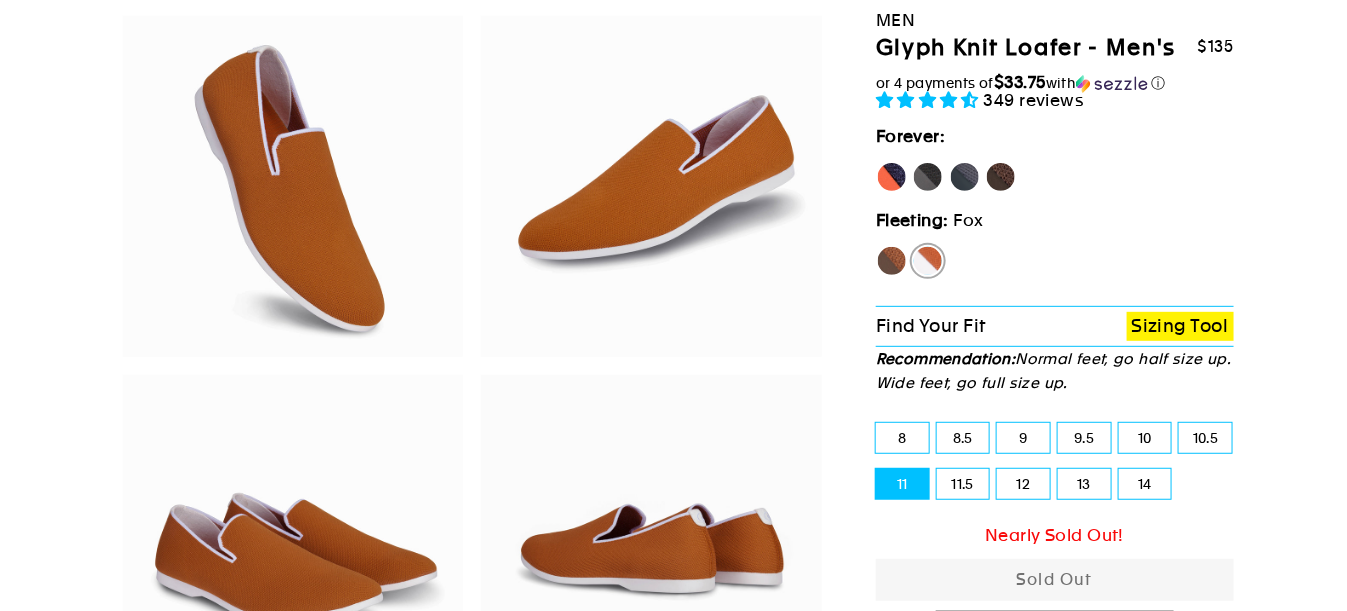 scroll, scrollTop: 100, scrollLeft: 0, axis: vertical 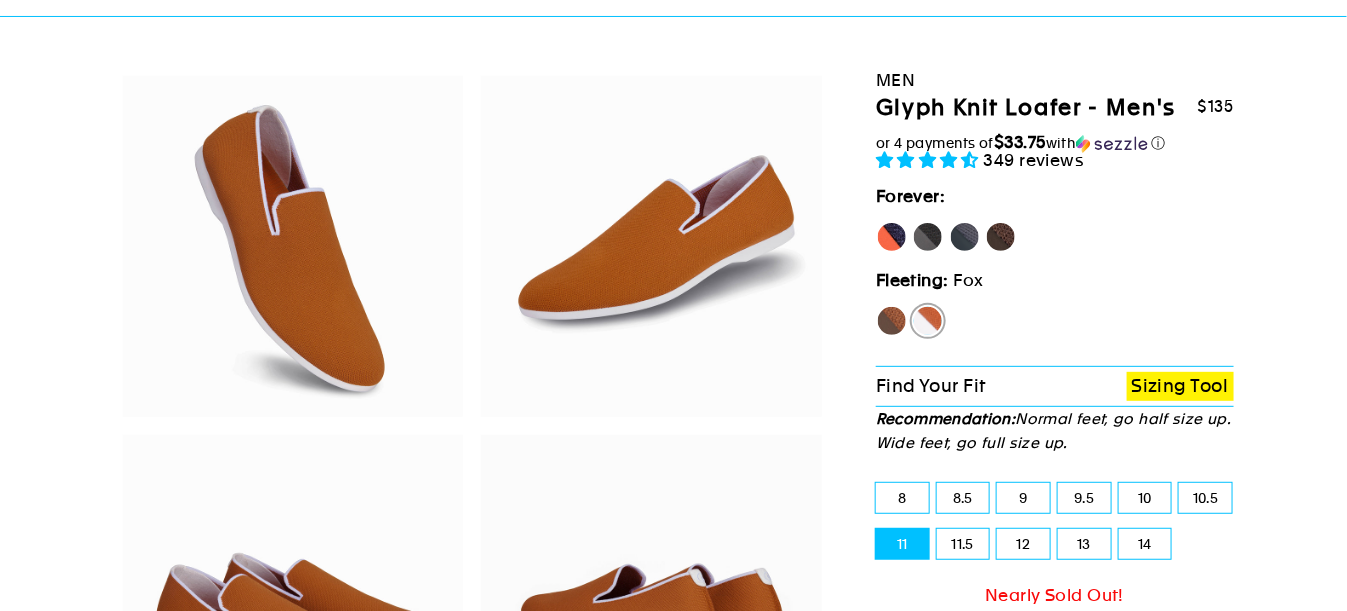 click on "Fox" at bounding box center [928, 321] 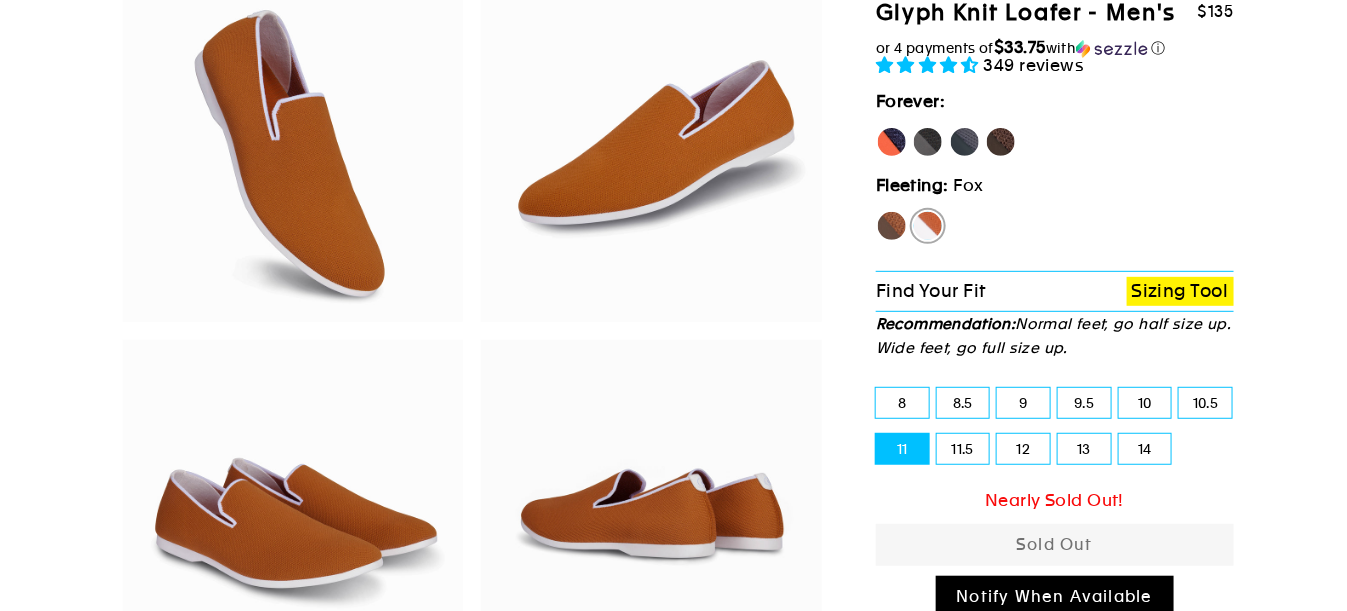 scroll, scrollTop: 200, scrollLeft: 0, axis: vertical 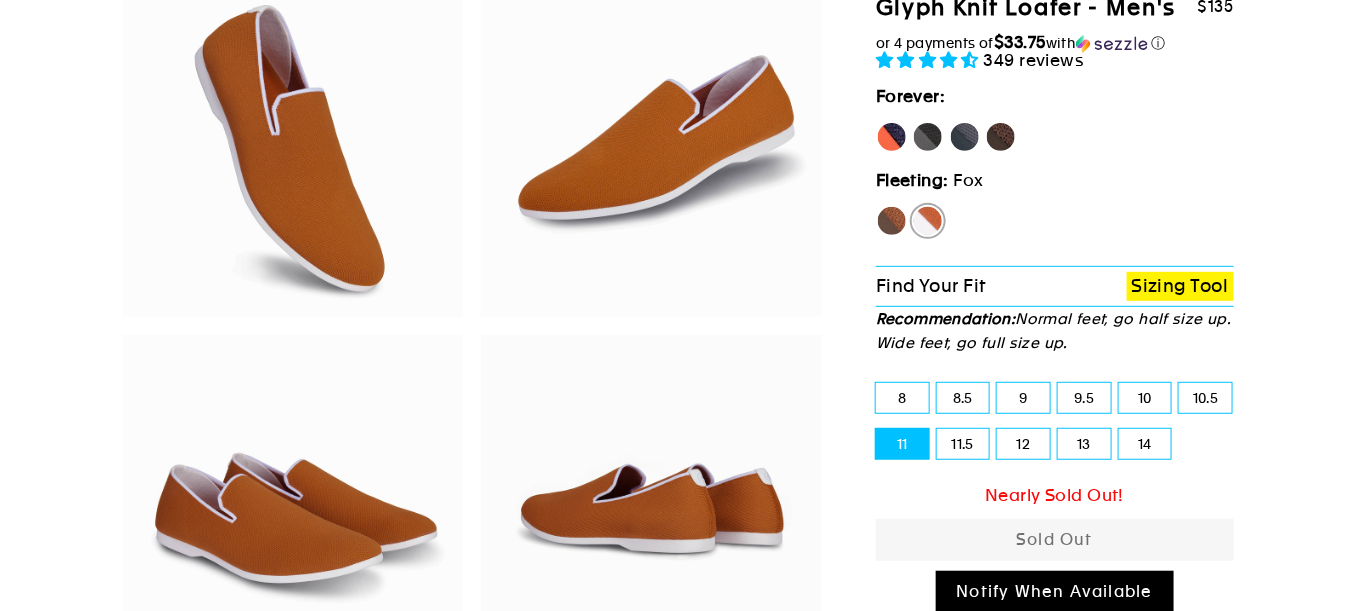 click on "Nearly Sold Out!" at bounding box center (1055, 495) 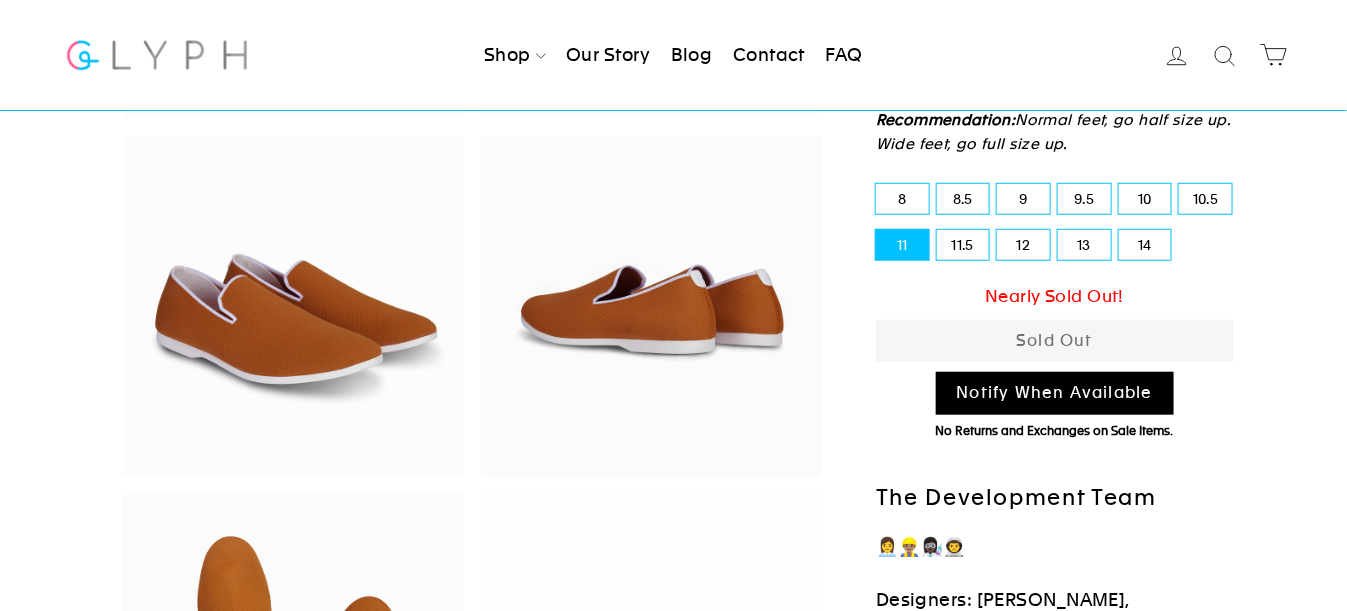 scroll, scrollTop: 400, scrollLeft: 0, axis: vertical 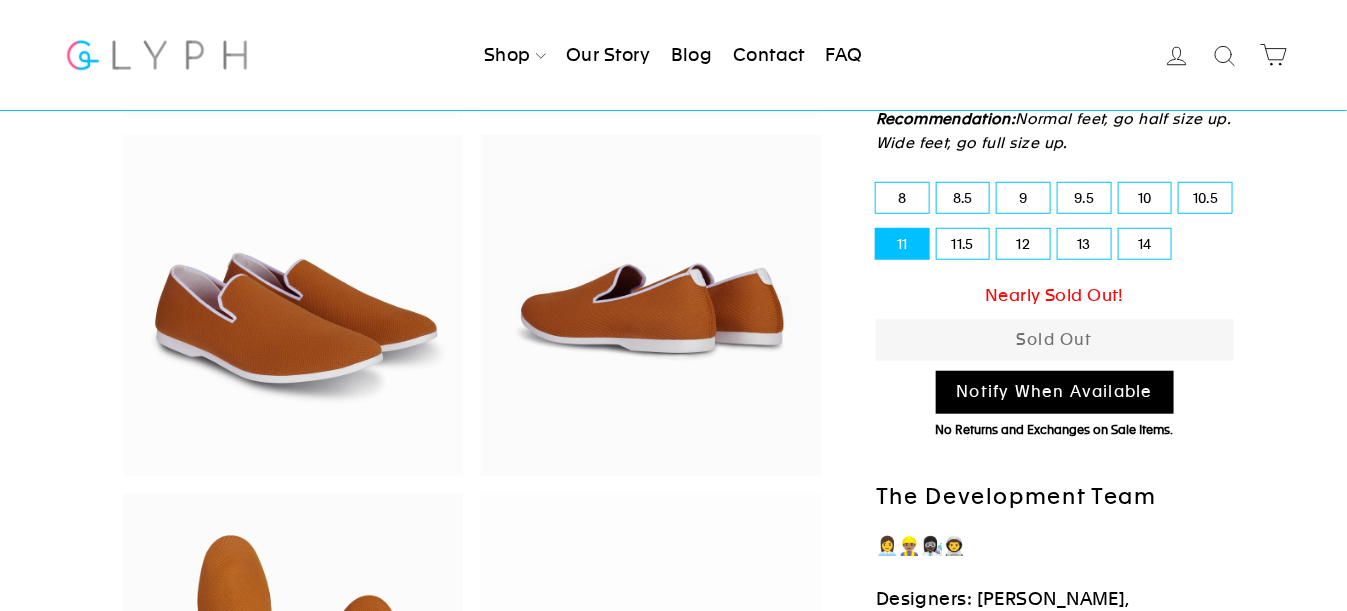 click on "Notify When Available" at bounding box center [1055, 392] 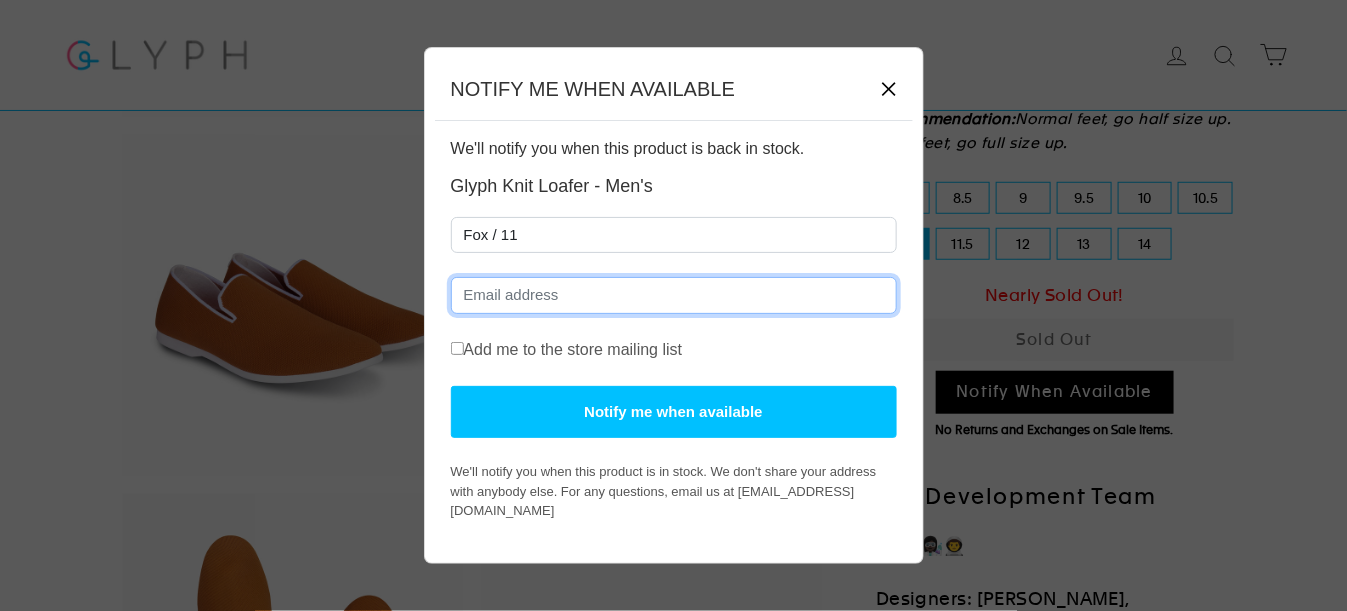 click at bounding box center (674, 295) 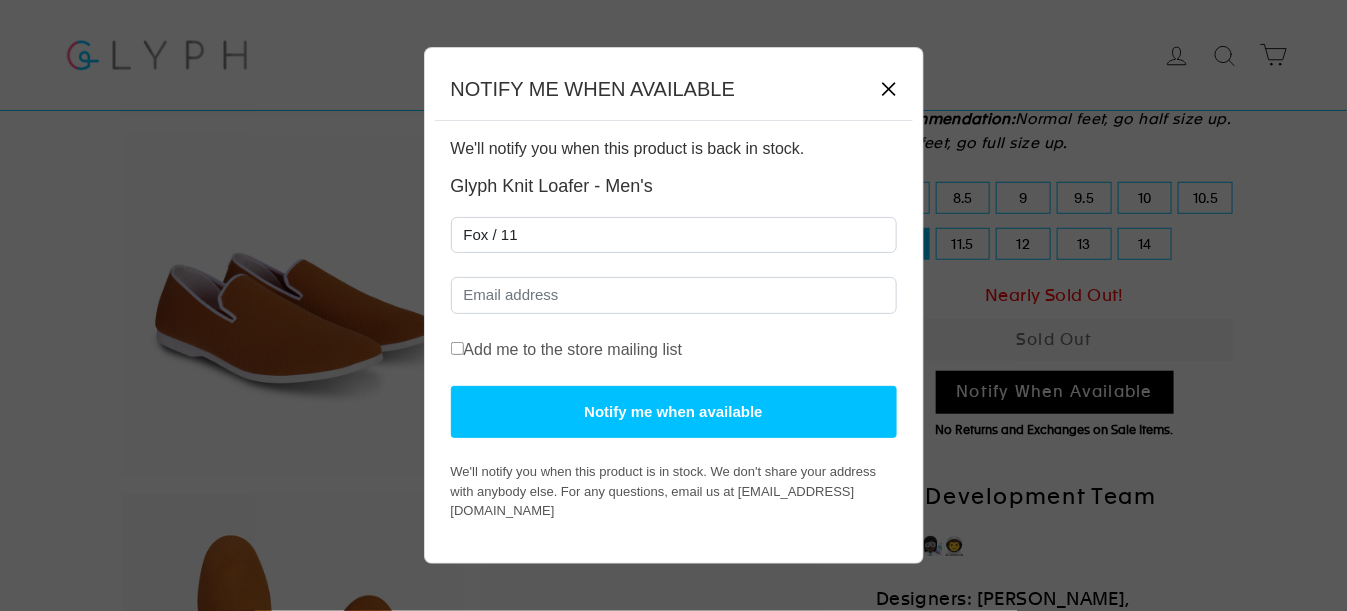 click on "✕" at bounding box center (889, 89) 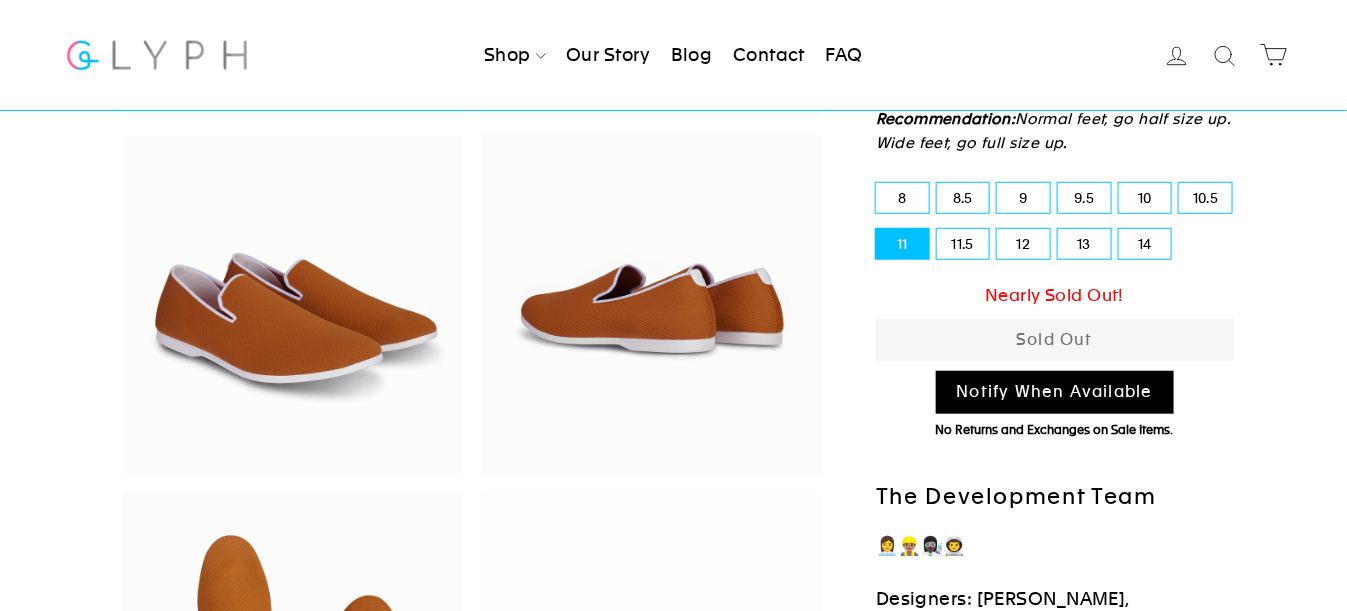 click on "Notify When Available" at bounding box center (1055, 392) 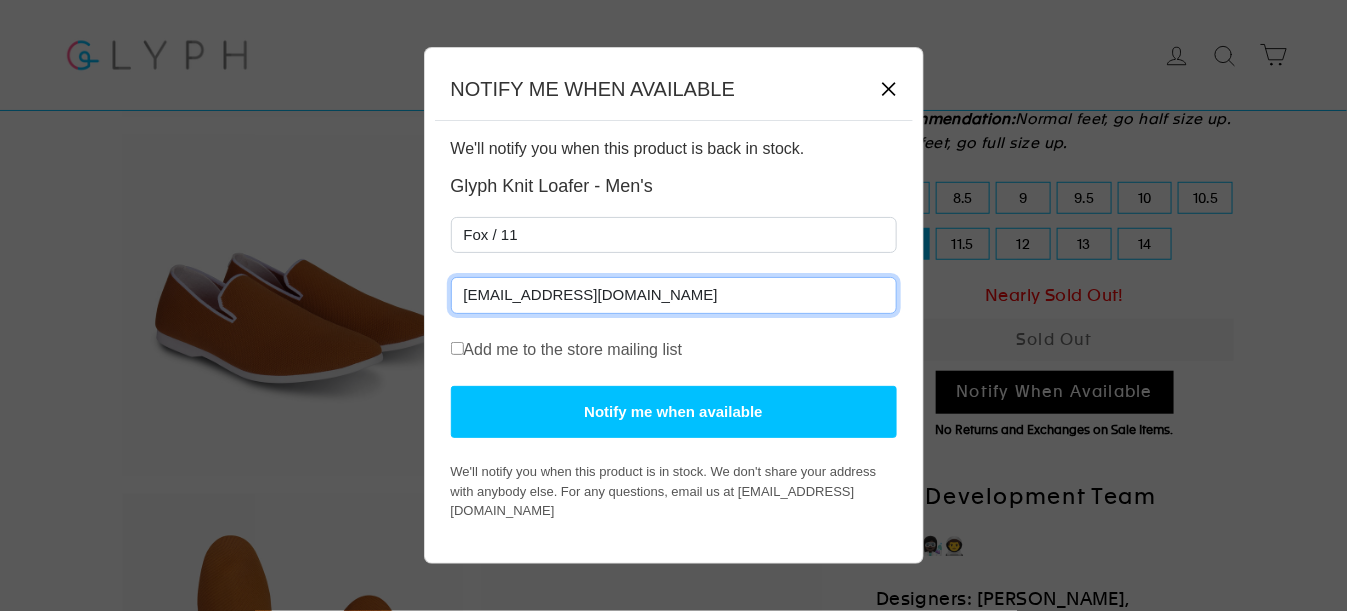 type on "[EMAIL_ADDRESS][DOMAIN_NAME]" 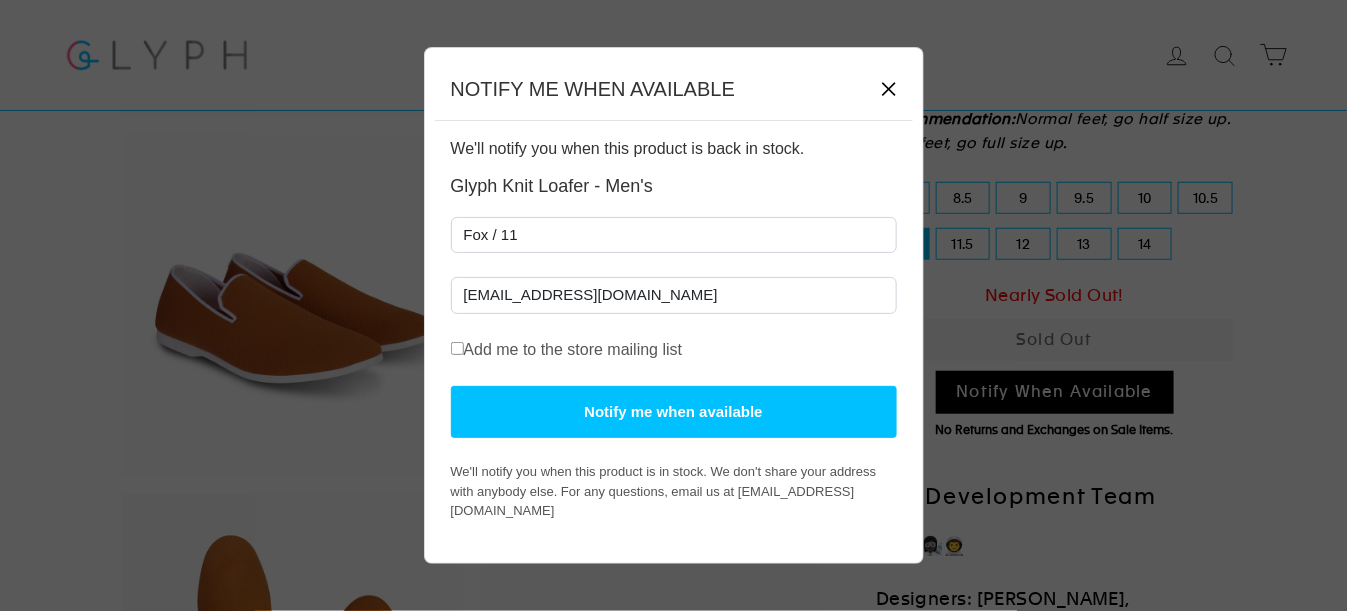 click on "Notify me when available" at bounding box center (674, 412) 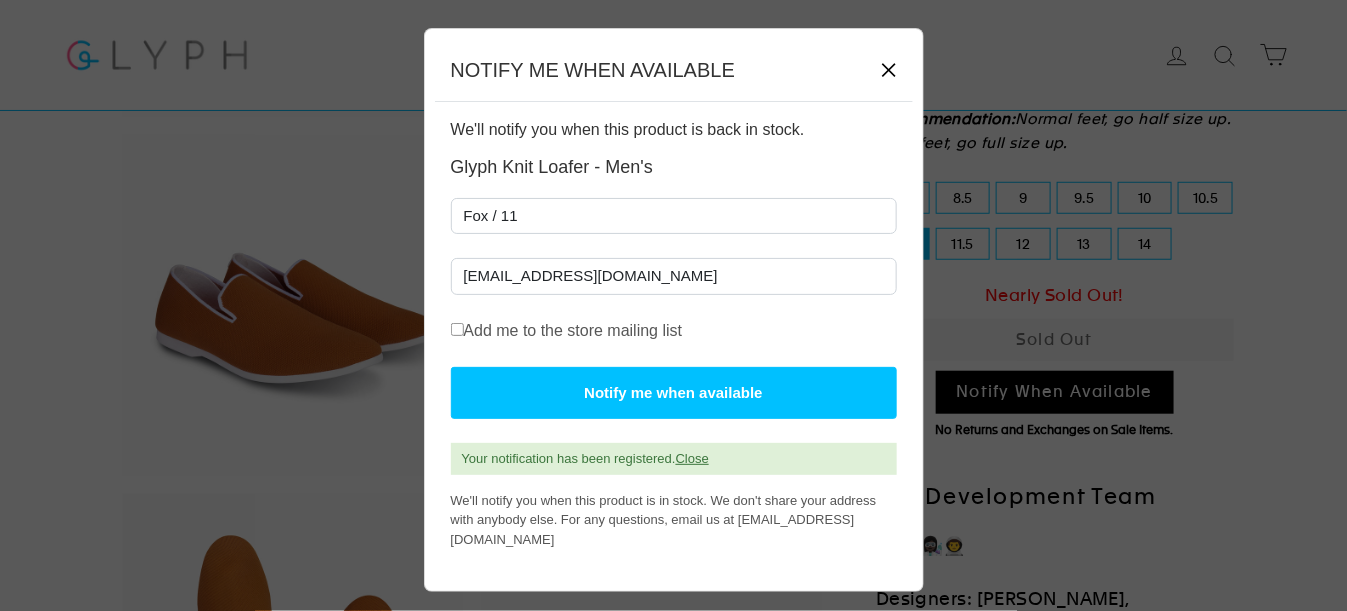 click on "✕" at bounding box center [889, 70] 